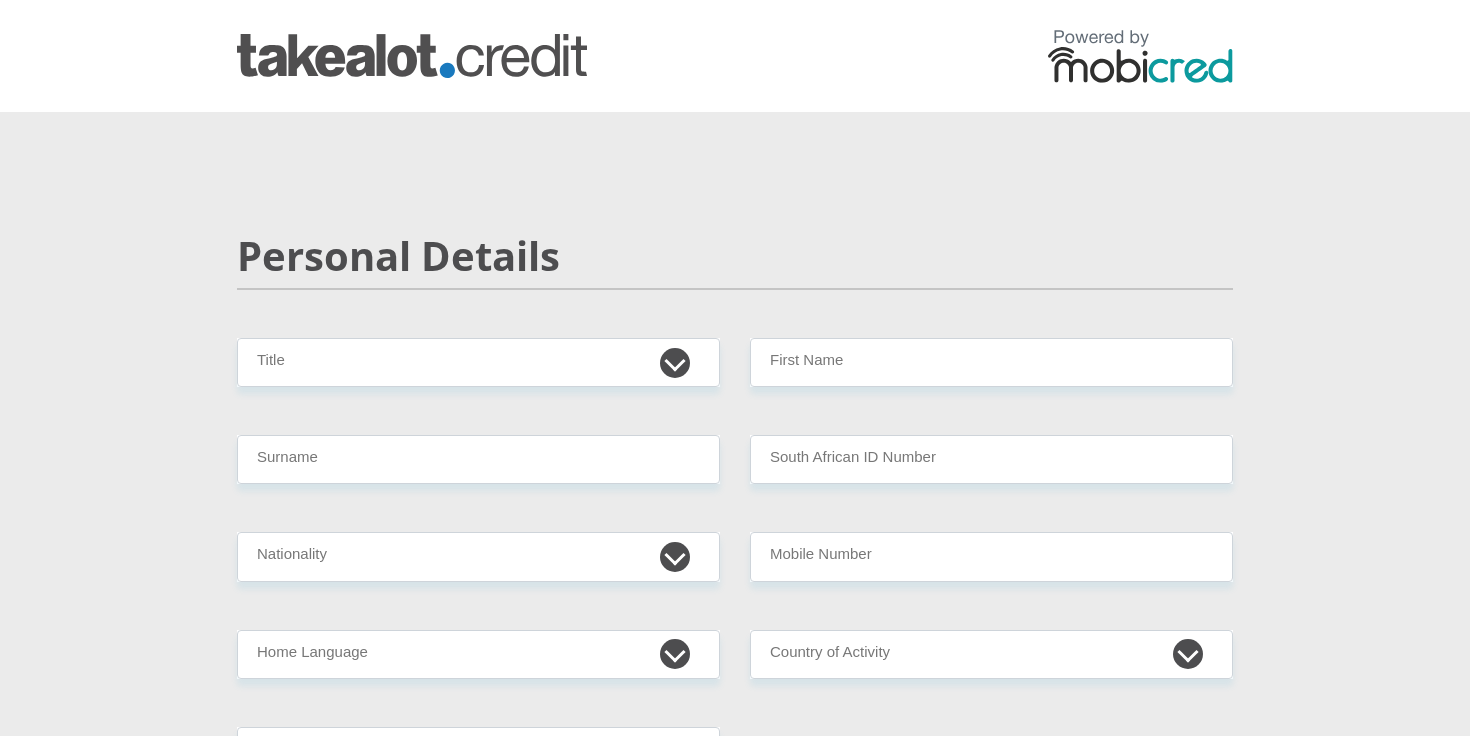 scroll, scrollTop: 0, scrollLeft: 0, axis: both 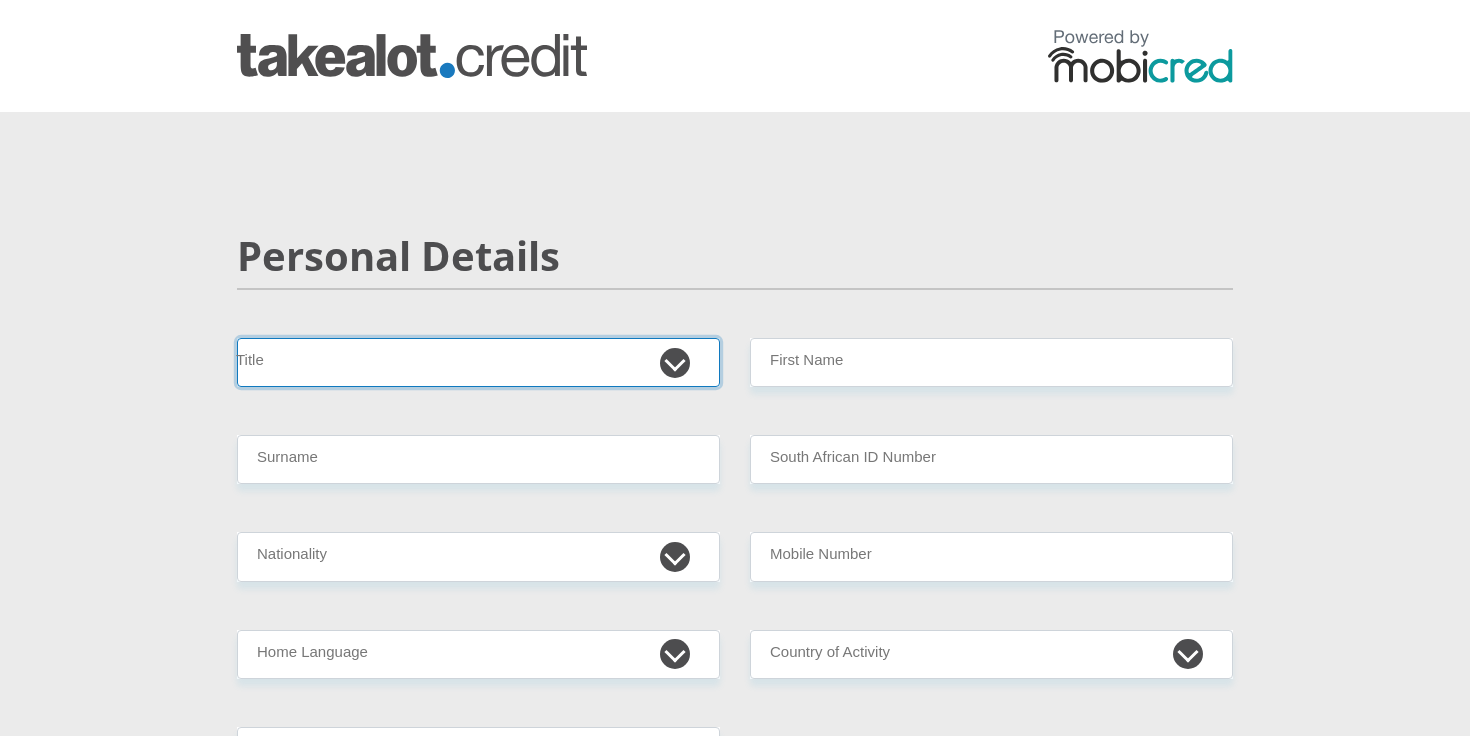 click on "Mr
Ms
Mrs
Dr
Other" at bounding box center (478, 362) 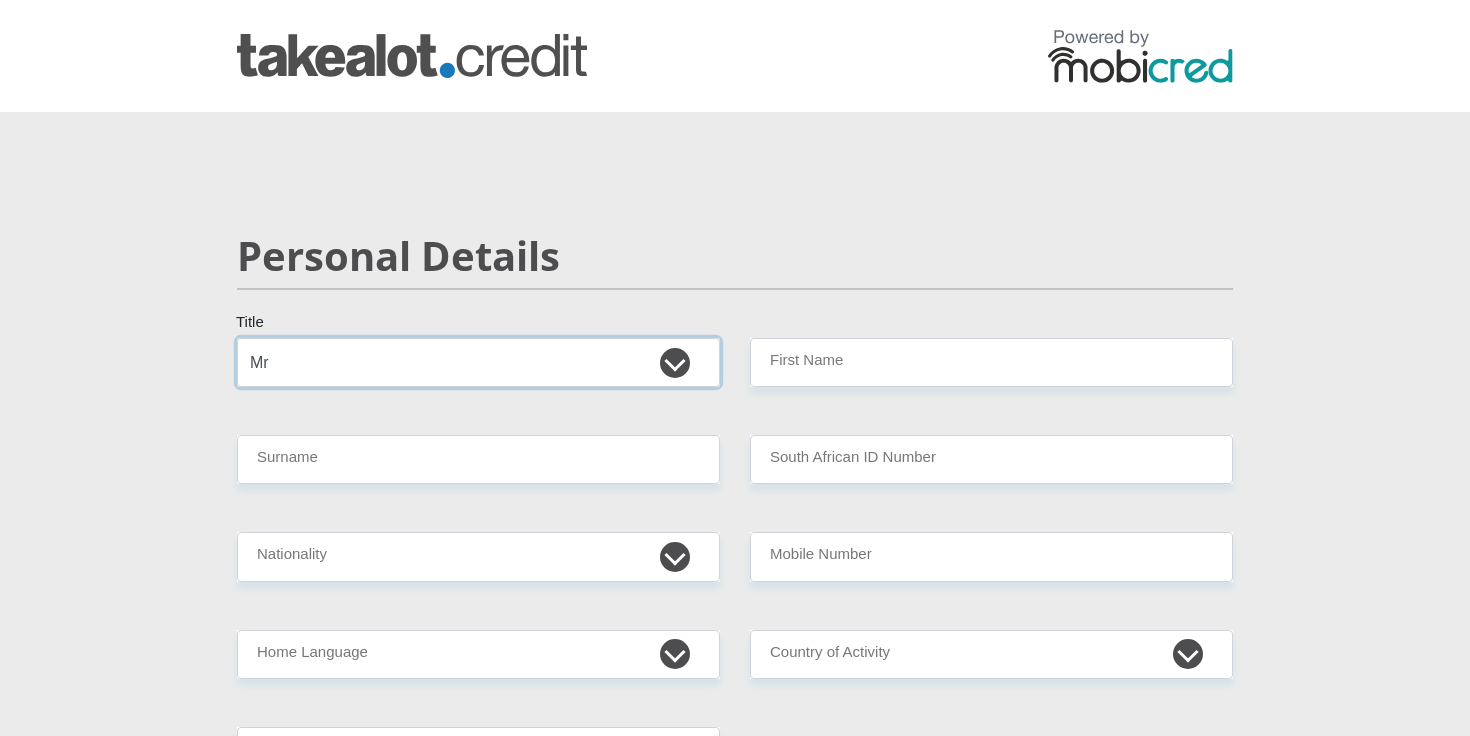 click on "Mr
Ms
Mrs
Dr
Other" at bounding box center (478, 362) 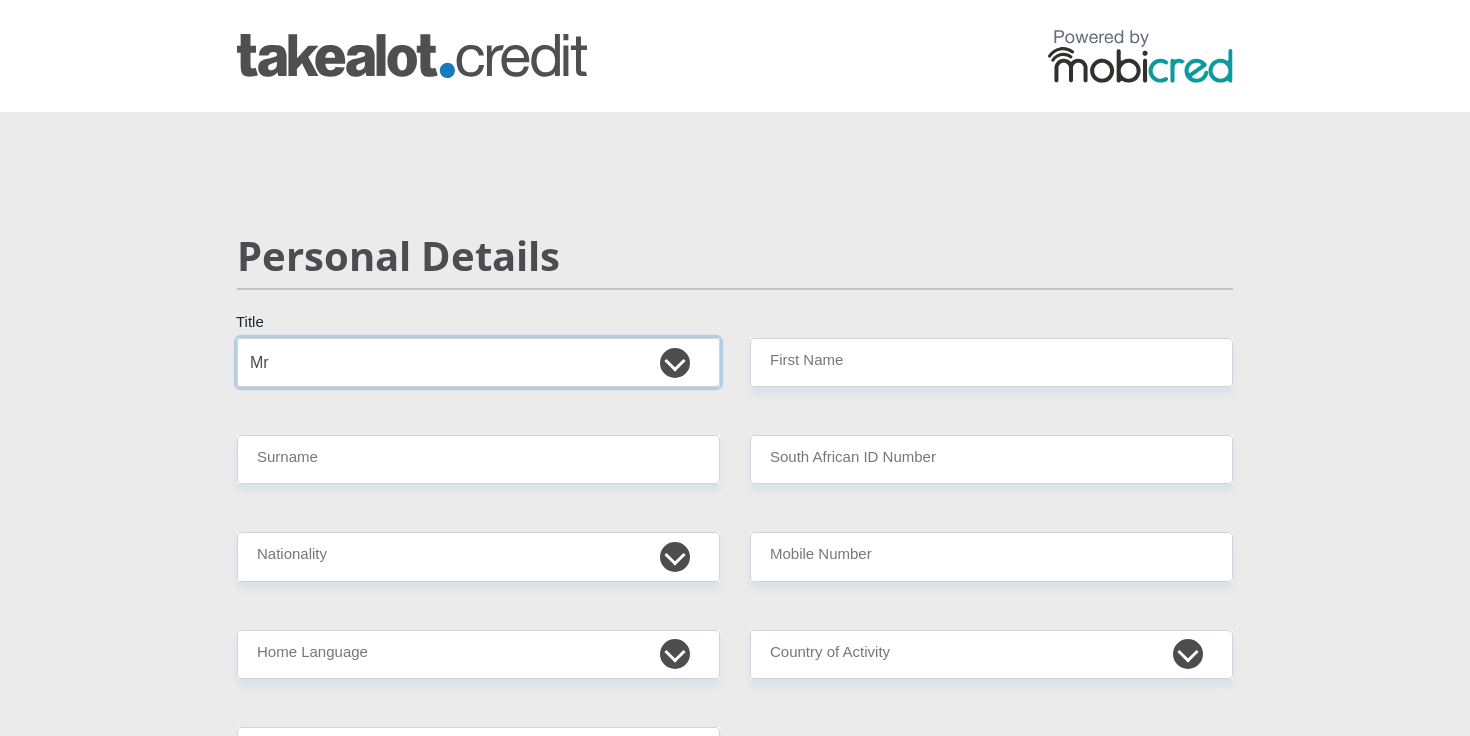 select on "Mrs" 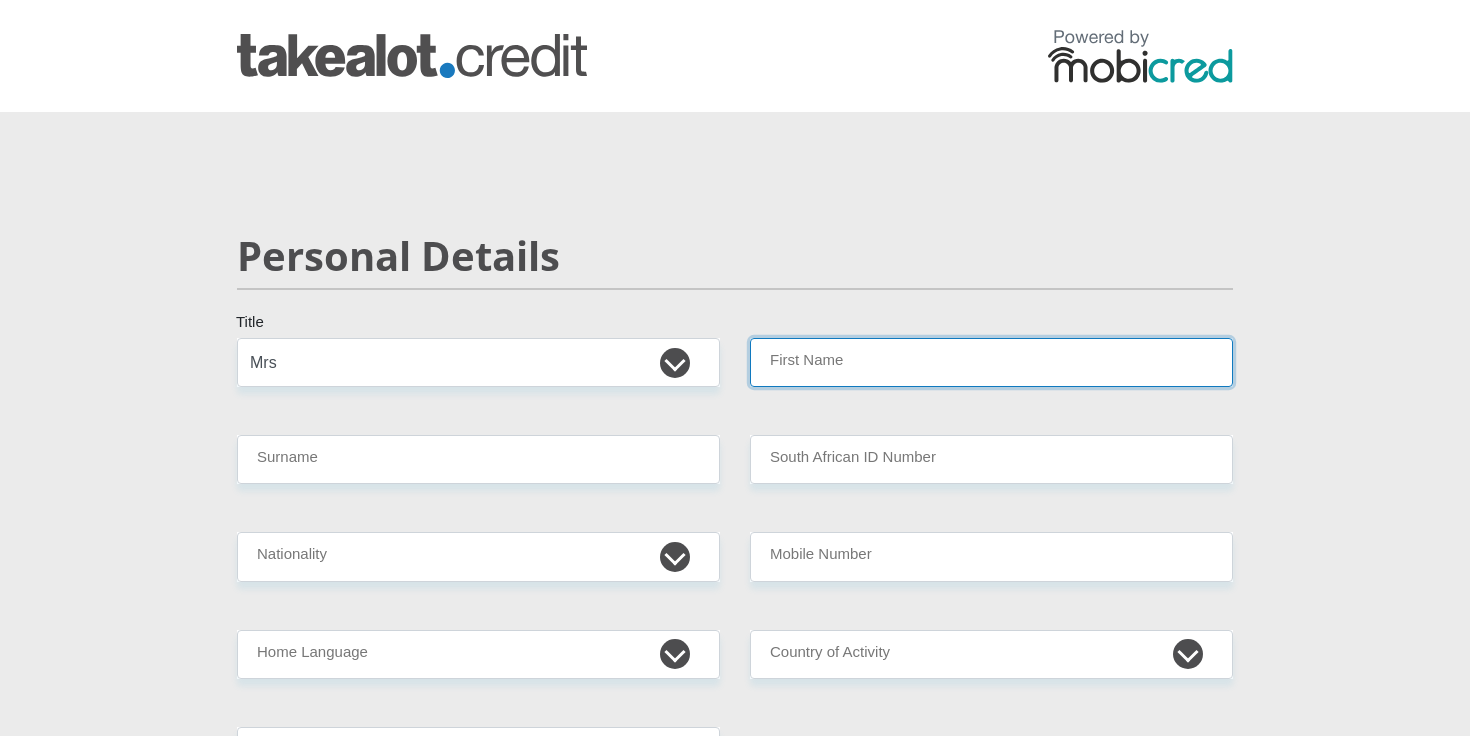 click on "First Name" at bounding box center (991, 362) 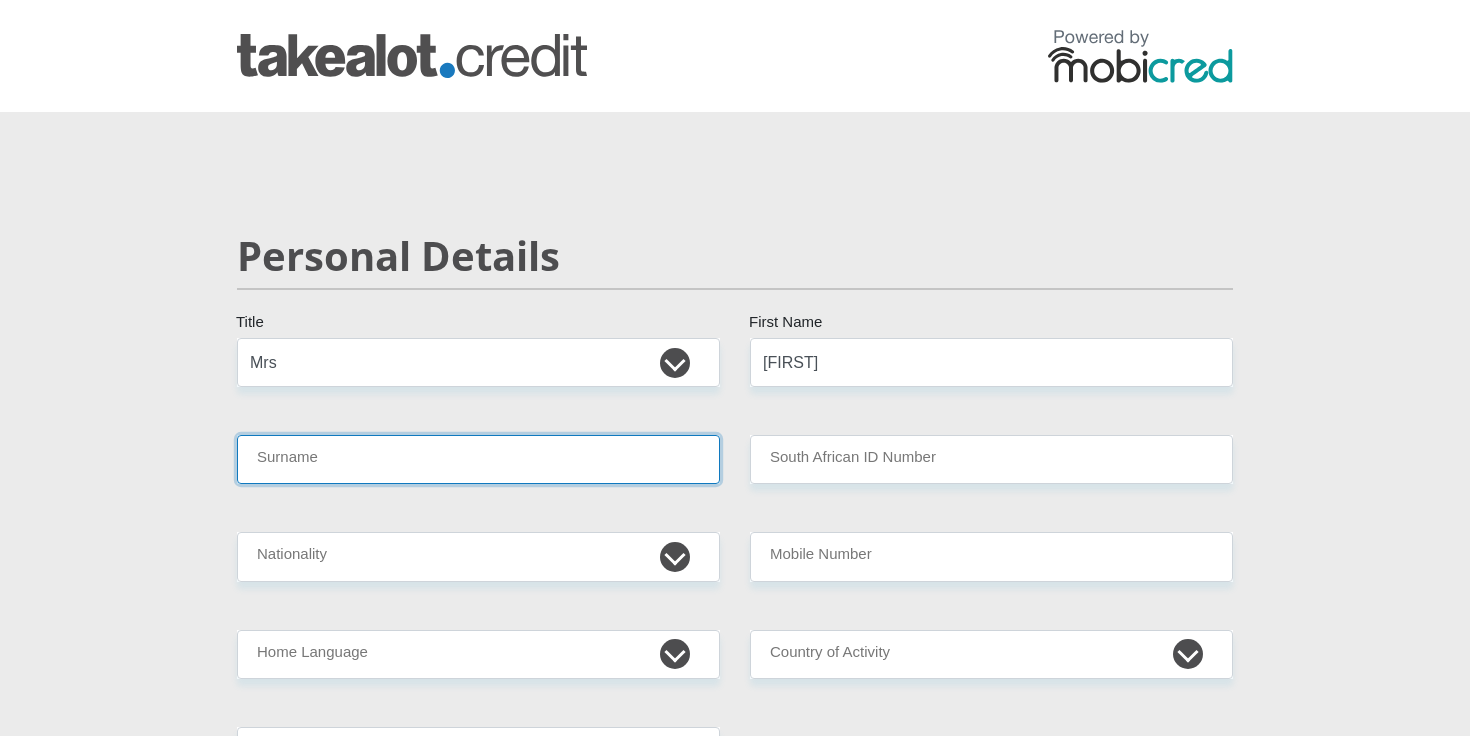 type on "[LAST]" 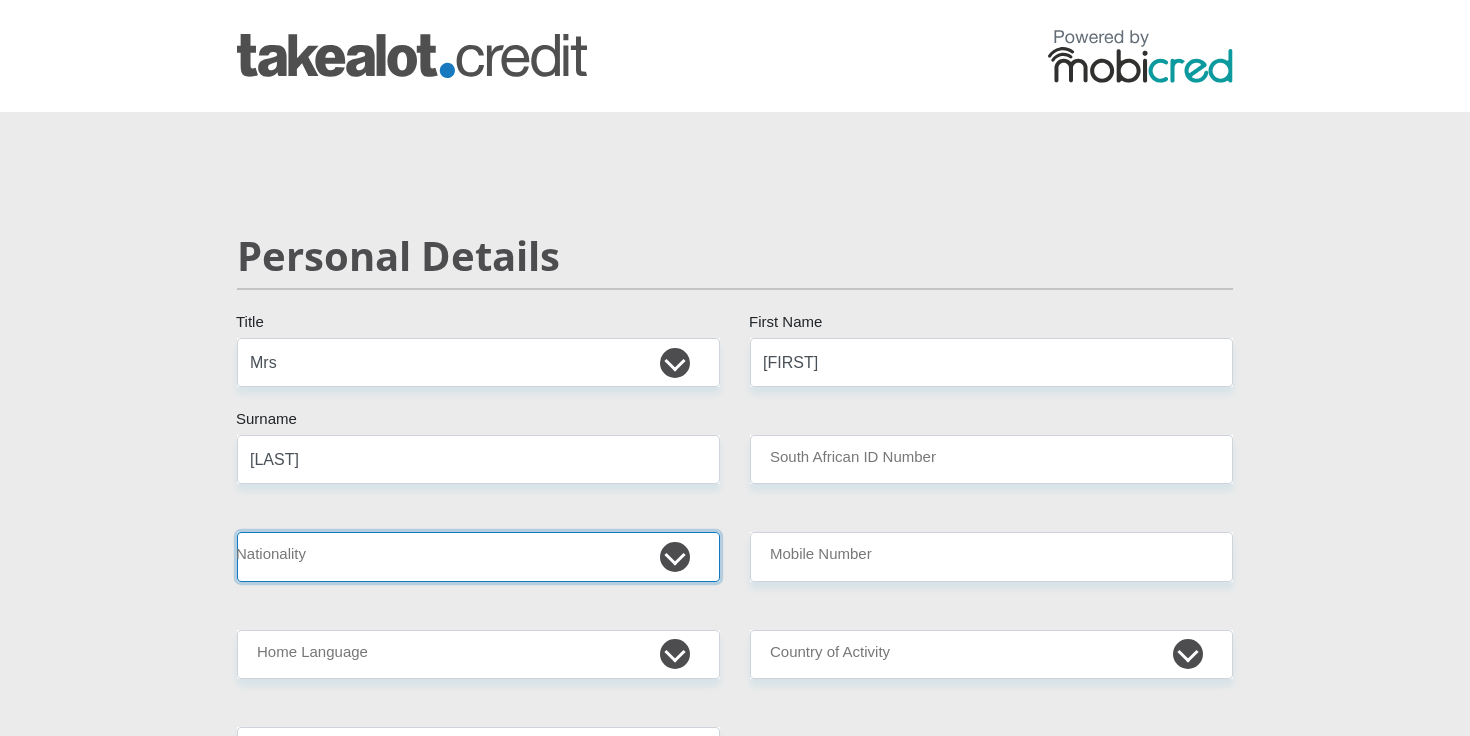 select on "CAN" 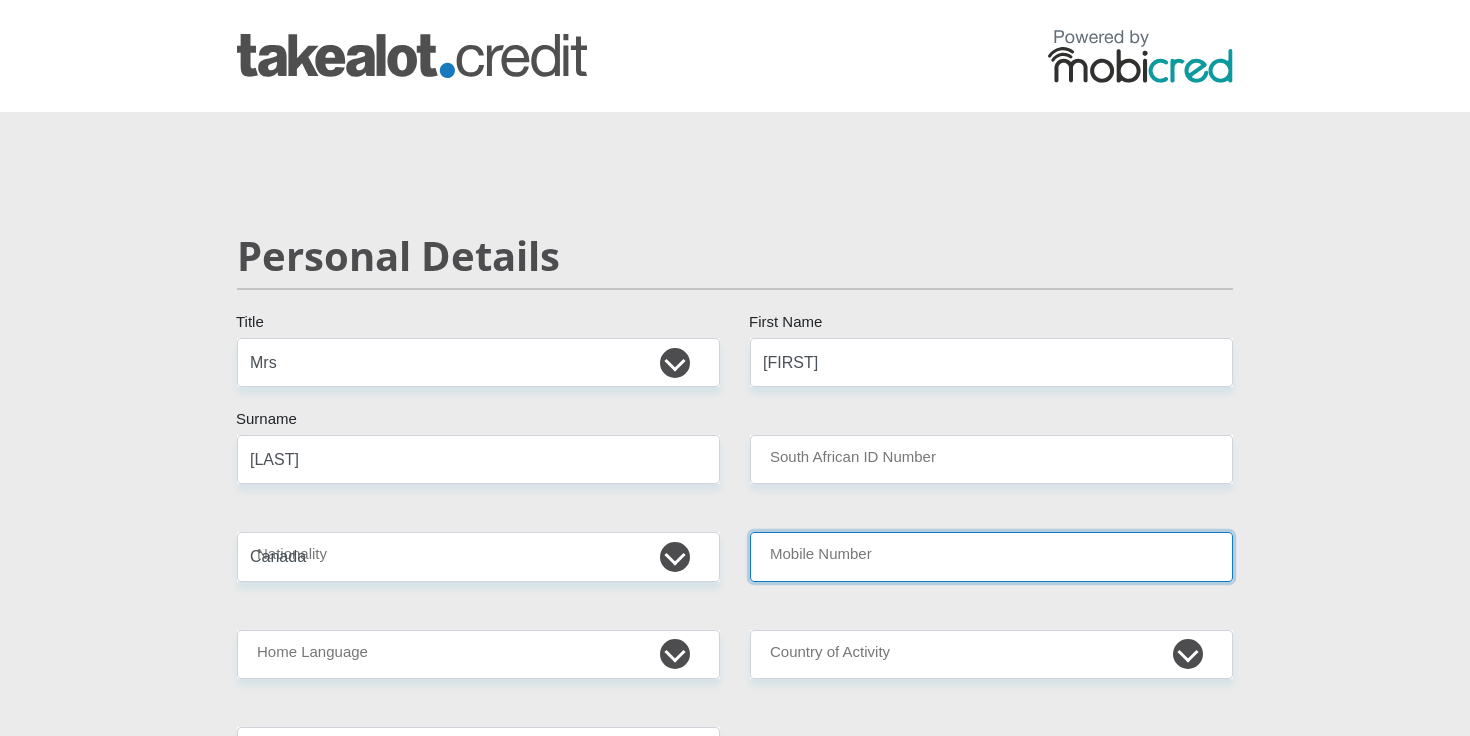 type on "[PHONE]" 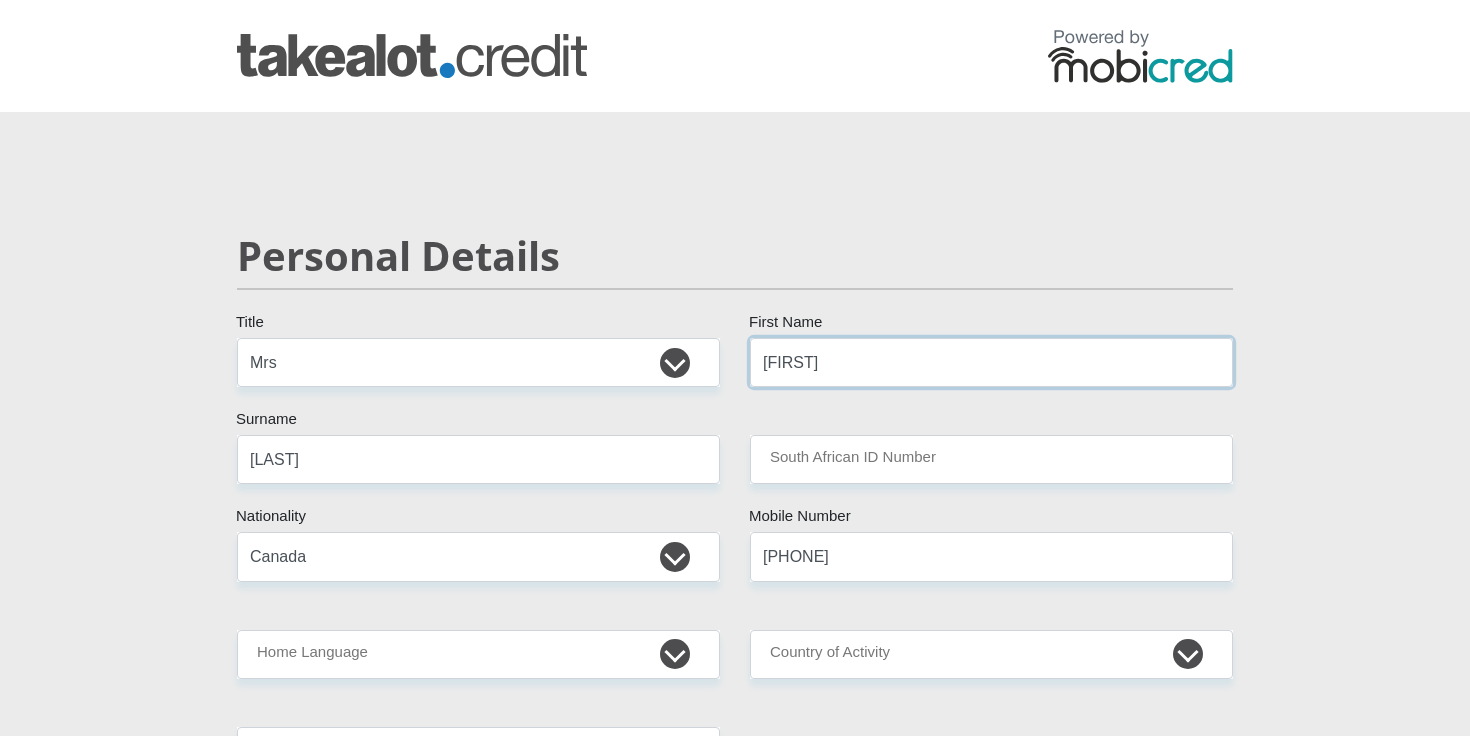 scroll, scrollTop: 171, scrollLeft: 0, axis: vertical 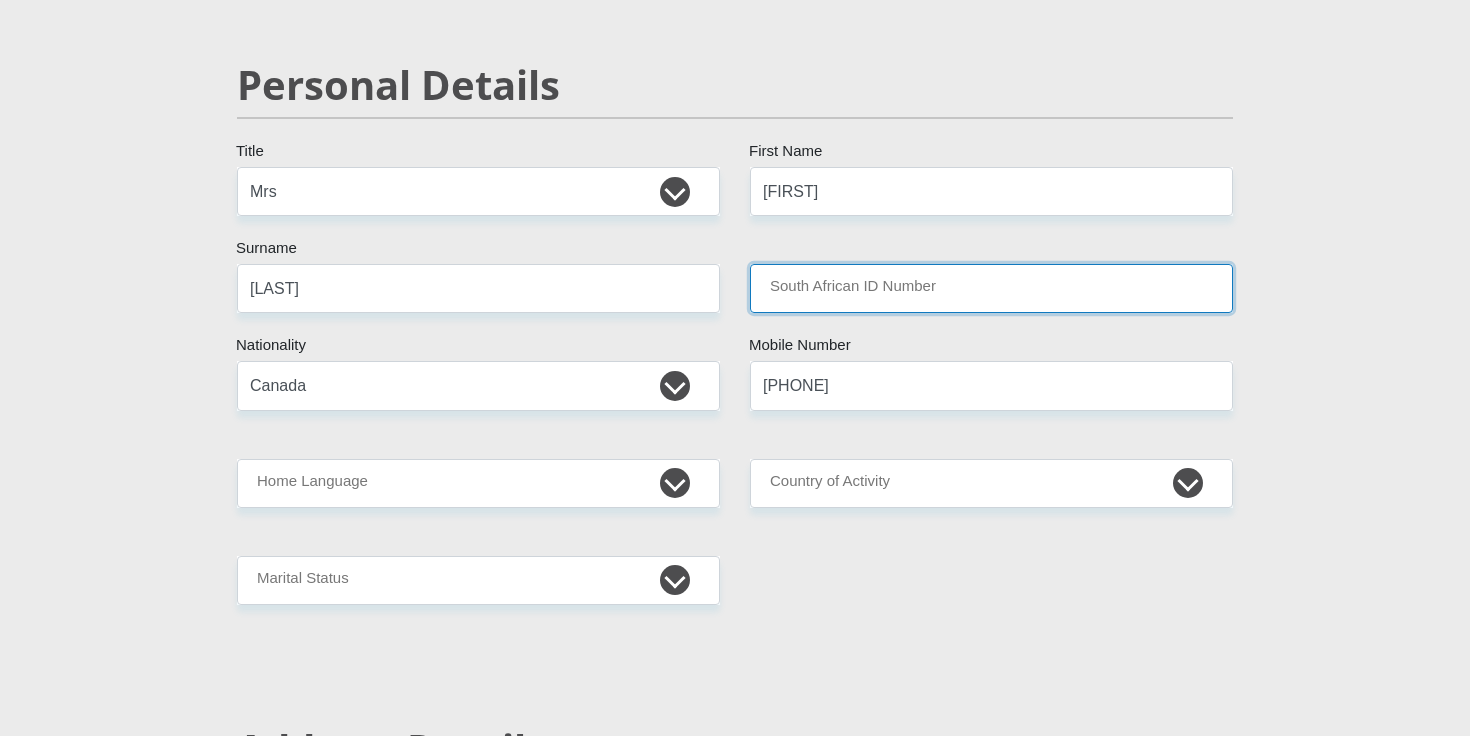 click on "South African ID Number" at bounding box center [991, 288] 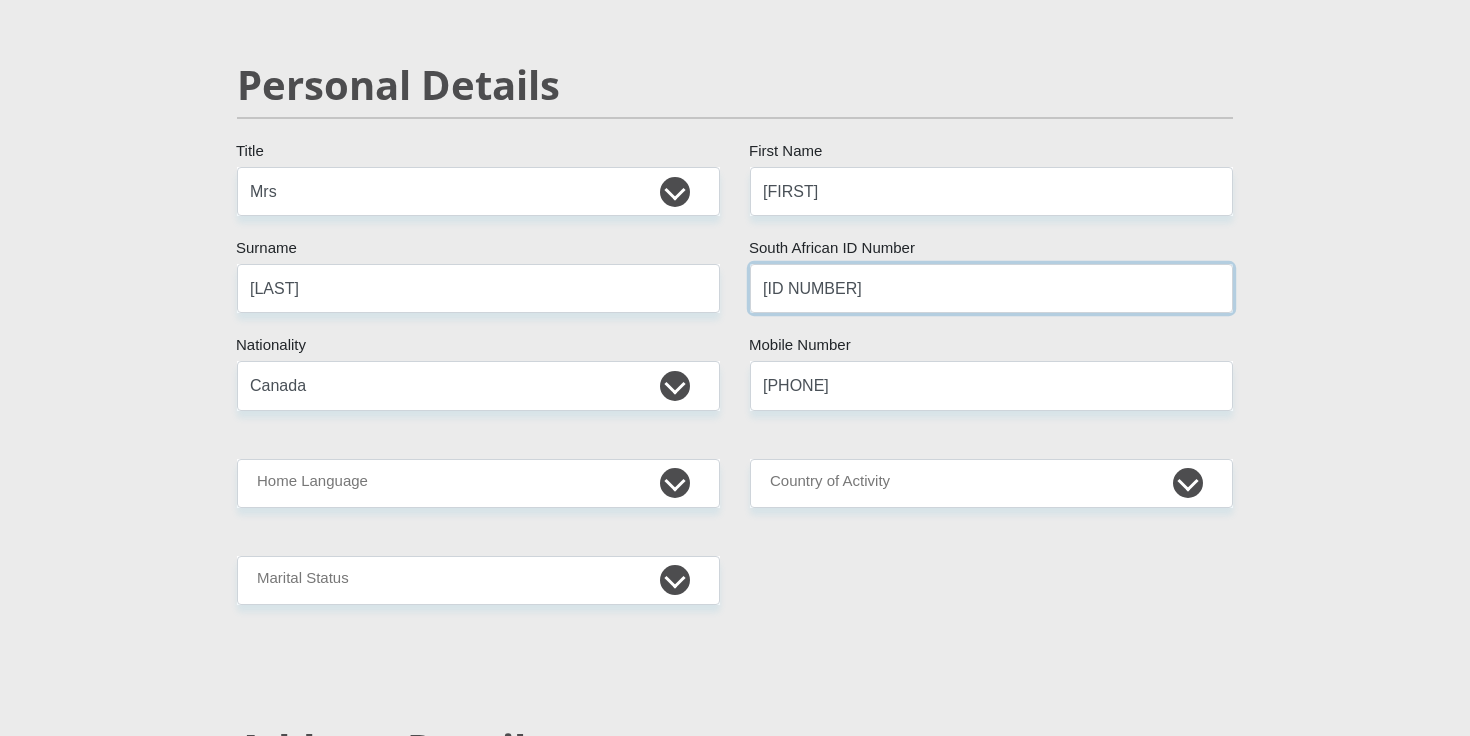type on "[ID NUMBER]" 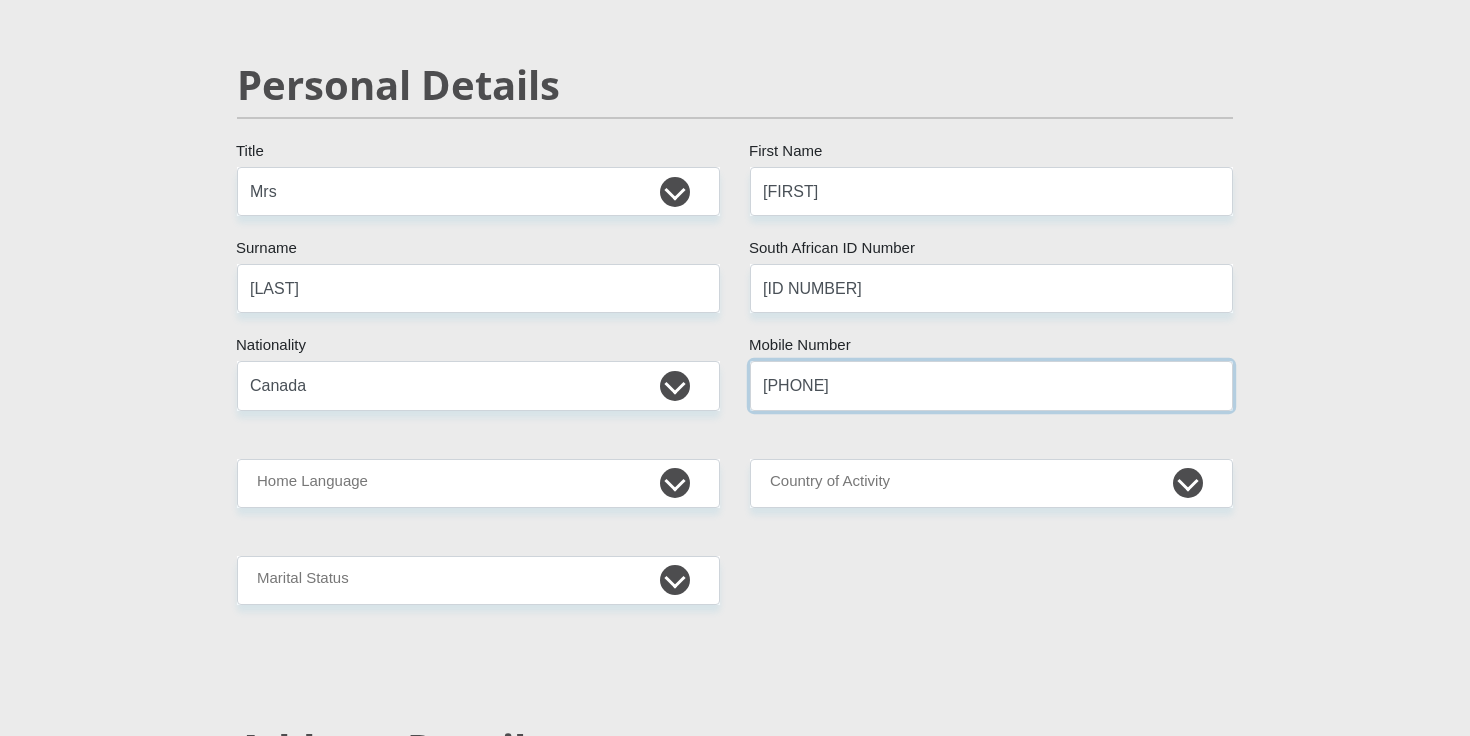 click on "[PHONE]" at bounding box center [991, 385] 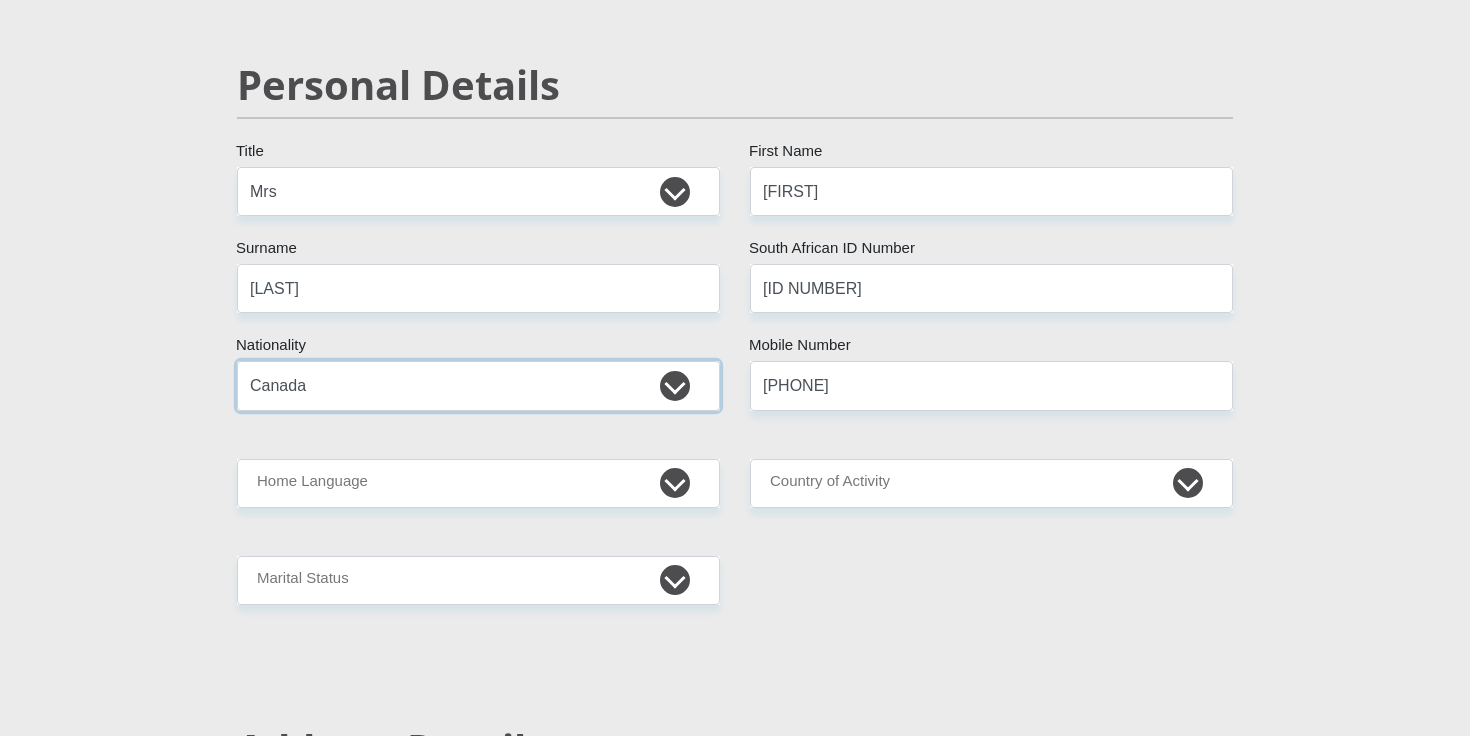 click on "South Africa
Afghanistan
Aland Islands
Albania
Algeria
America Samoa
American Virgin Islands
Andorra
Angola
Anguilla
Antarctica
Antigua and Barbuda
Argentina
Armenia
Aruba
Ascension Island
Australia
Austria
Azerbaijan
Bahamas
Bahrain
Bangladesh
Barbados
Chad" at bounding box center (478, 385) 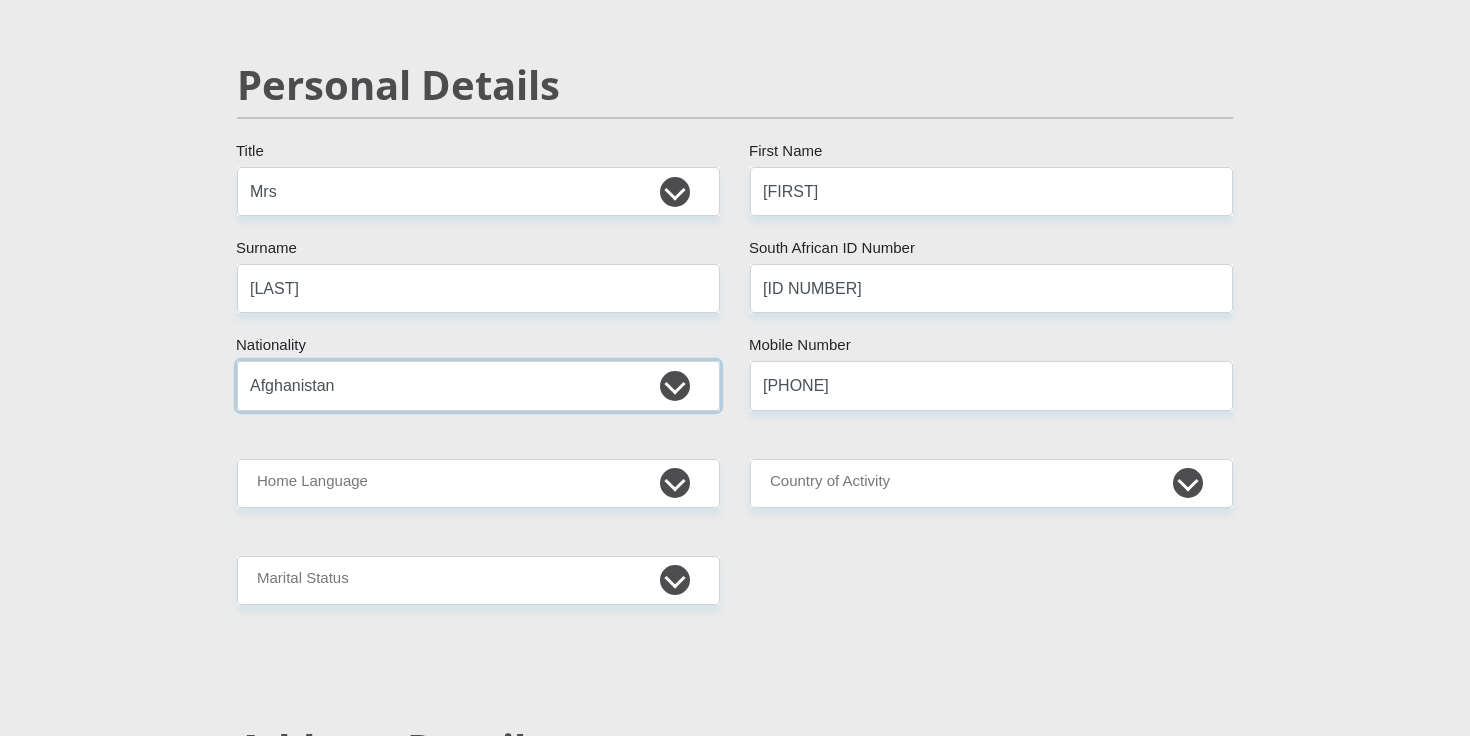 click on "South Africa
Afghanistan
Aland Islands
Albania
Algeria
America Samoa
American Virgin Islands
Andorra
Angola
Anguilla
Antarctica
Antigua and Barbuda
Argentina
Armenia
Aruba
Ascension Island
Australia
Austria
Azerbaijan
Bahamas
Bahrain
Bangladesh
Barbados
Chad" at bounding box center [478, 385] 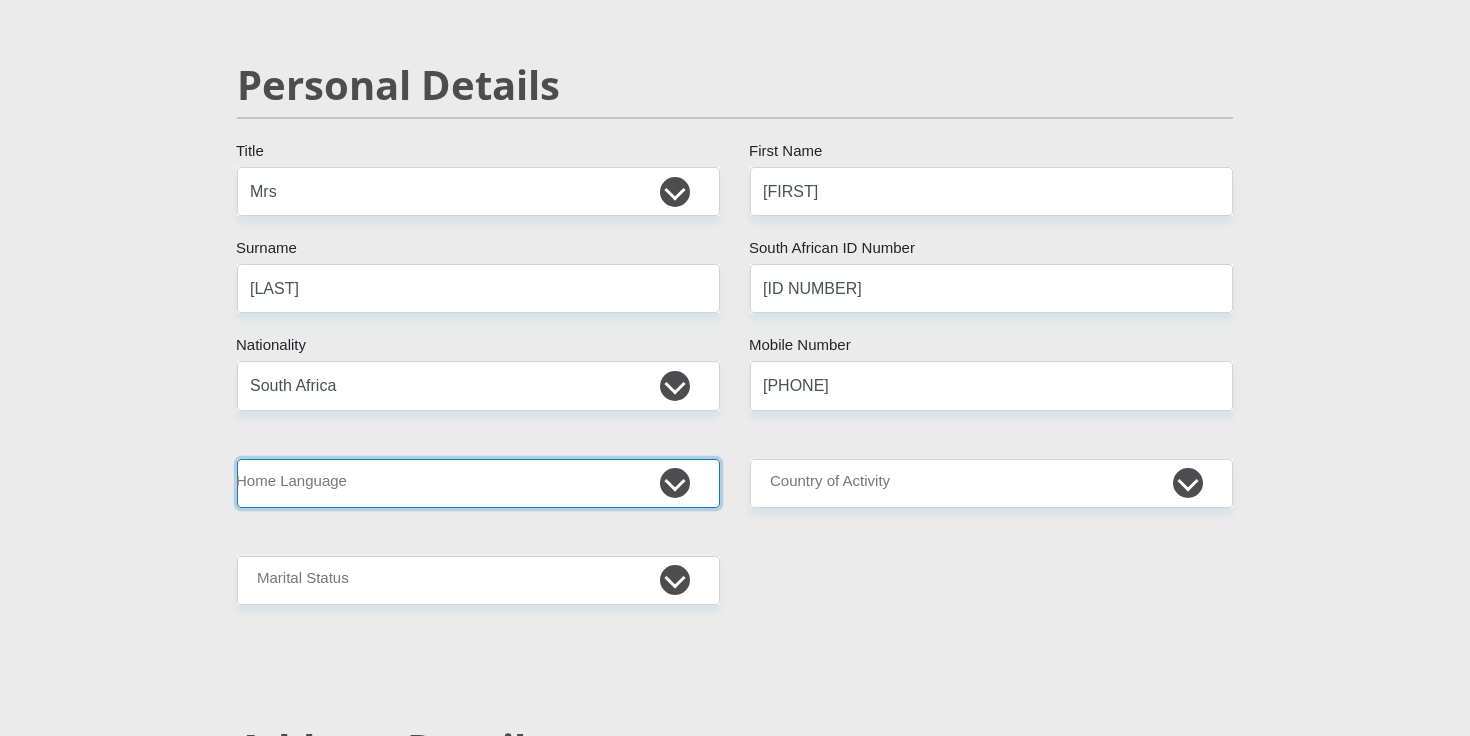 click on "Afrikaans
English
Sepedi
South Ndebele
Southern Sotho
Swati
Tsonga
Tswana
Venda
Xhosa
Zulu
Other" at bounding box center [478, 483] 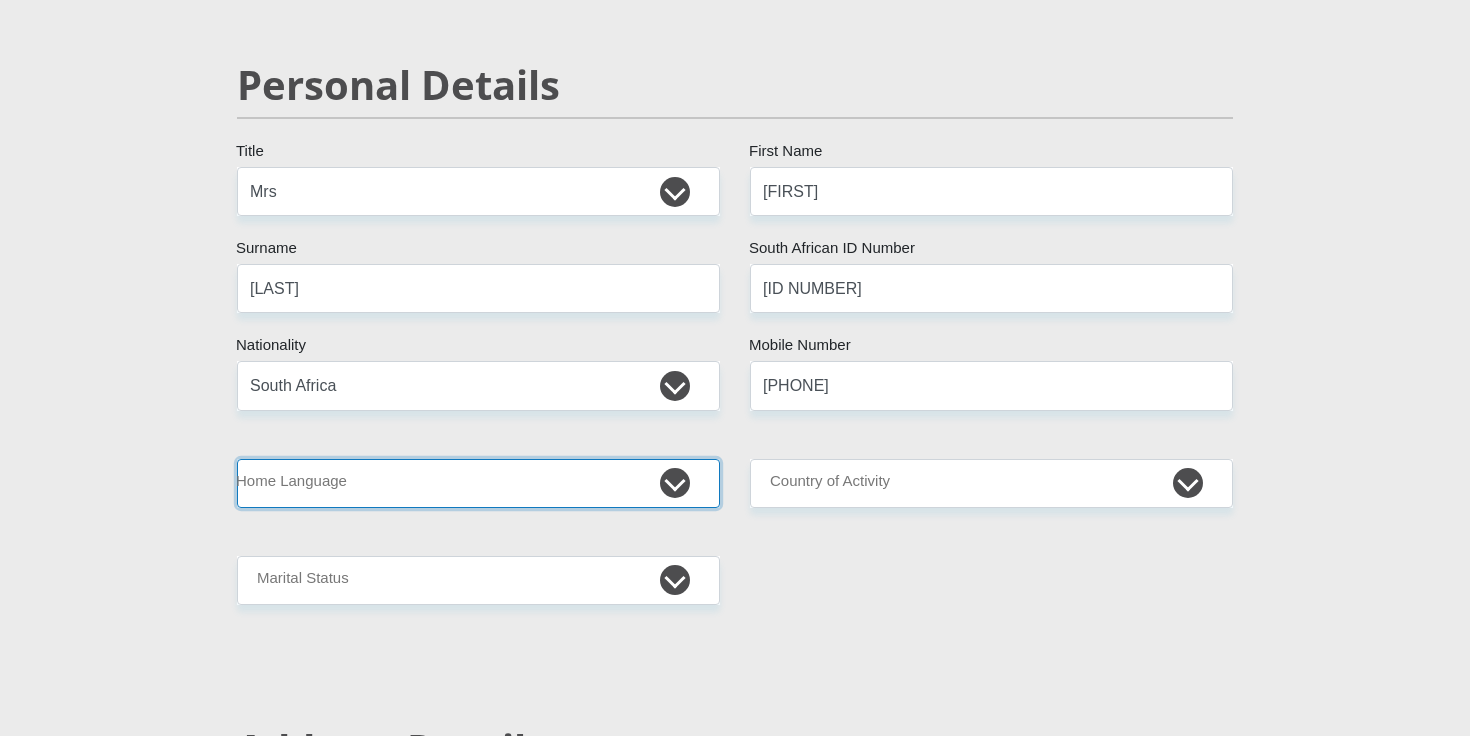 select on "eng" 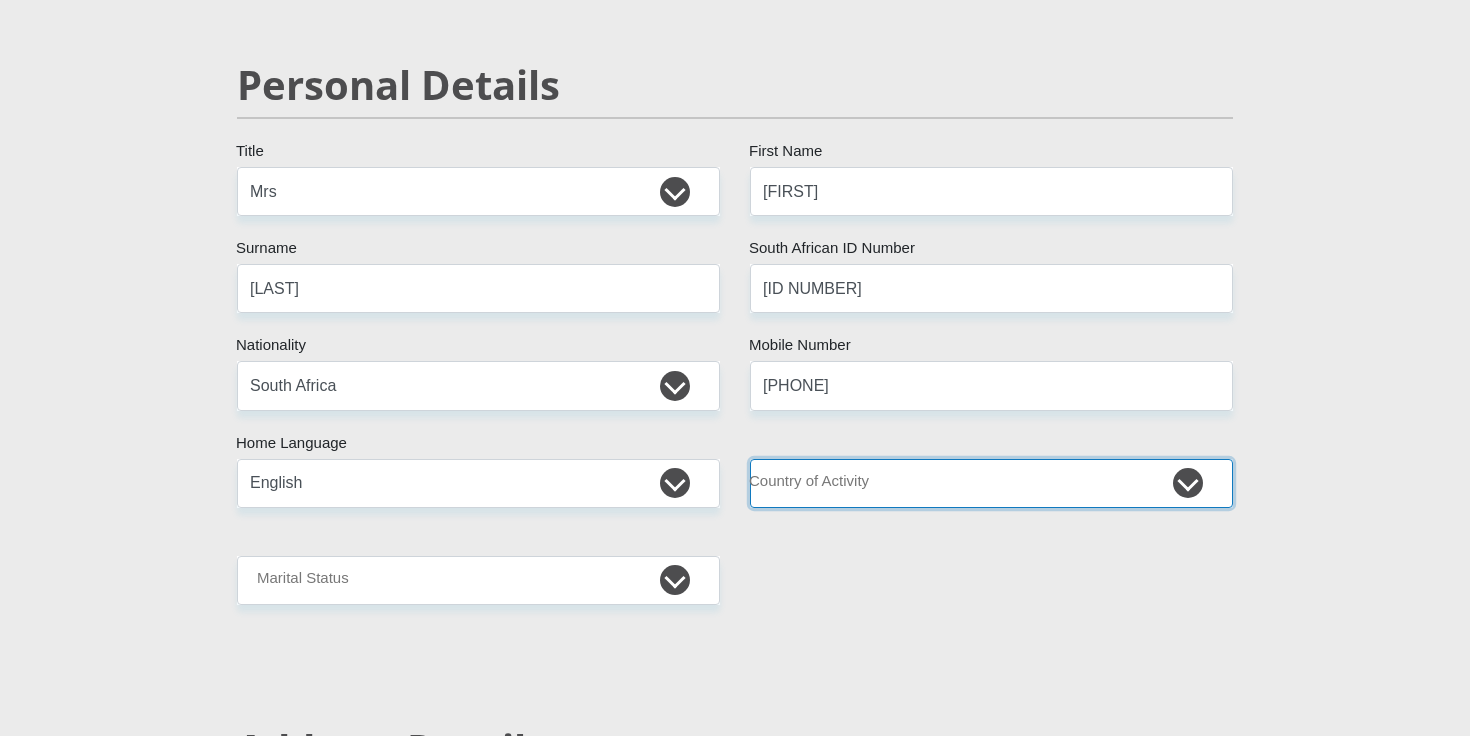click on "South Africa
Afghanistan
Aland Islands
Albania
Algeria
America Samoa
American Virgin Islands
Andorra
Angola
Anguilla
Antarctica
Antigua and Barbuda
Argentina
Armenia
Aruba
Ascension Island
Australia
Austria
Azerbaijan
Chad" at bounding box center [991, 483] 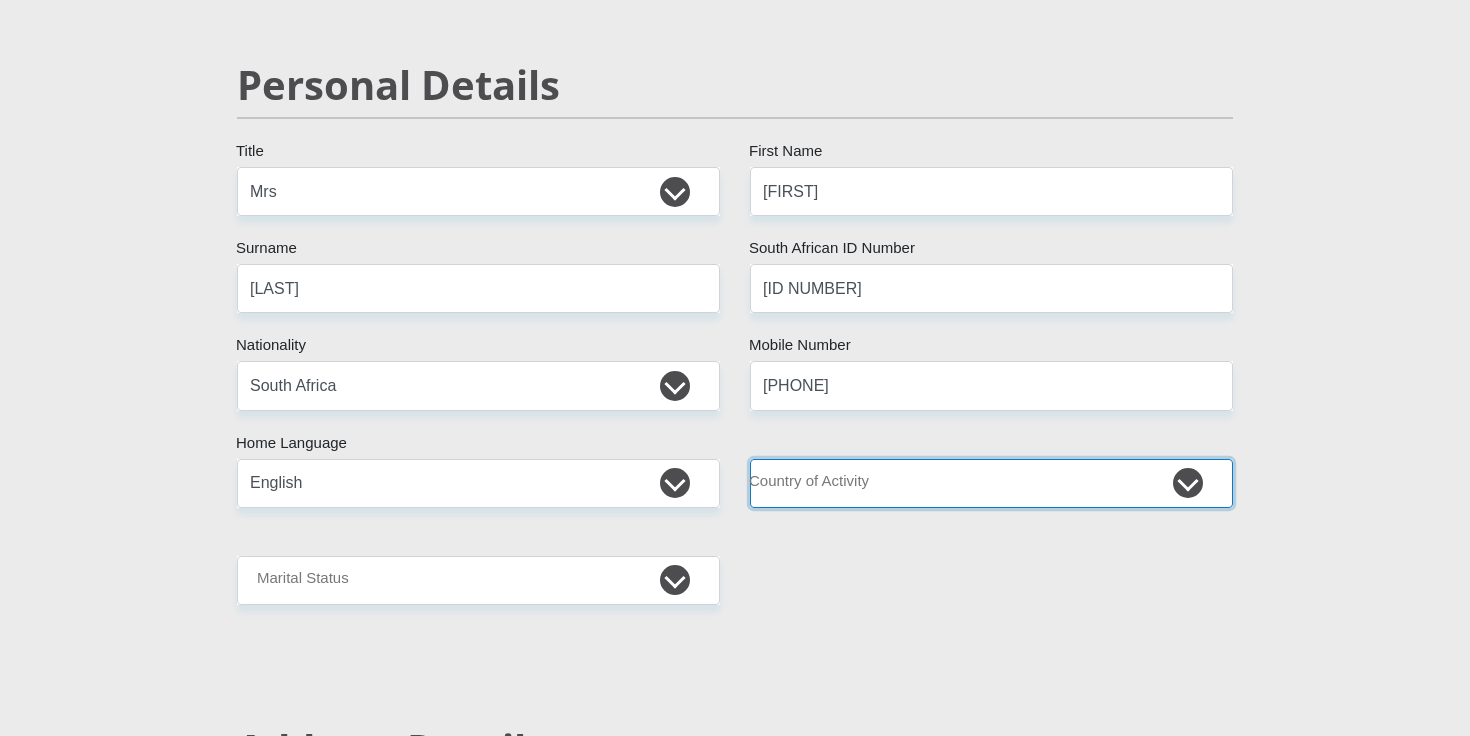 select on "ZAF" 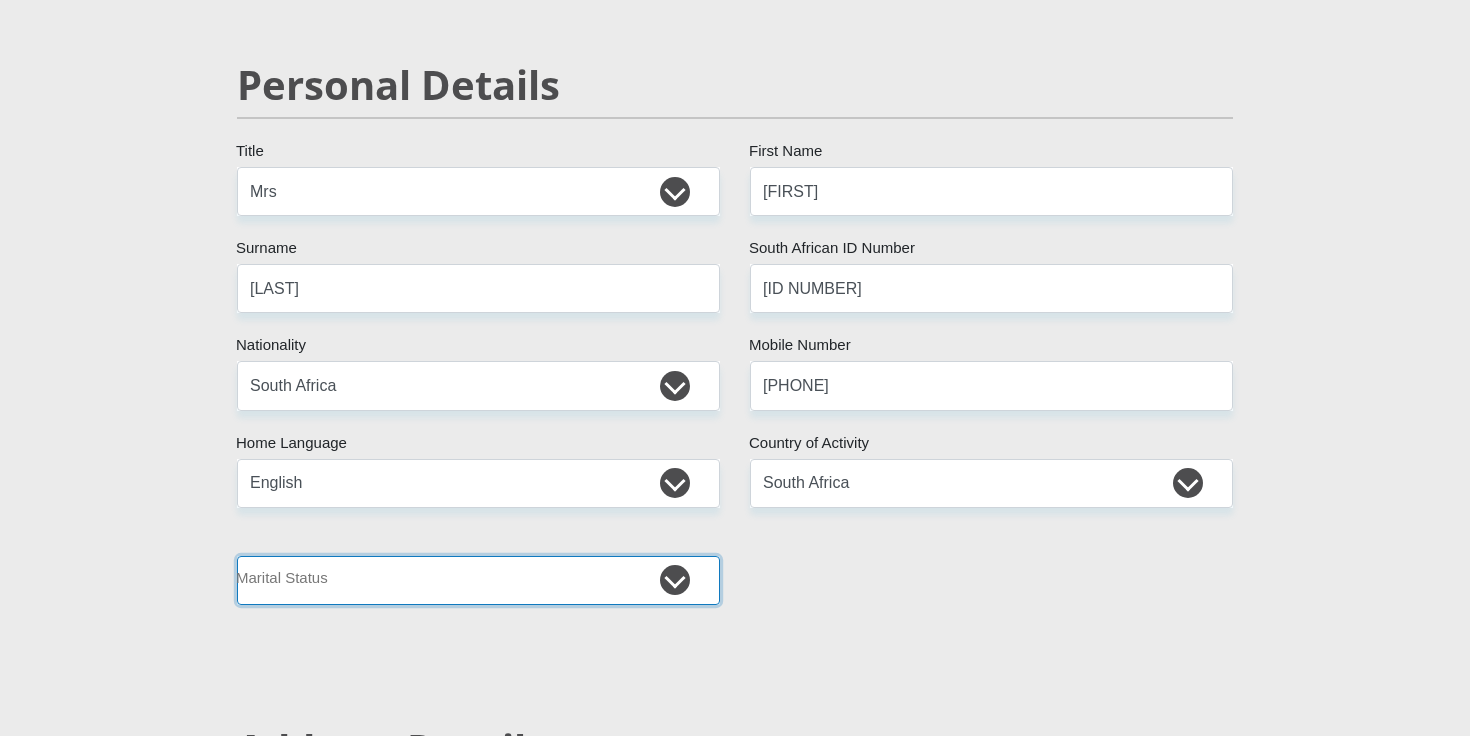 click on "Married ANC
Single
Divorced
Widowed
Married COP or Customary Law" at bounding box center (478, 580) 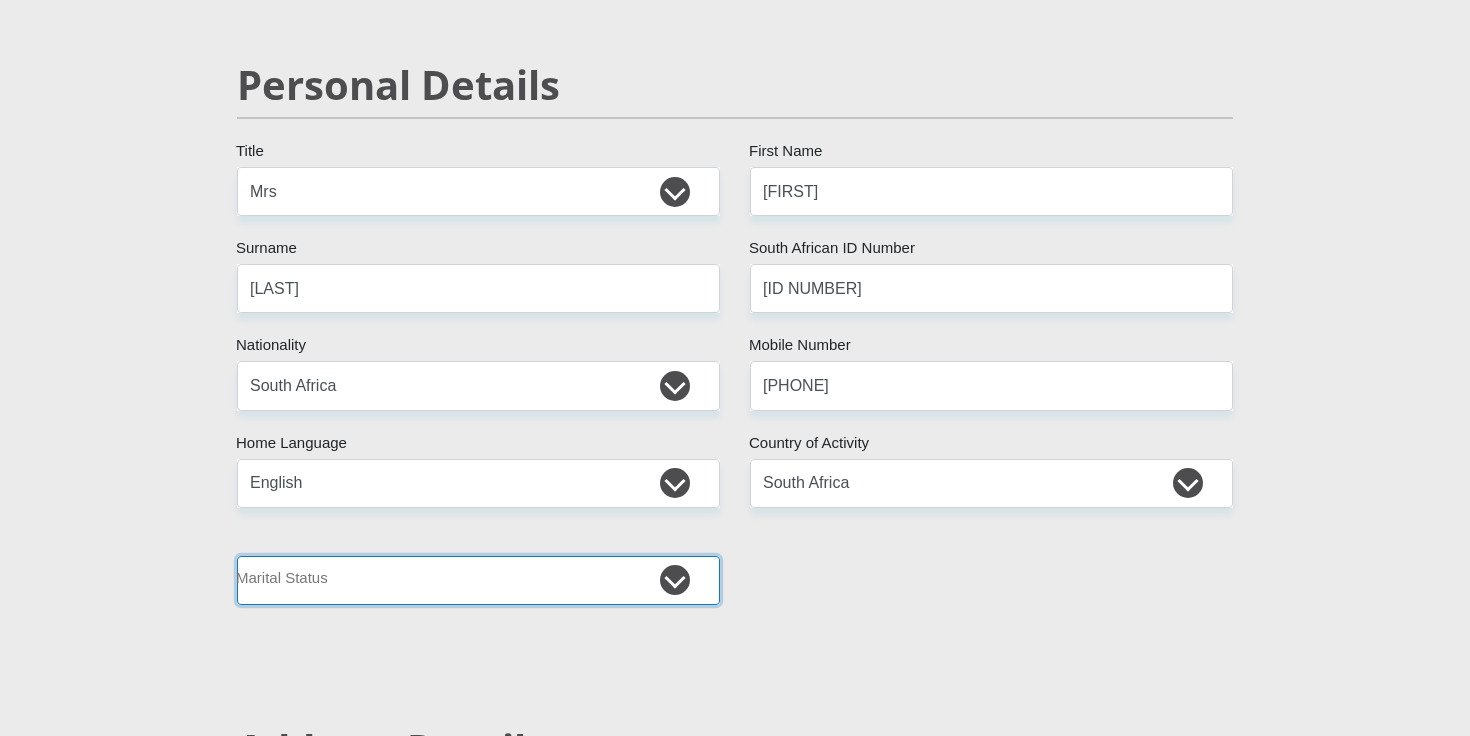 select on "1" 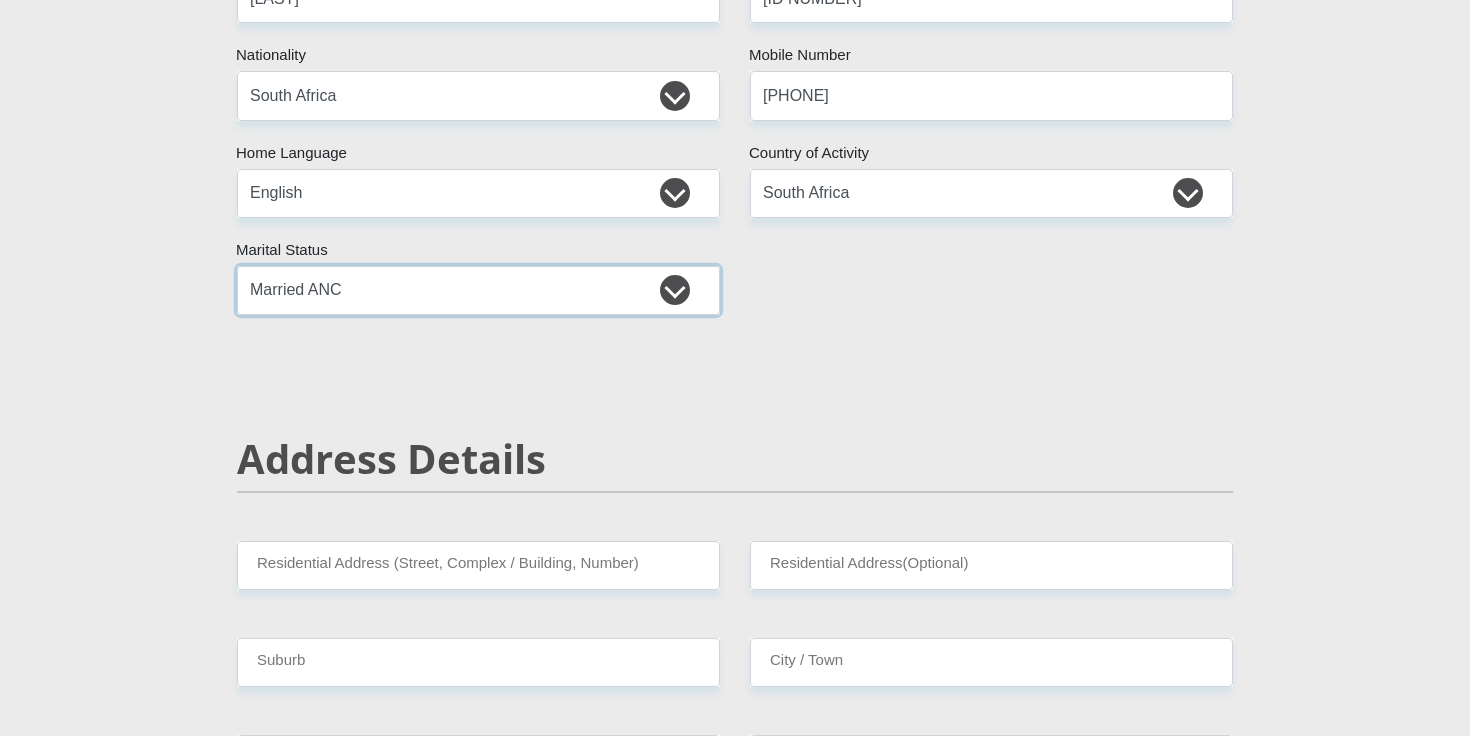 scroll, scrollTop: 606, scrollLeft: 0, axis: vertical 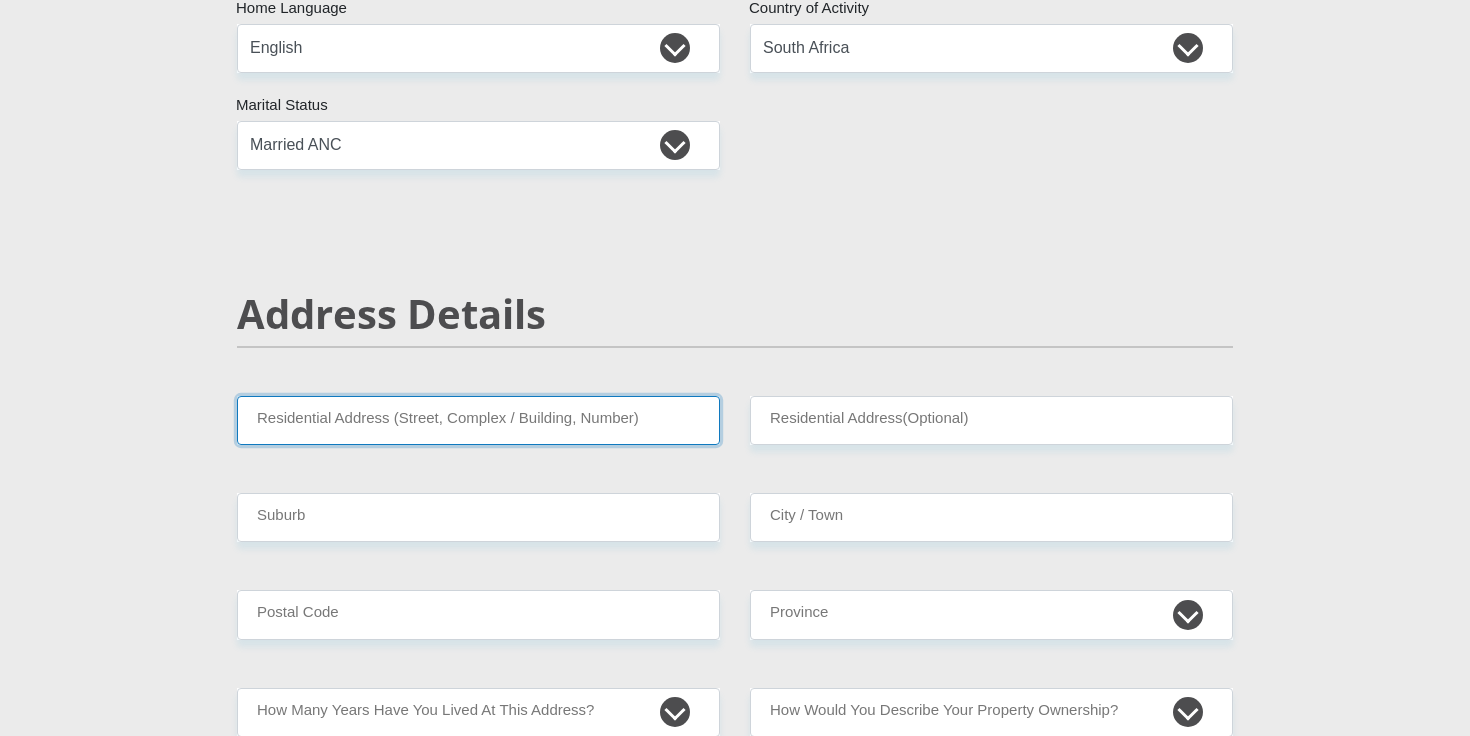click on "Residential Address (Street, Complex / Building, Number)" at bounding box center (478, 420) 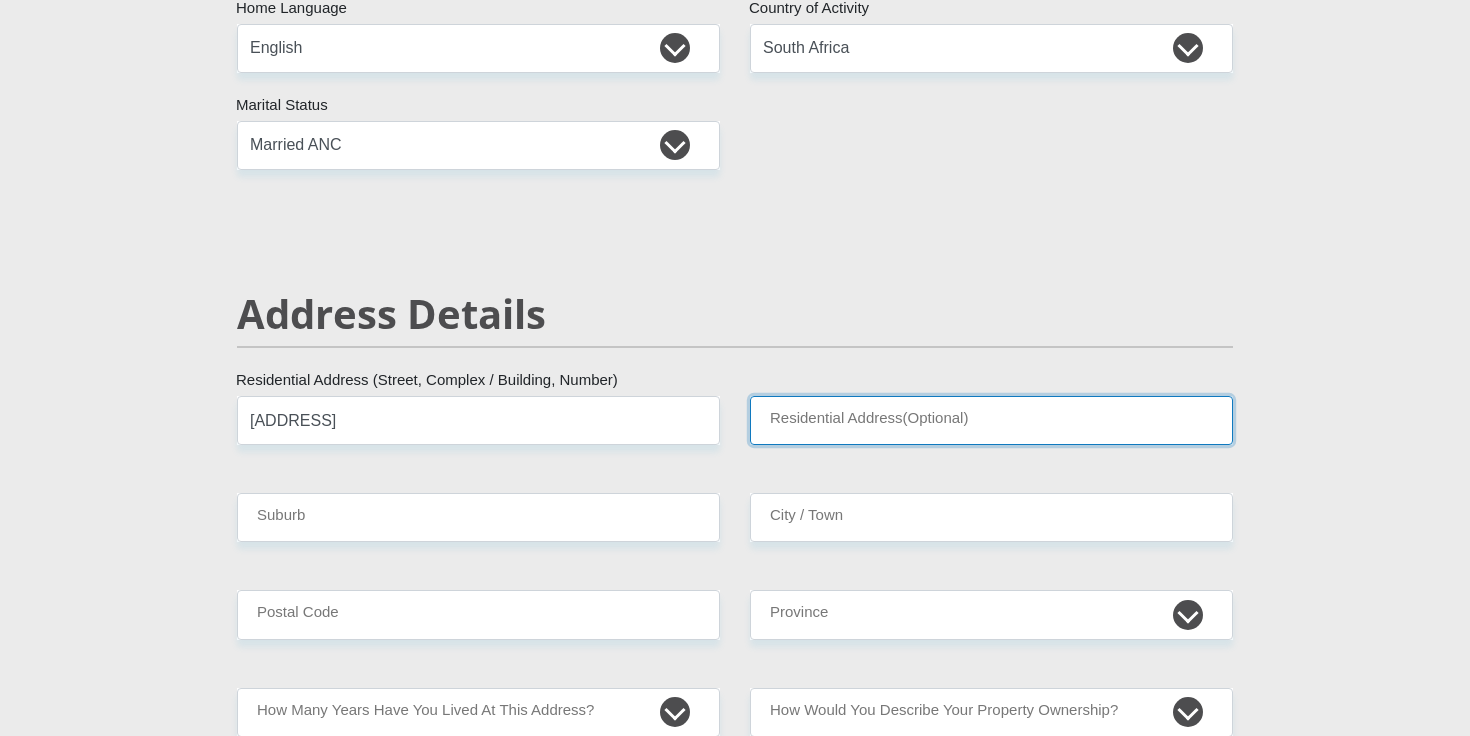 type on "[ADDRESS]" 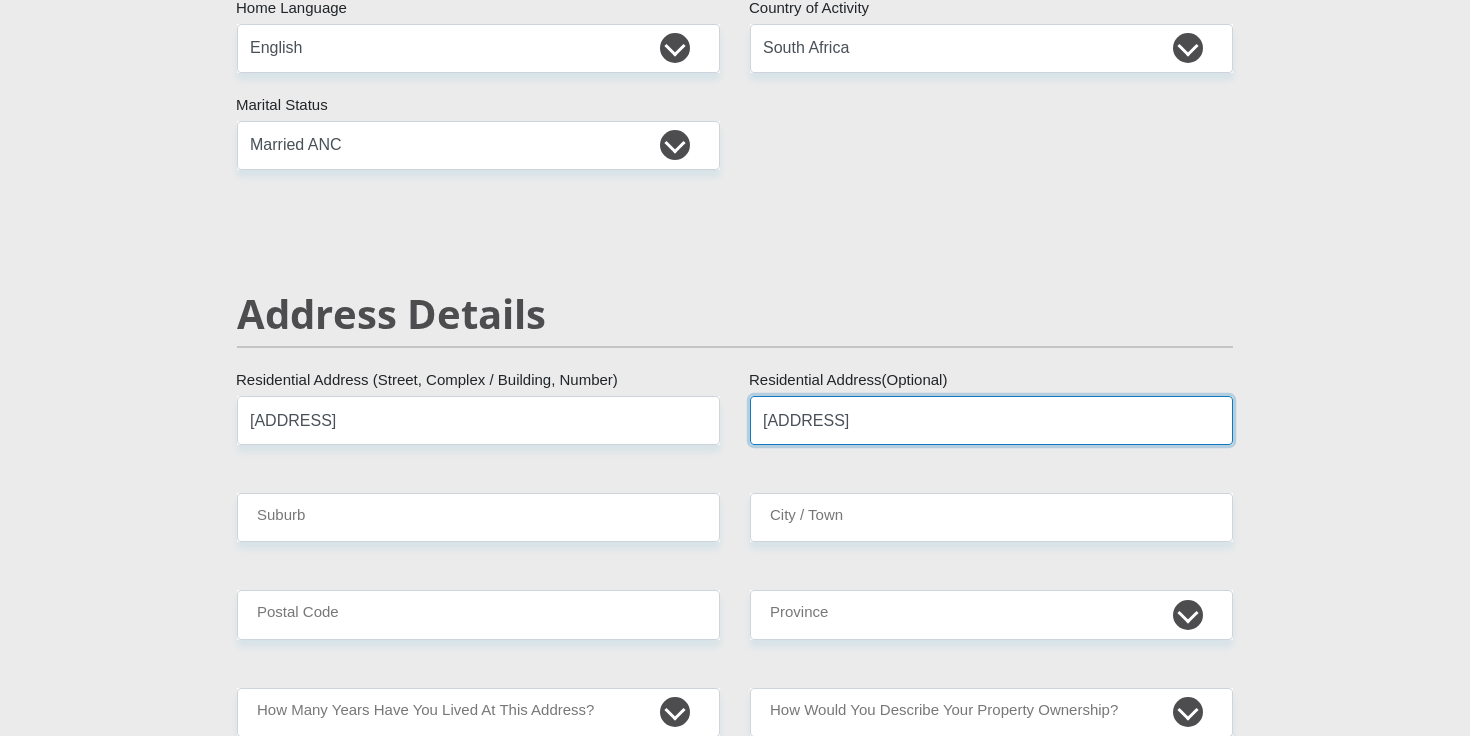 type on "[LAST]" 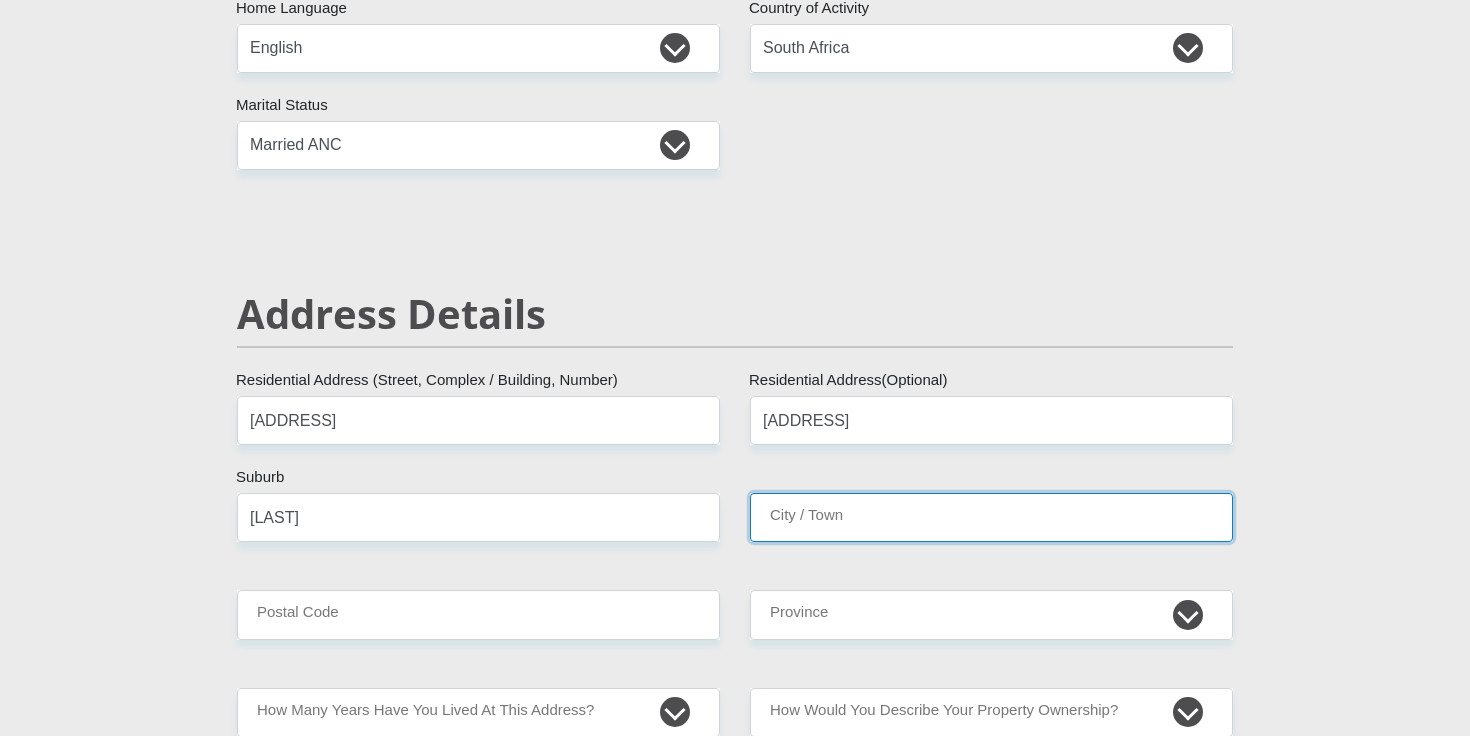 type on "[LAST]" 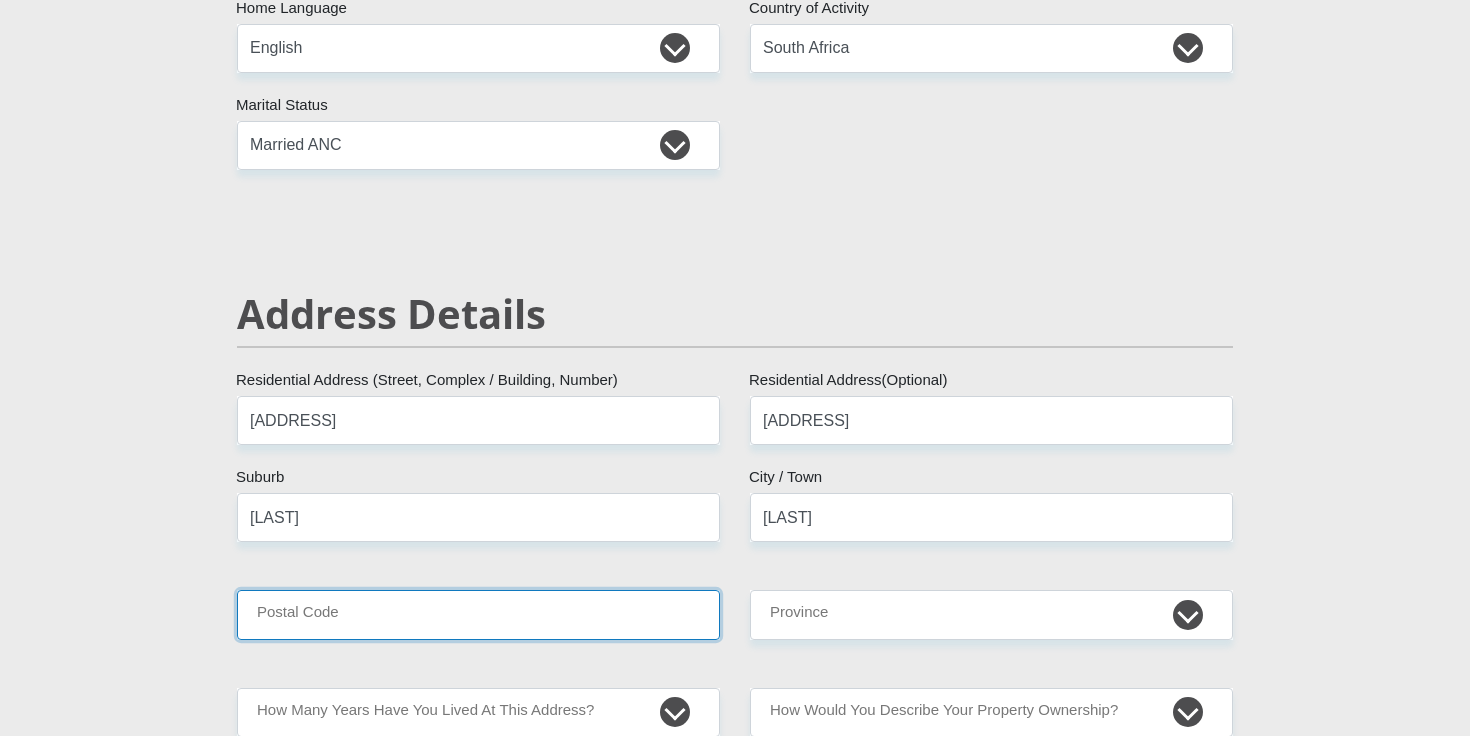 type on "4319" 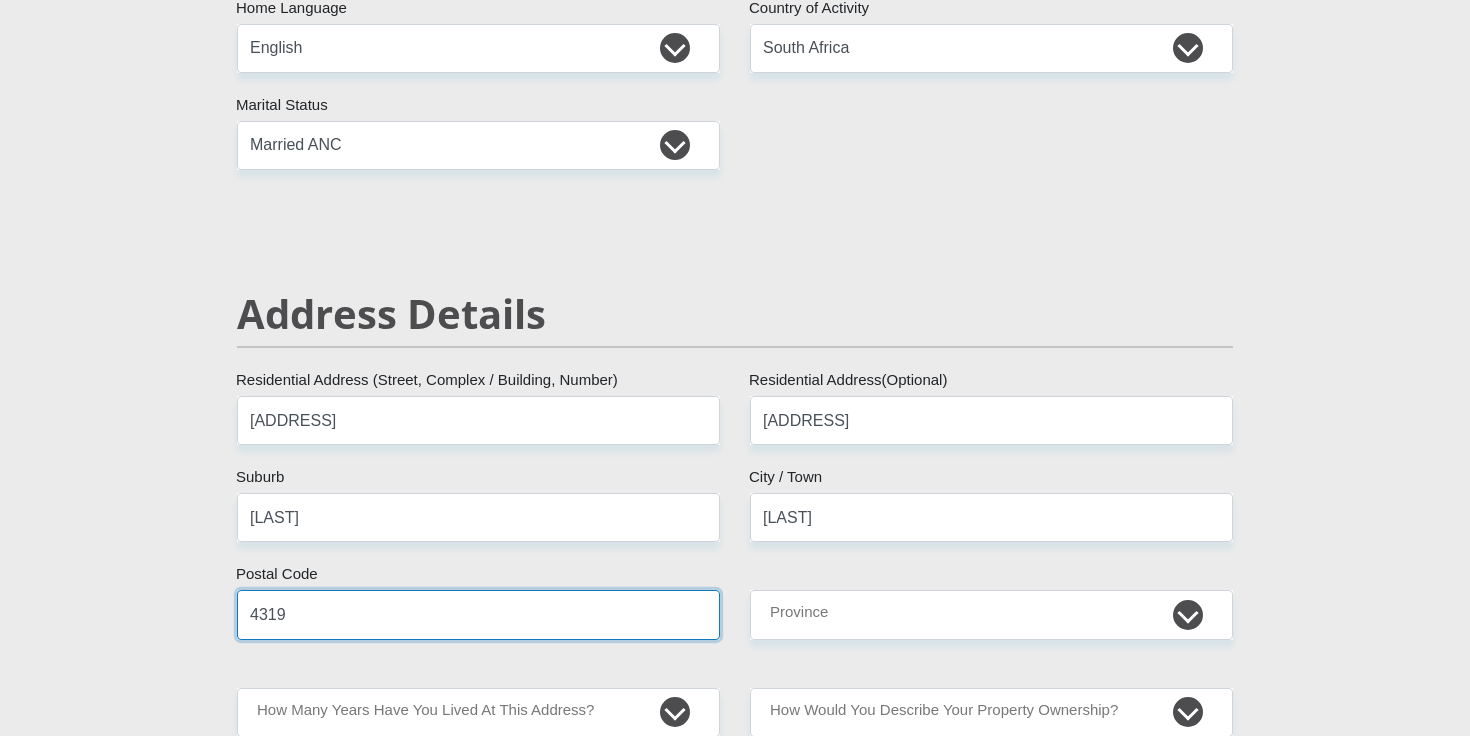 select on "KwaZulu-Natal" 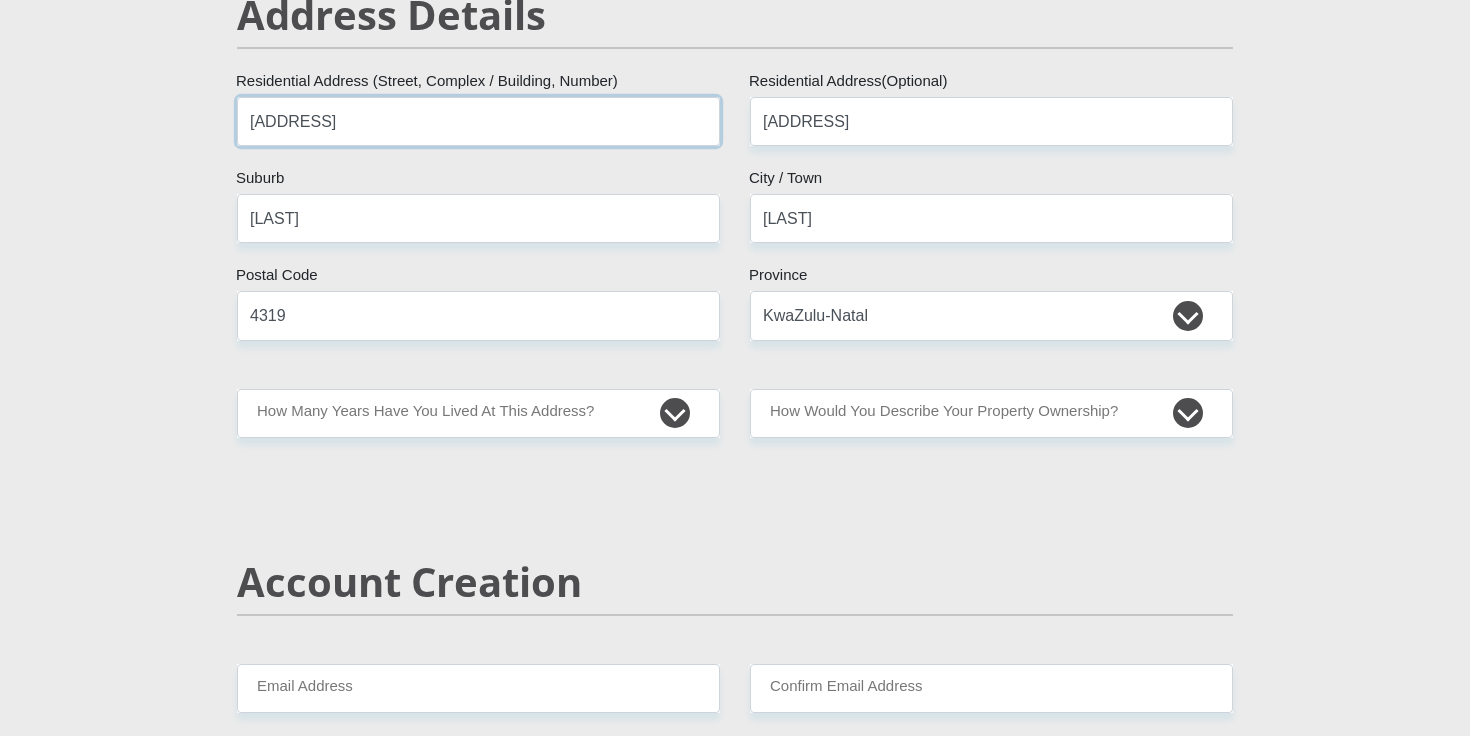 scroll, scrollTop: 929, scrollLeft: 0, axis: vertical 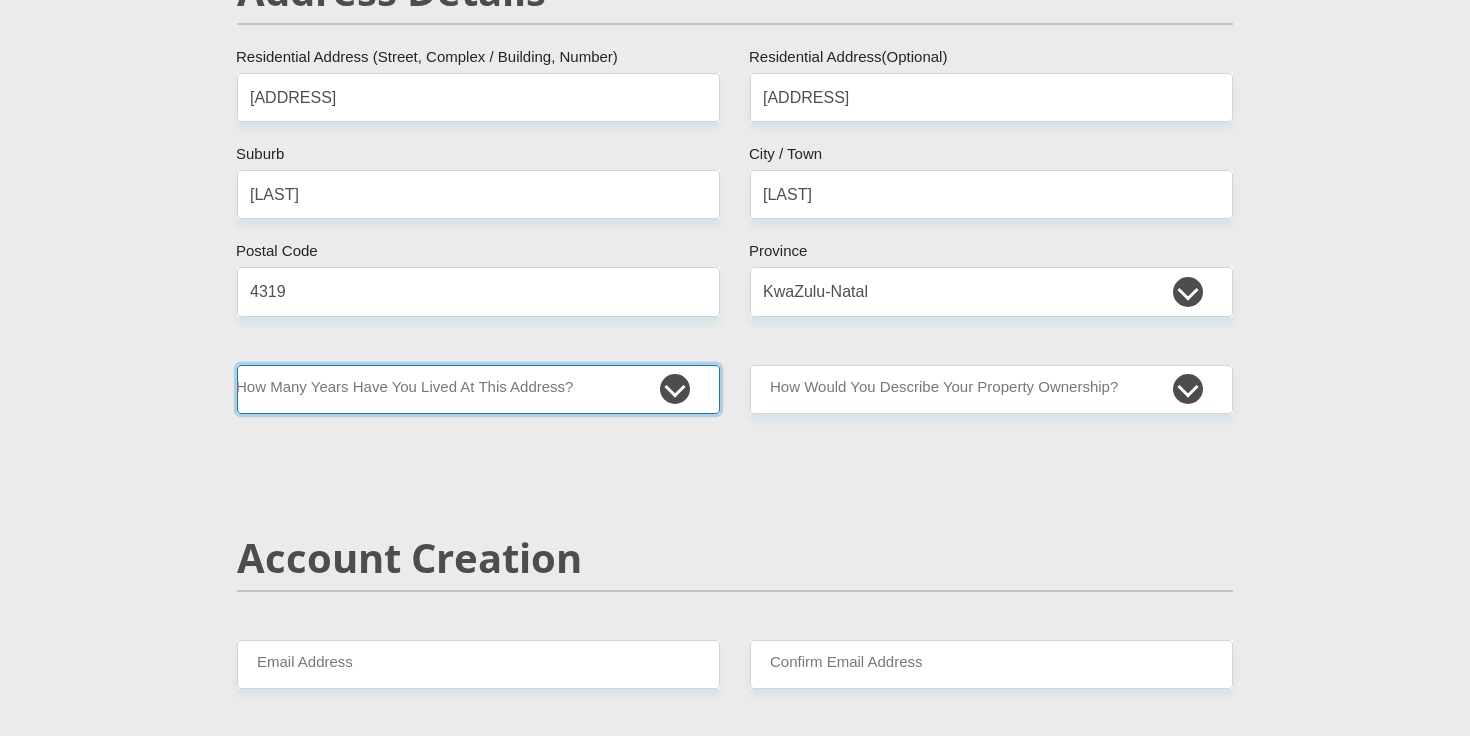 click on "less than 1 year
1-3 years
3-5 years
5+ years" at bounding box center [478, 389] 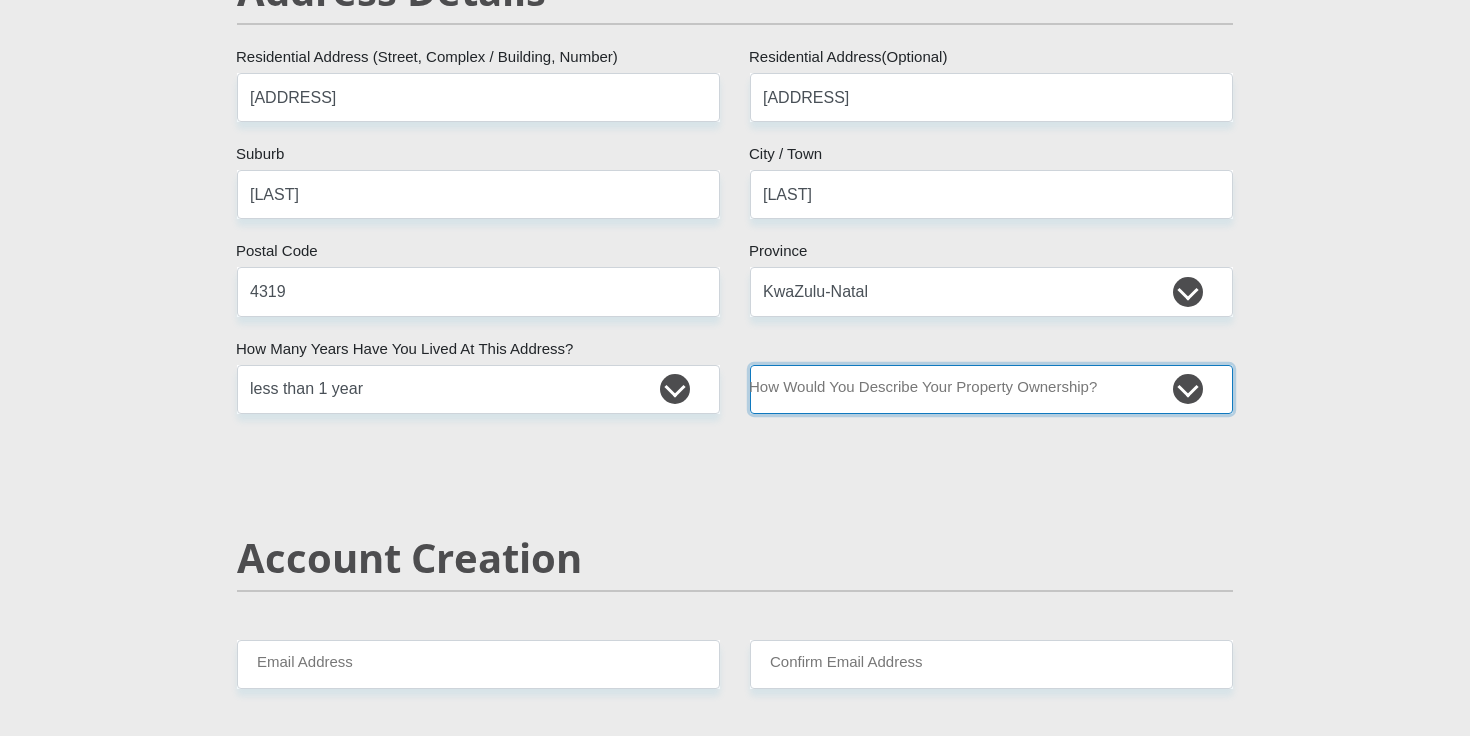 click on "Owned
Rented
Family Owned
Company Dwelling" at bounding box center [991, 389] 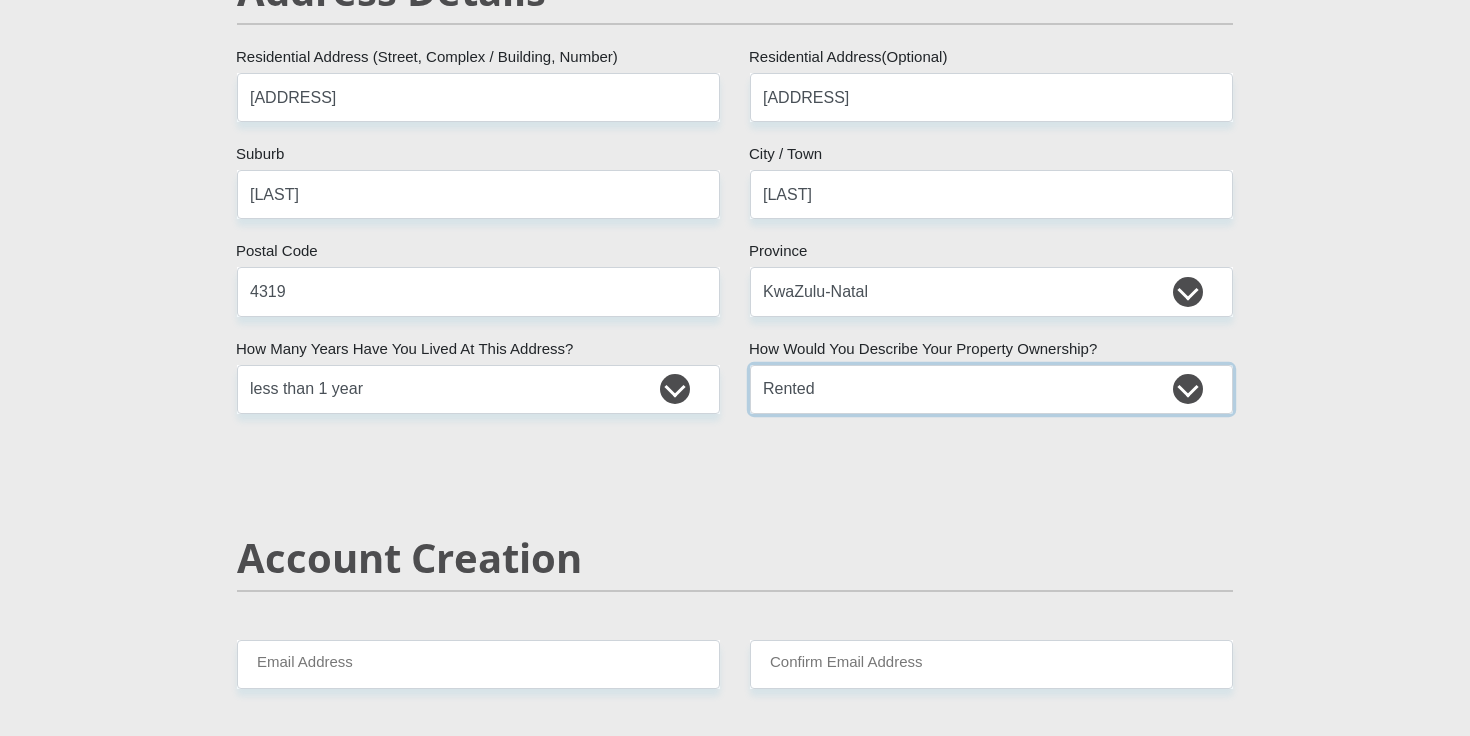 scroll, scrollTop: 1274, scrollLeft: 0, axis: vertical 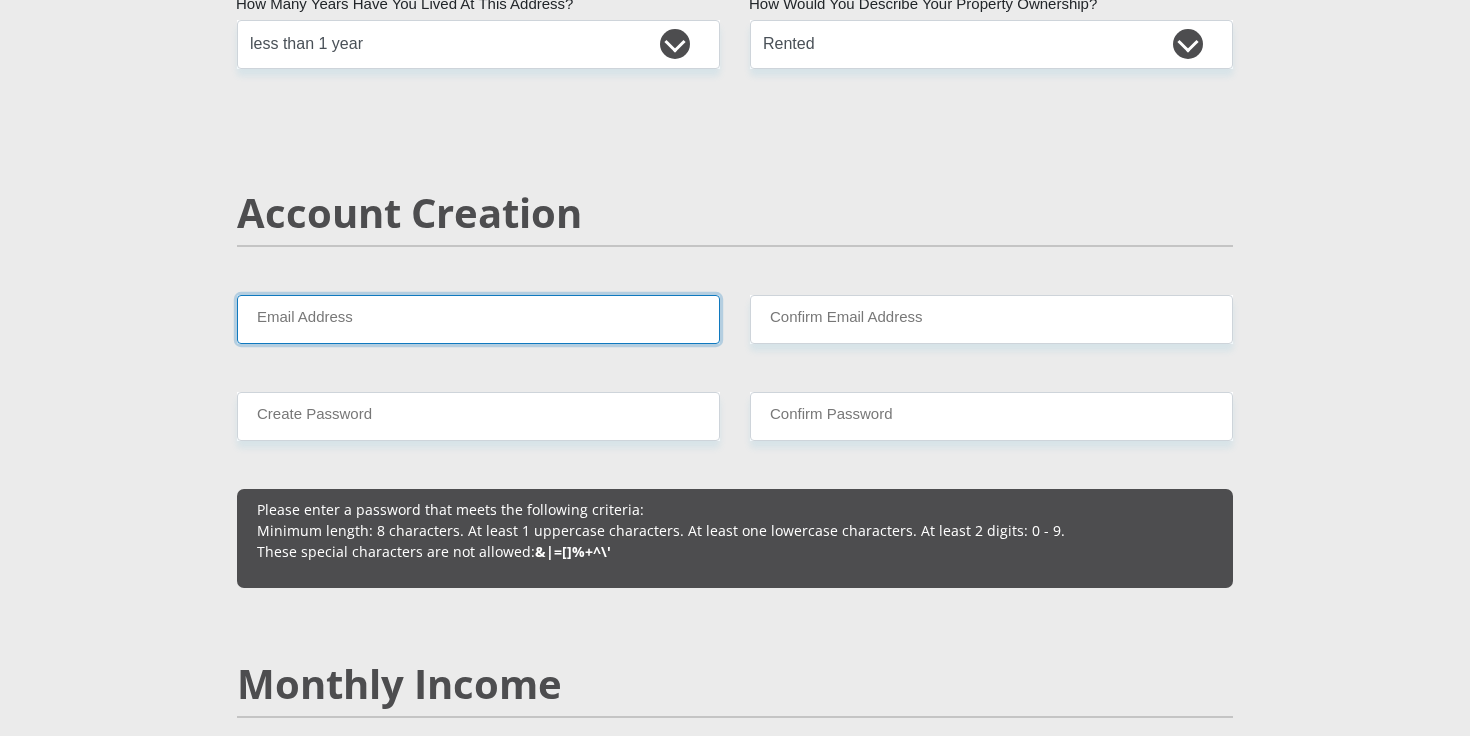click on "Email Address" at bounding box center (478, 319) 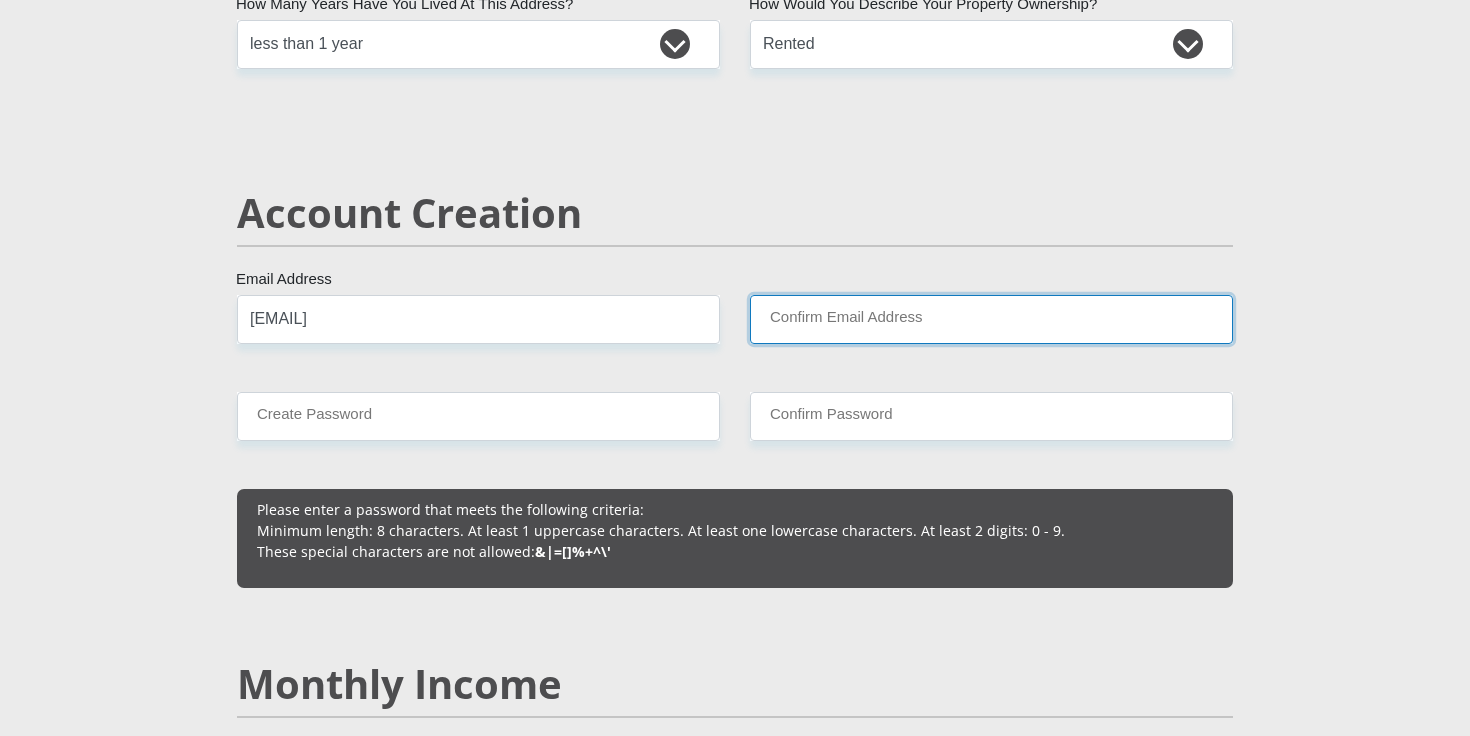 type on "[EMAIL]" 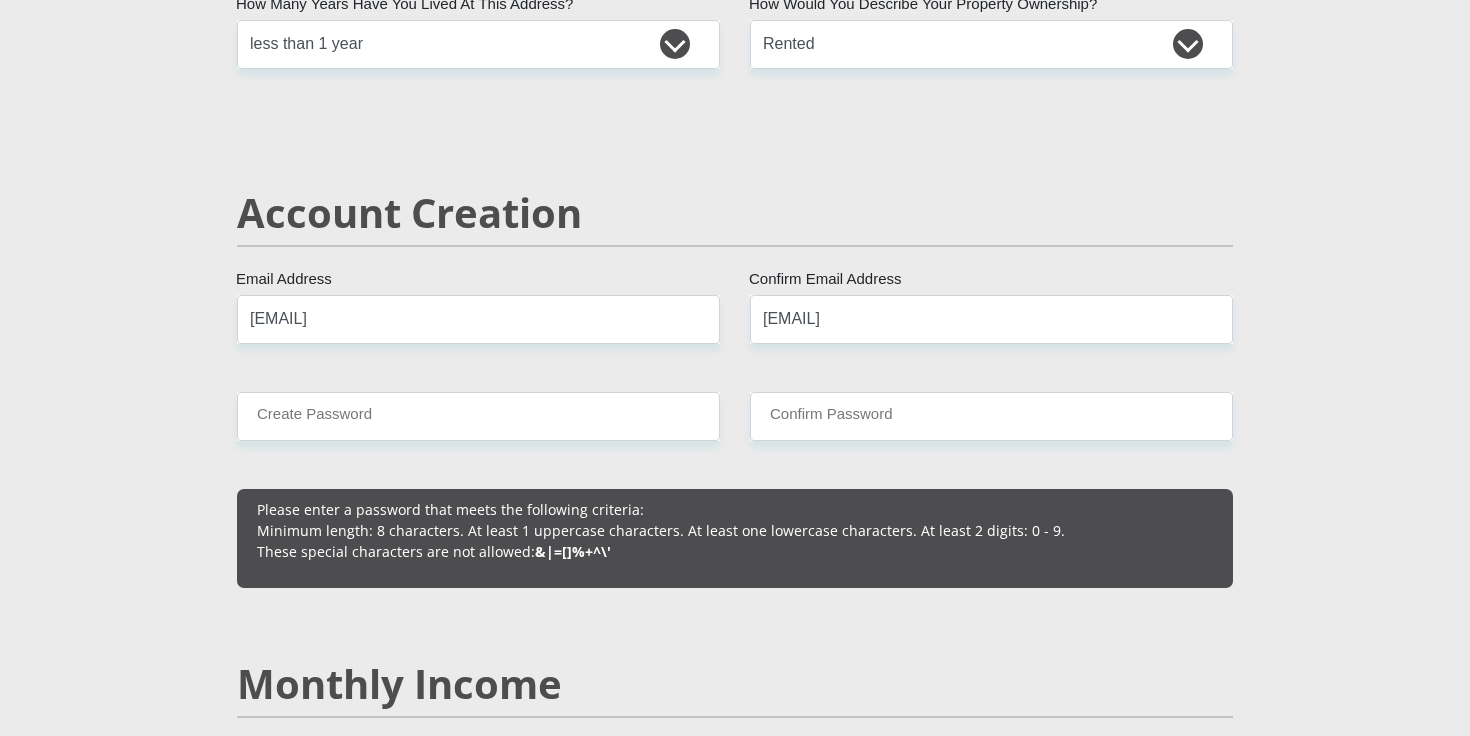 type 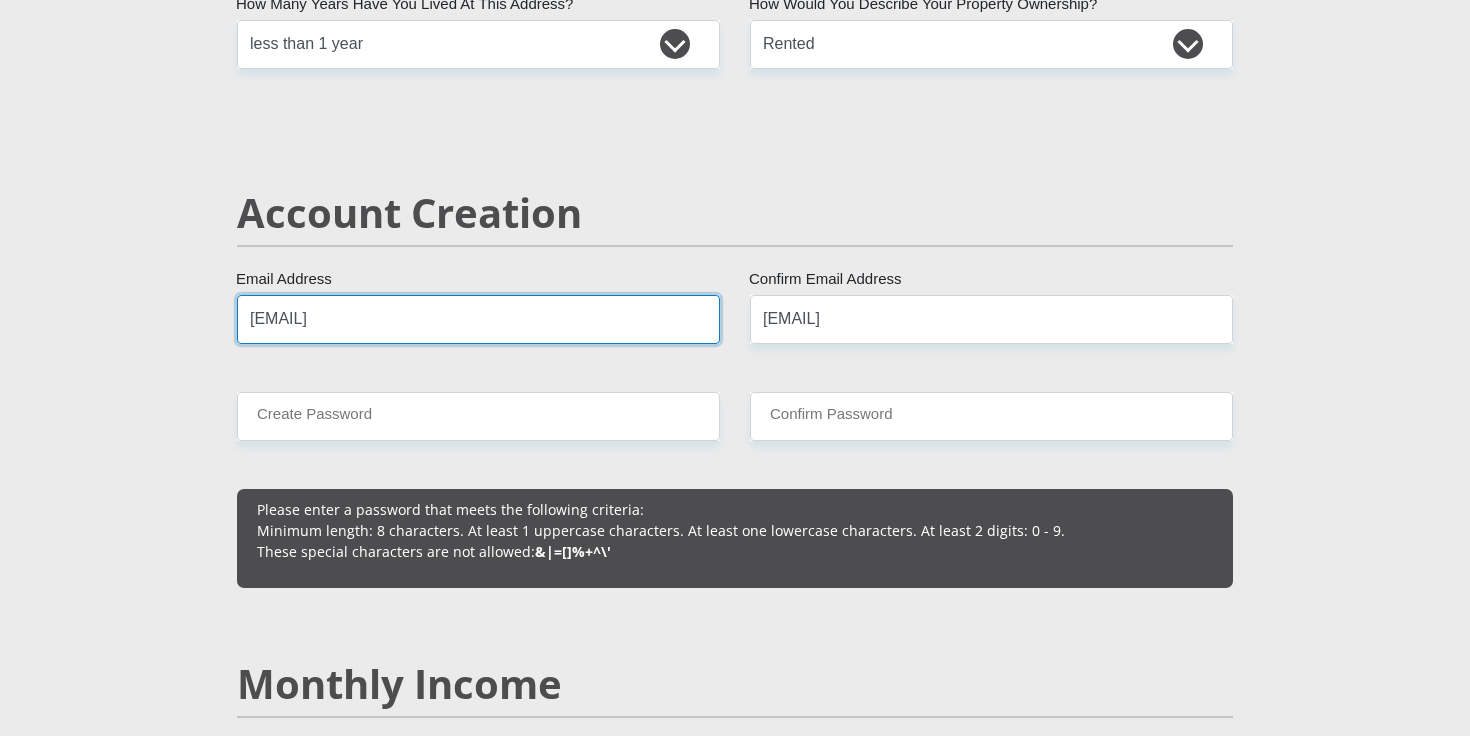 type 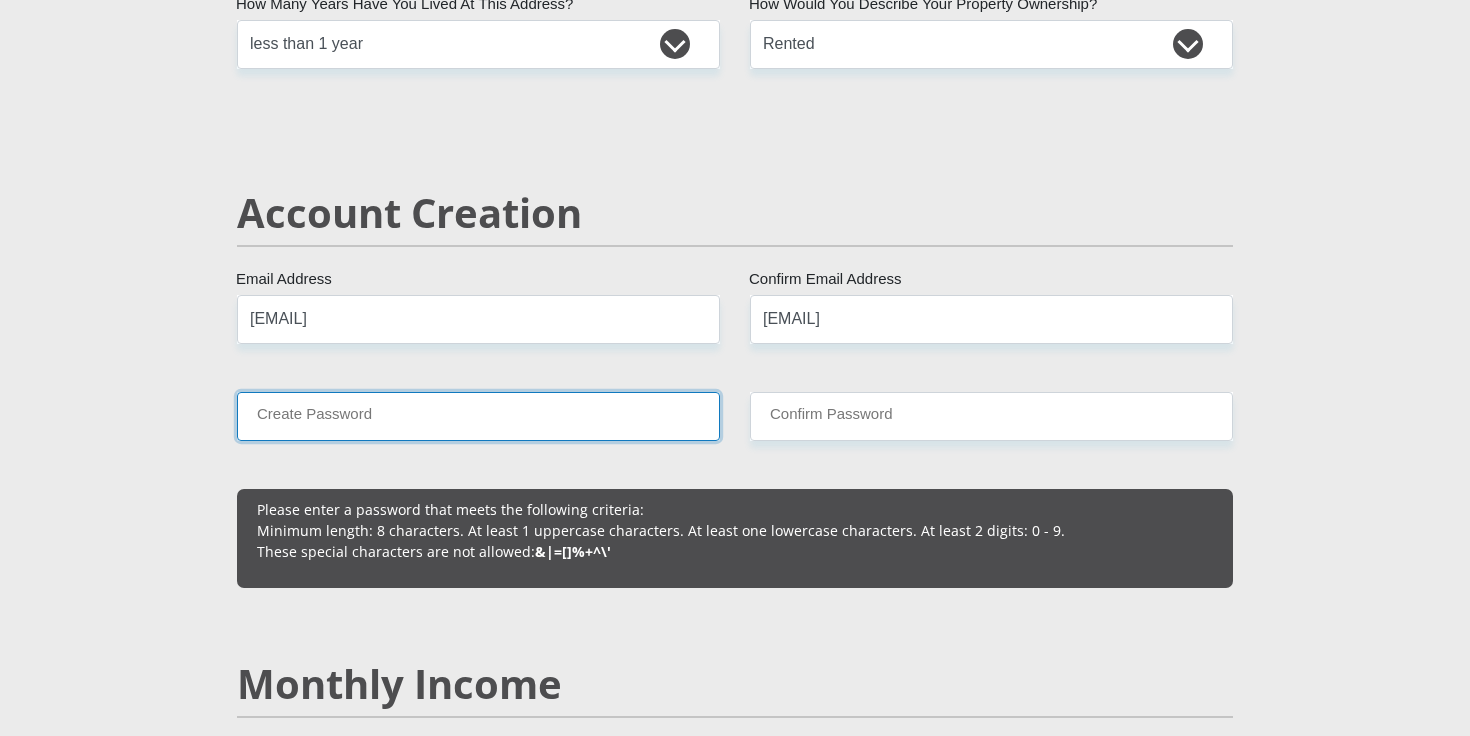 click on "Create Password" at bounding box center [478, 416] 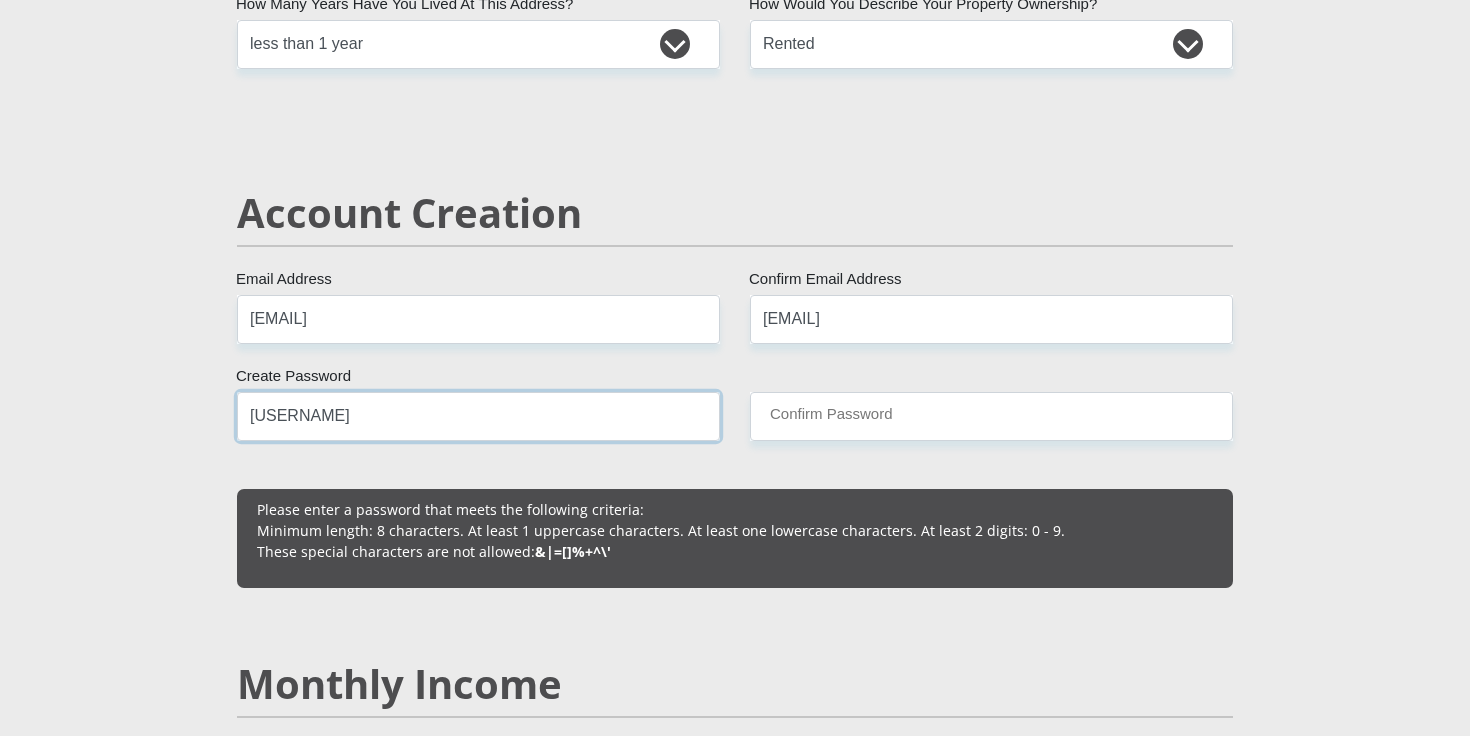 type on "[USERNAME]" 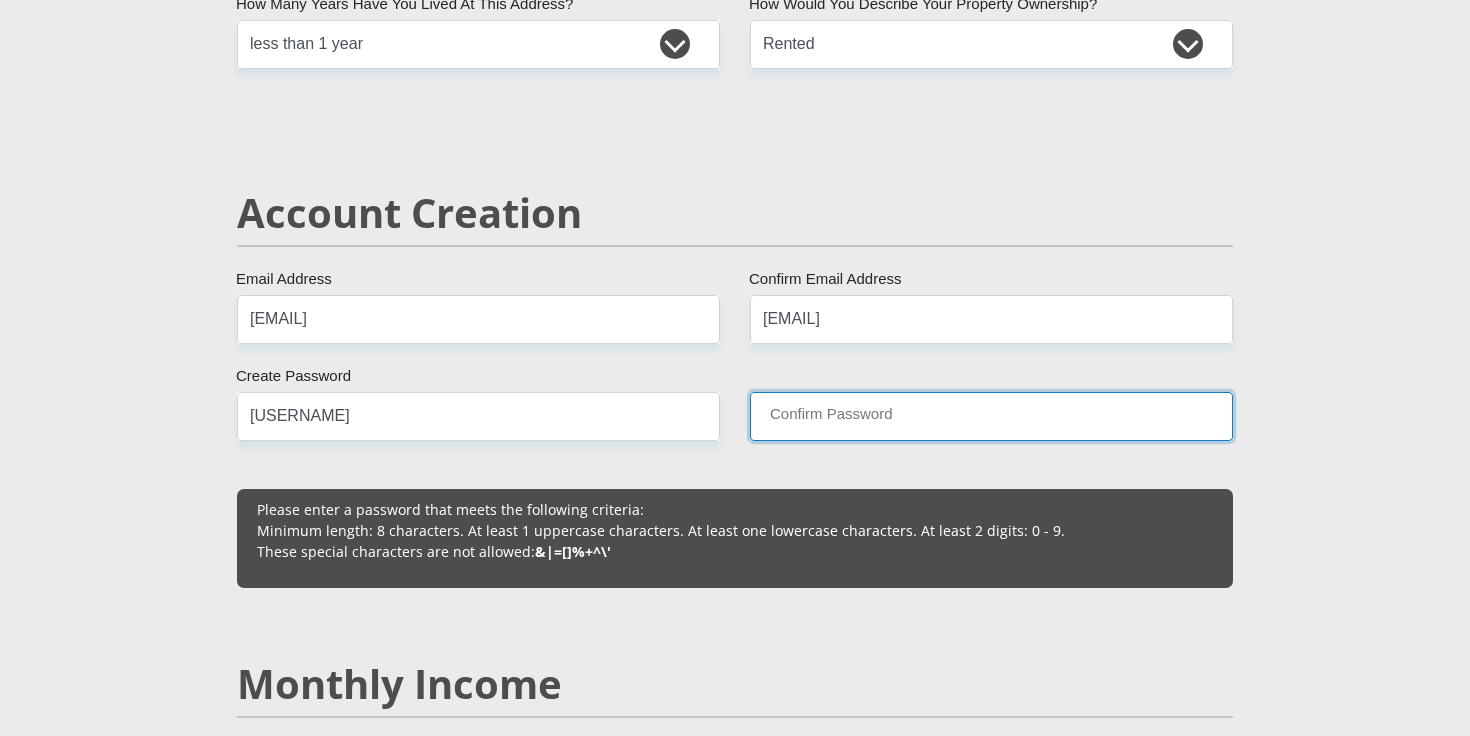 click on "Confirm Password" at bounding box center (991, 416) 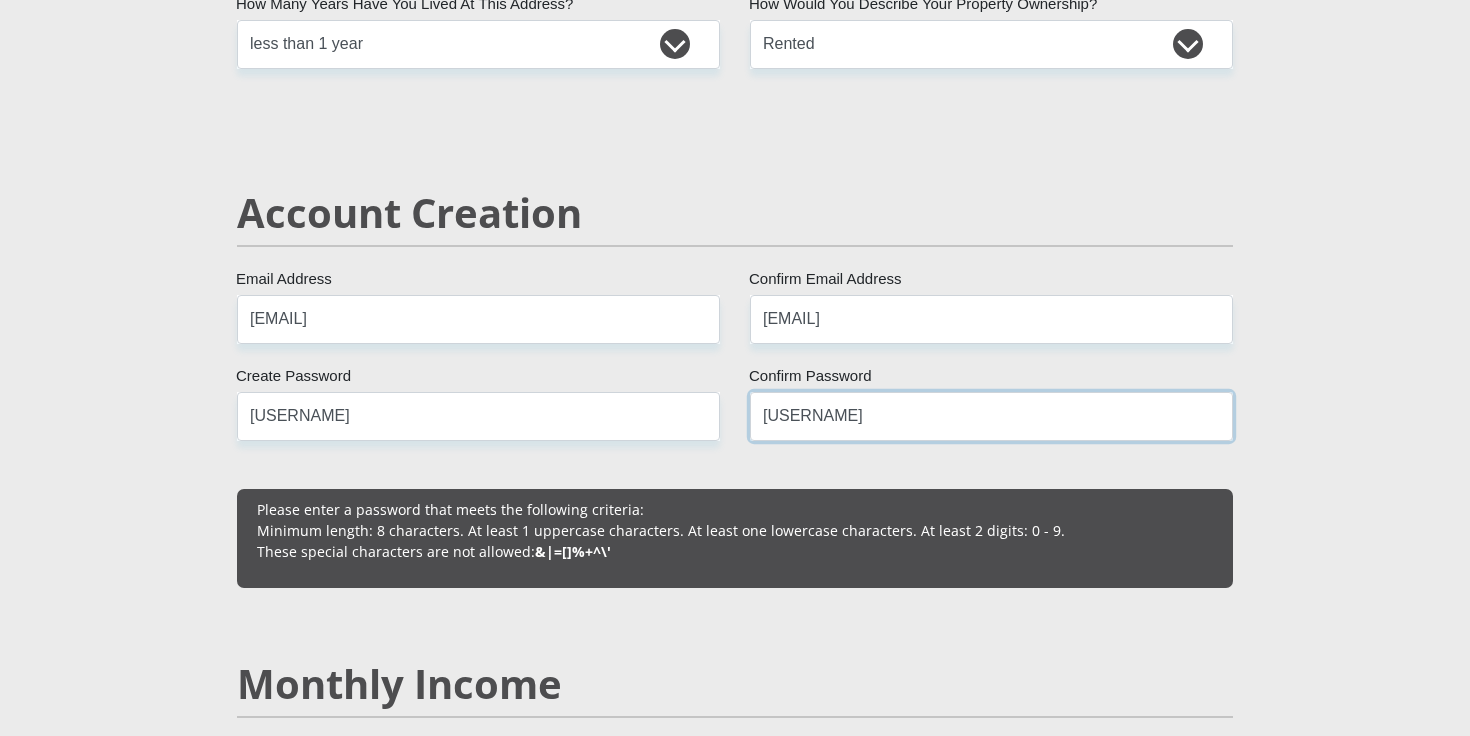 type on "[USERNAME]" 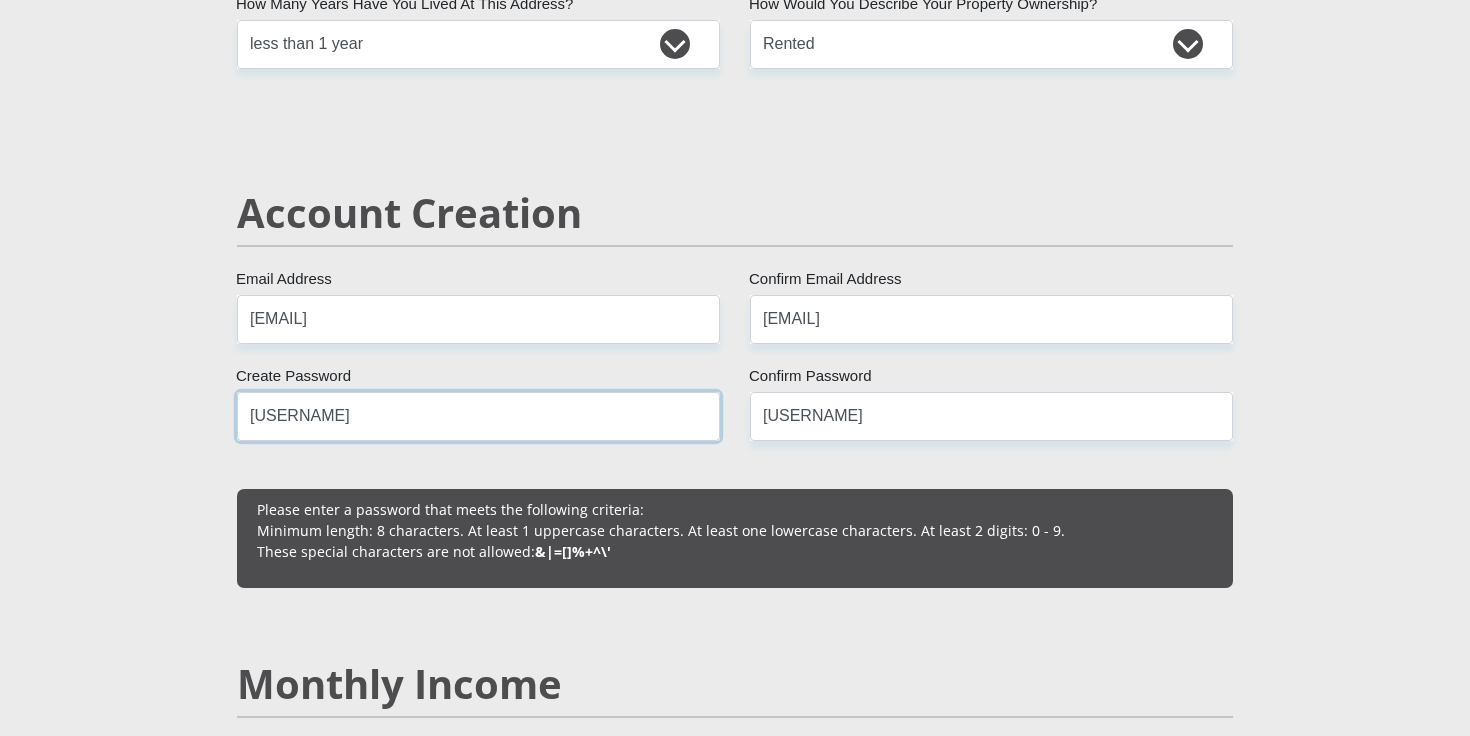 click on "[USERNAME]" at bounding box center (478, 416) 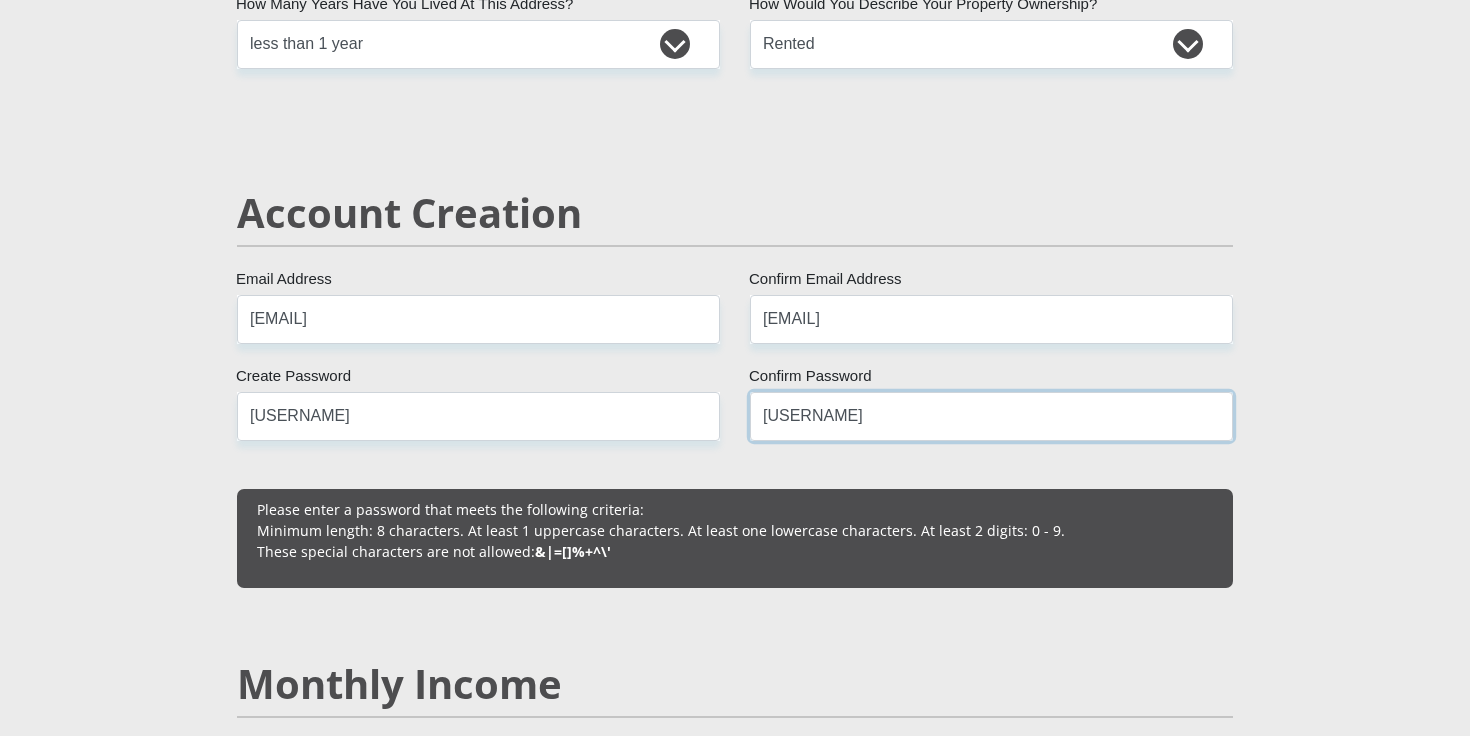 click on "[USERNAME]" at bounding box center (991, 416) 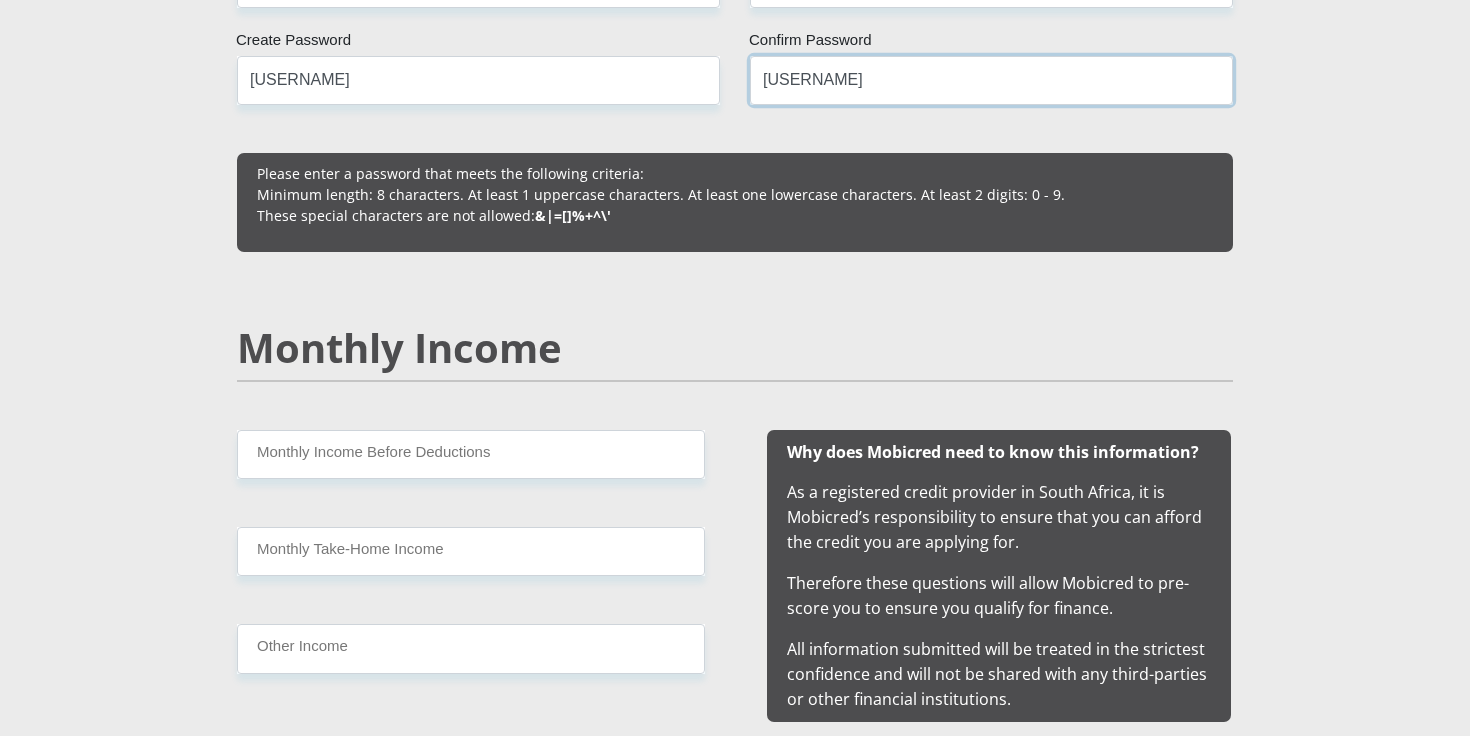 scroll, scrollTop: 1637, scrollLeft: 0, axis: vertical 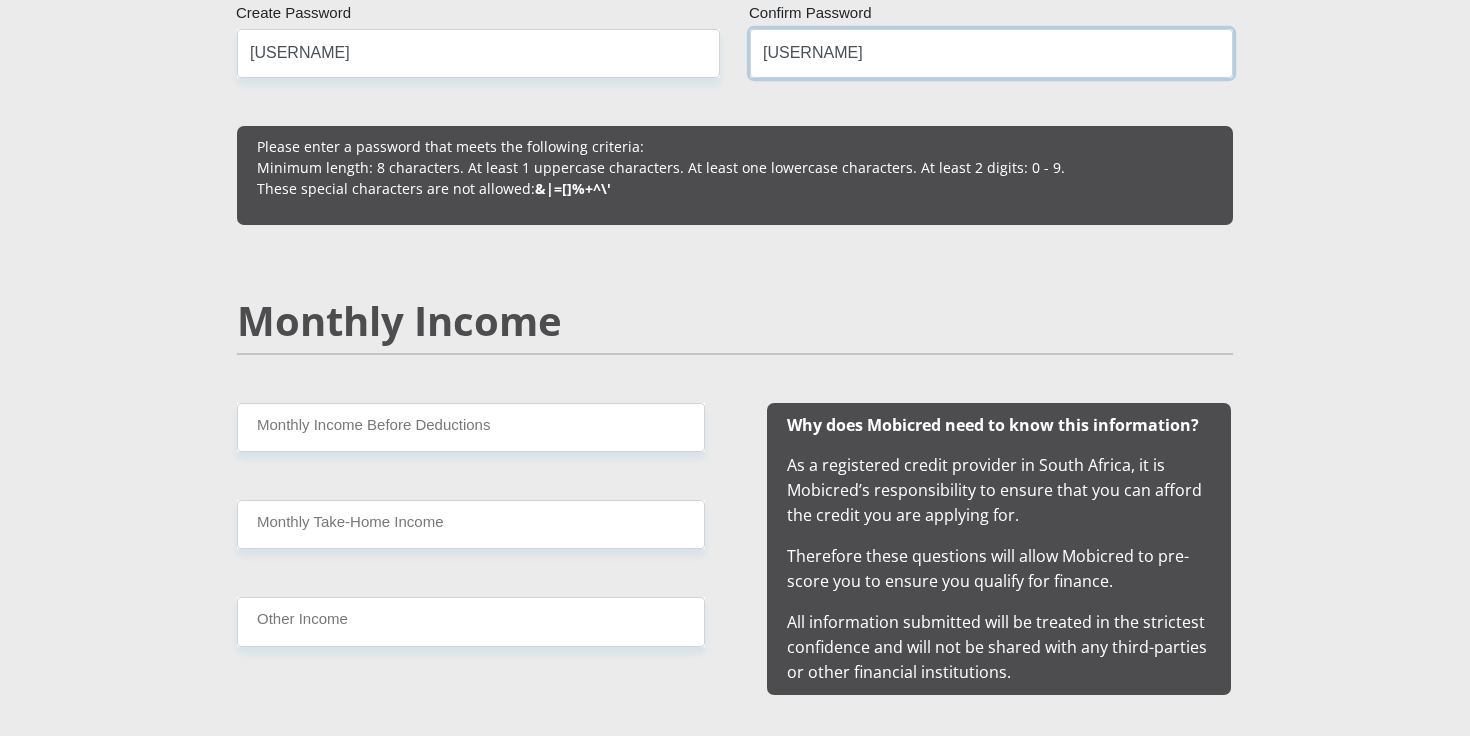 type on "[USERNAME]" 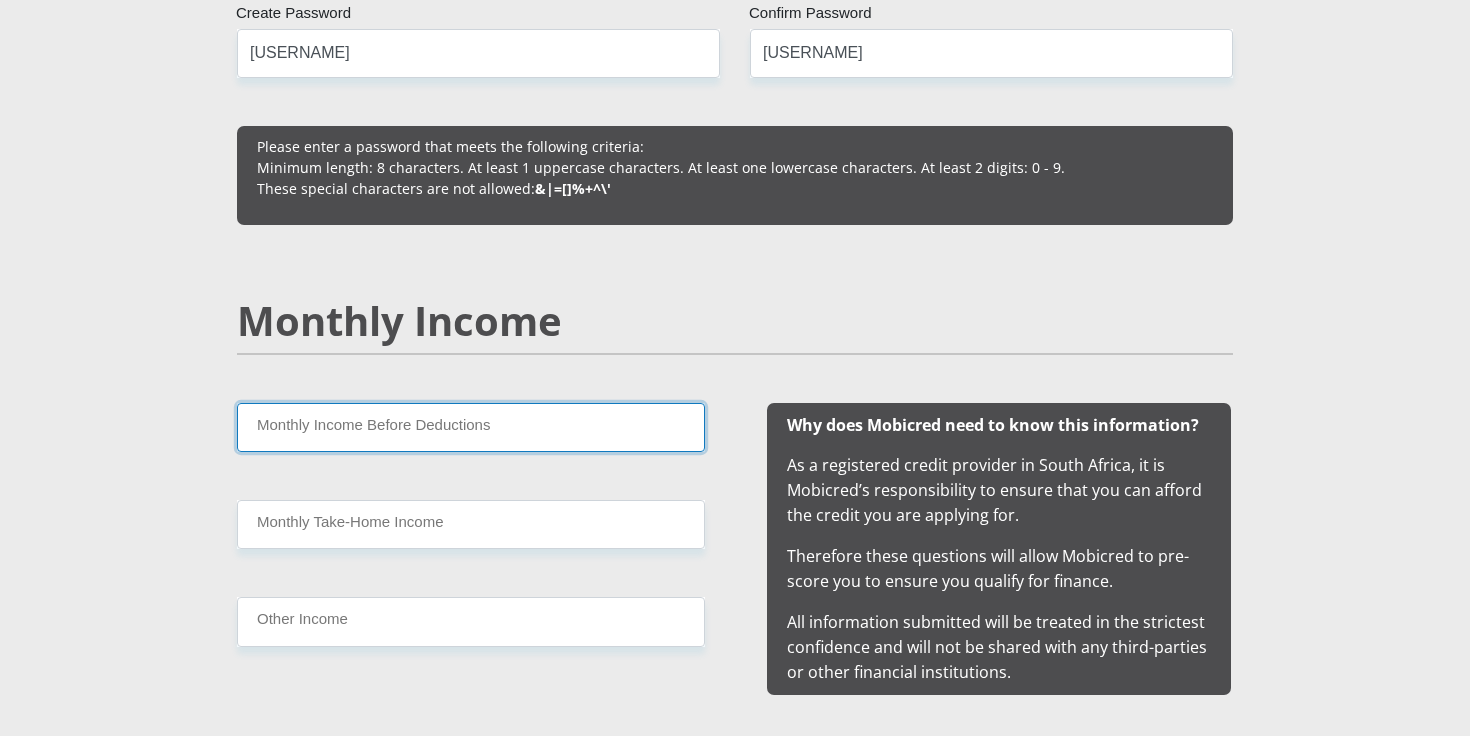 click on "Monthly Income Before Deductions" at bounding box center (471, 427) 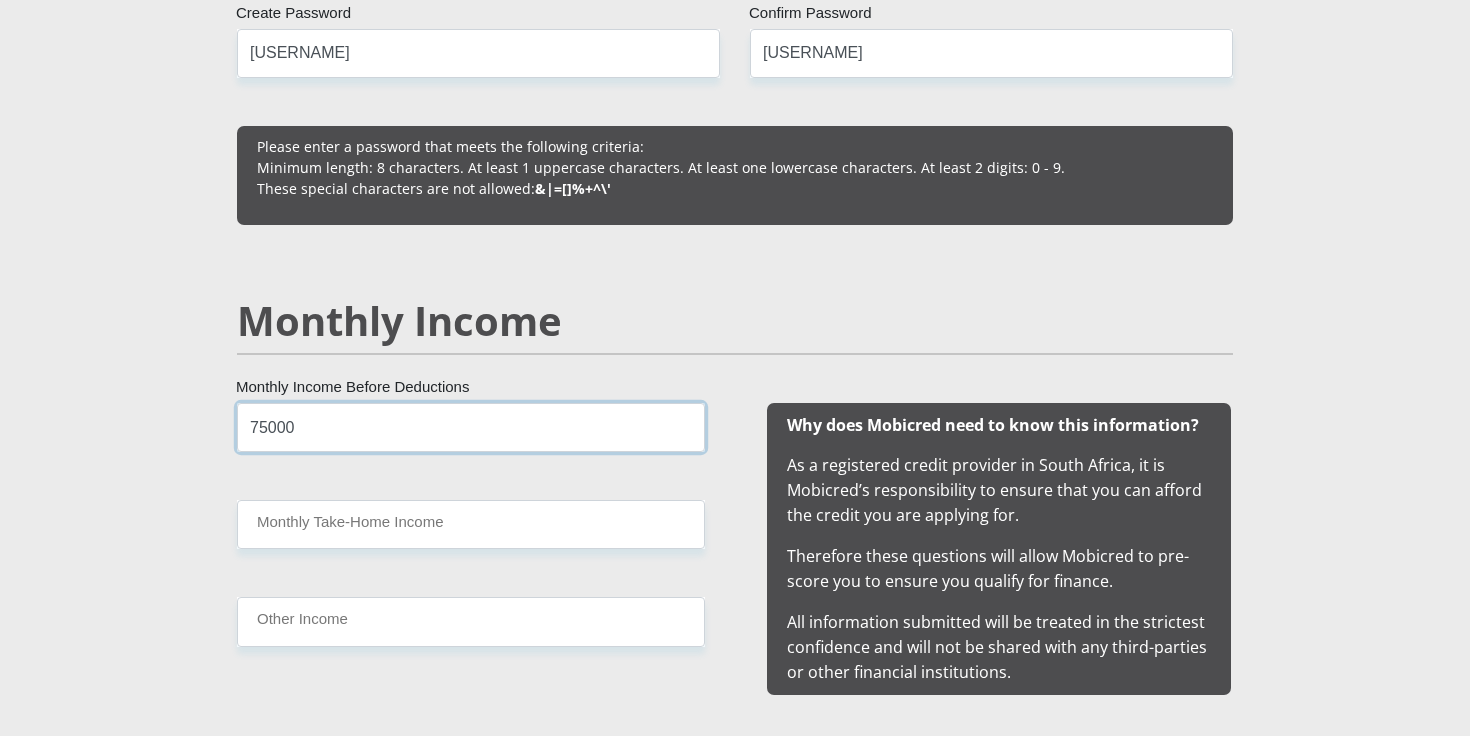 type on "75000" 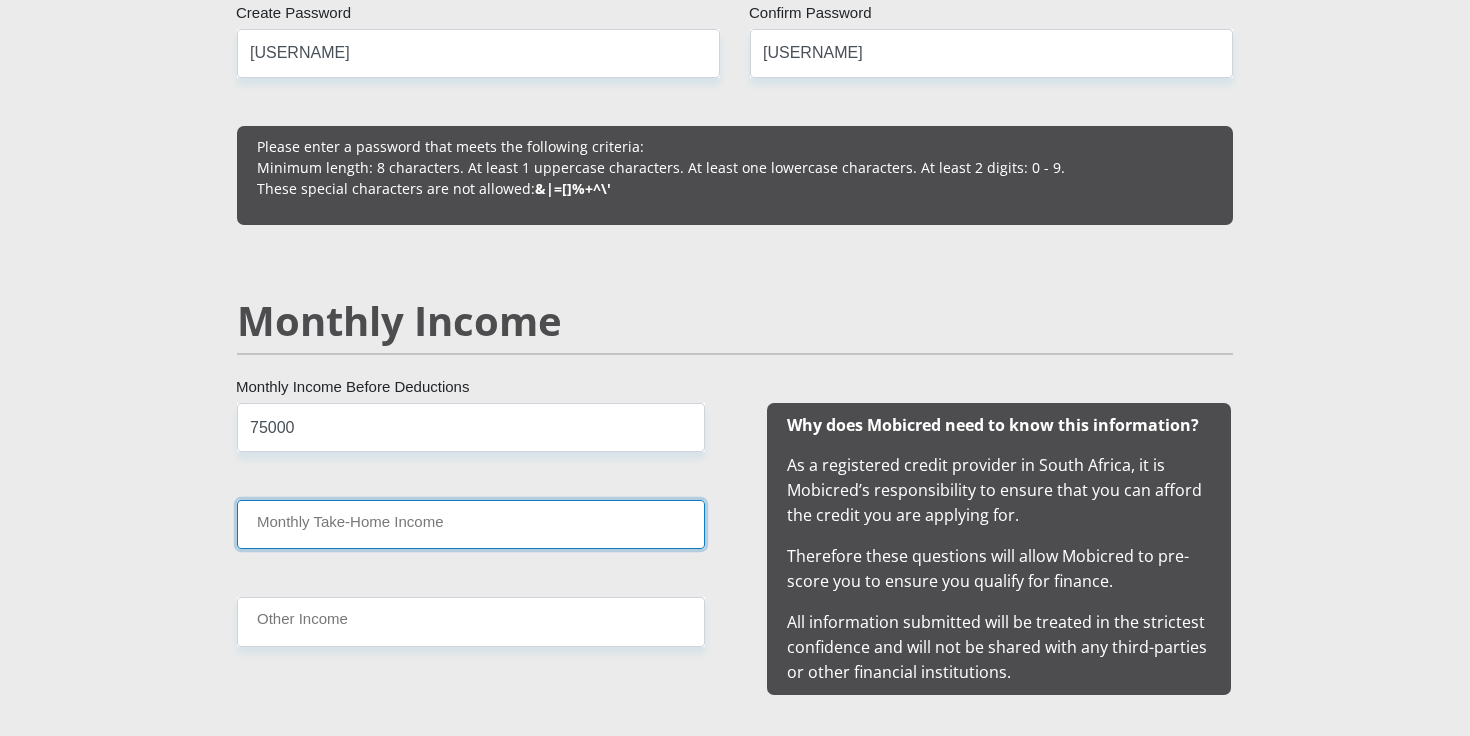 click on "Monthly Take-Home Income" at bounding box center [471, 524] 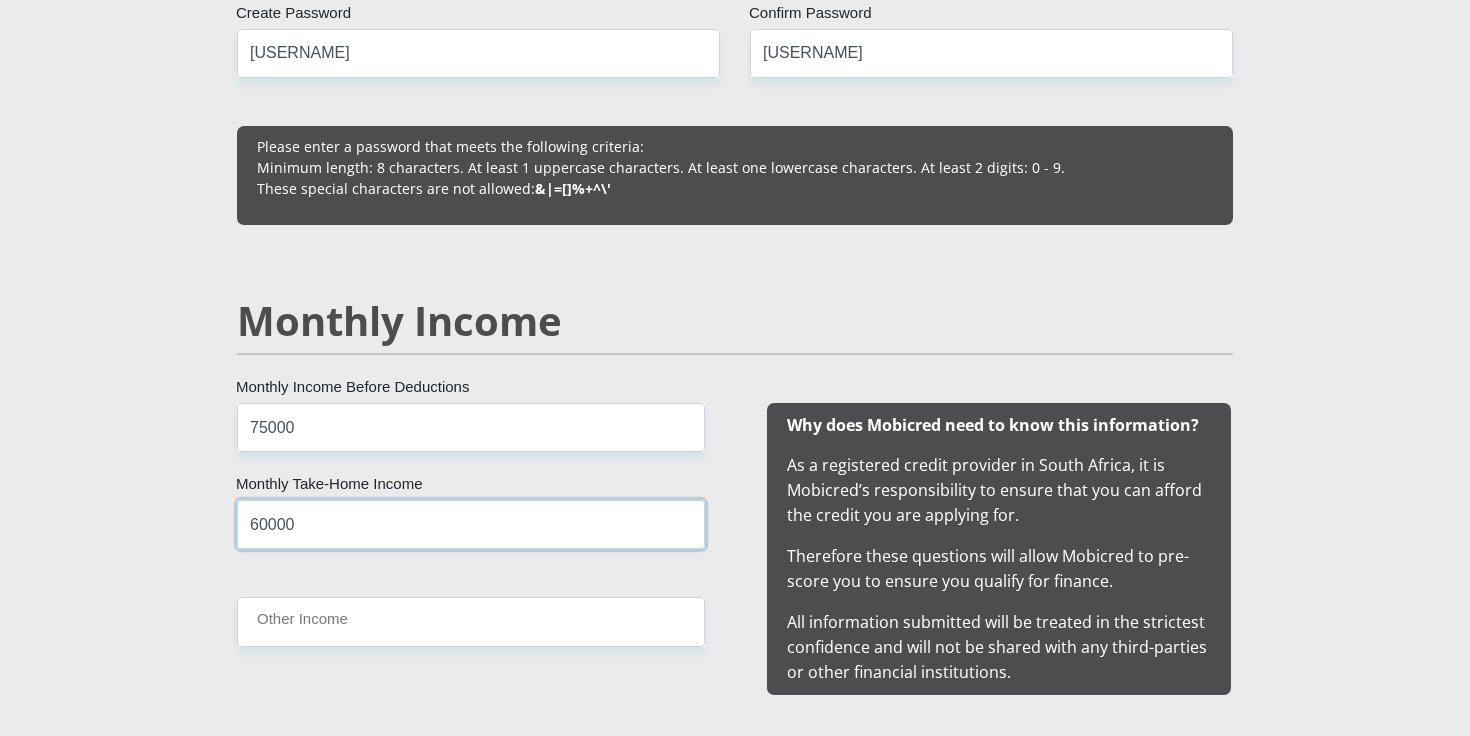 type on "60000" 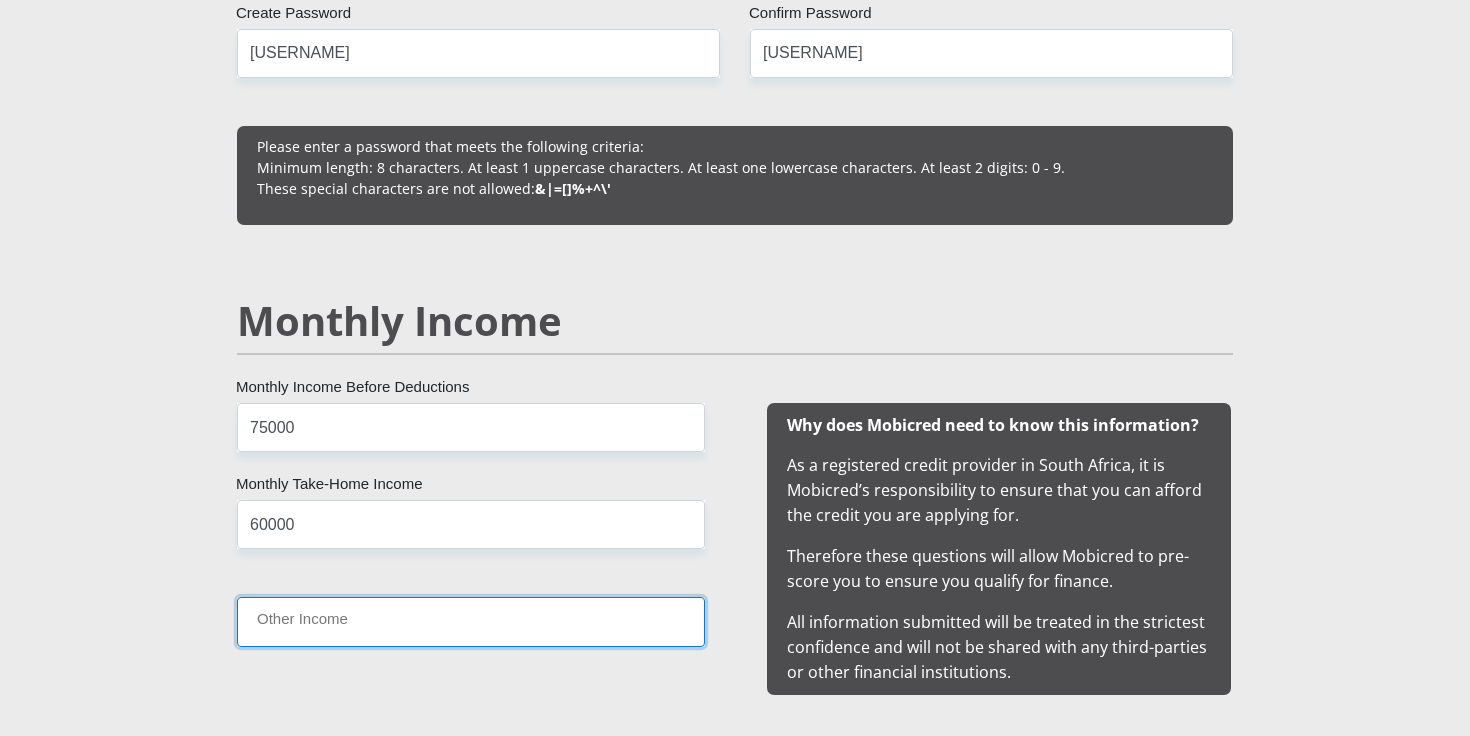 click on "Other Income" at bounding box center [471, 621] 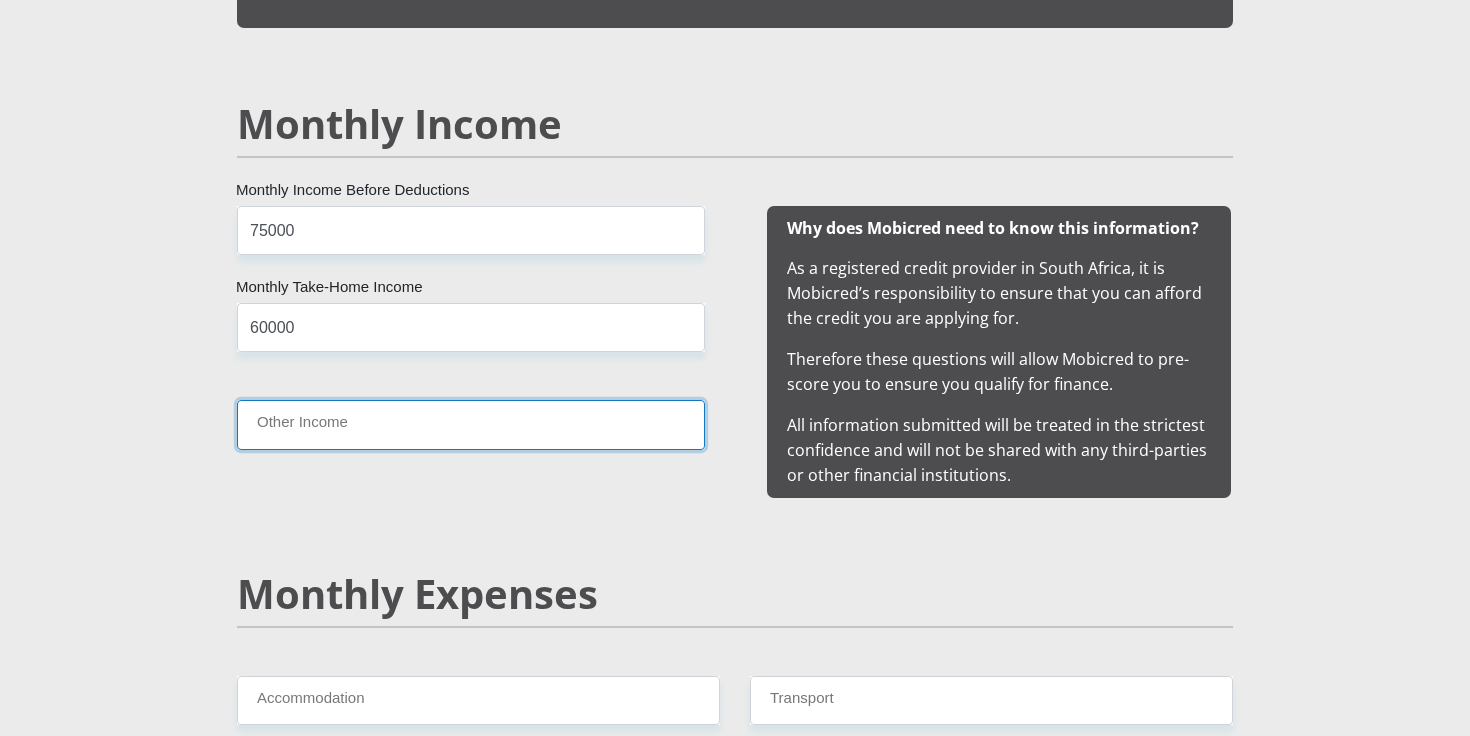scroll, scrollTop: 1876, scrollLeft: 0, axis: vertical 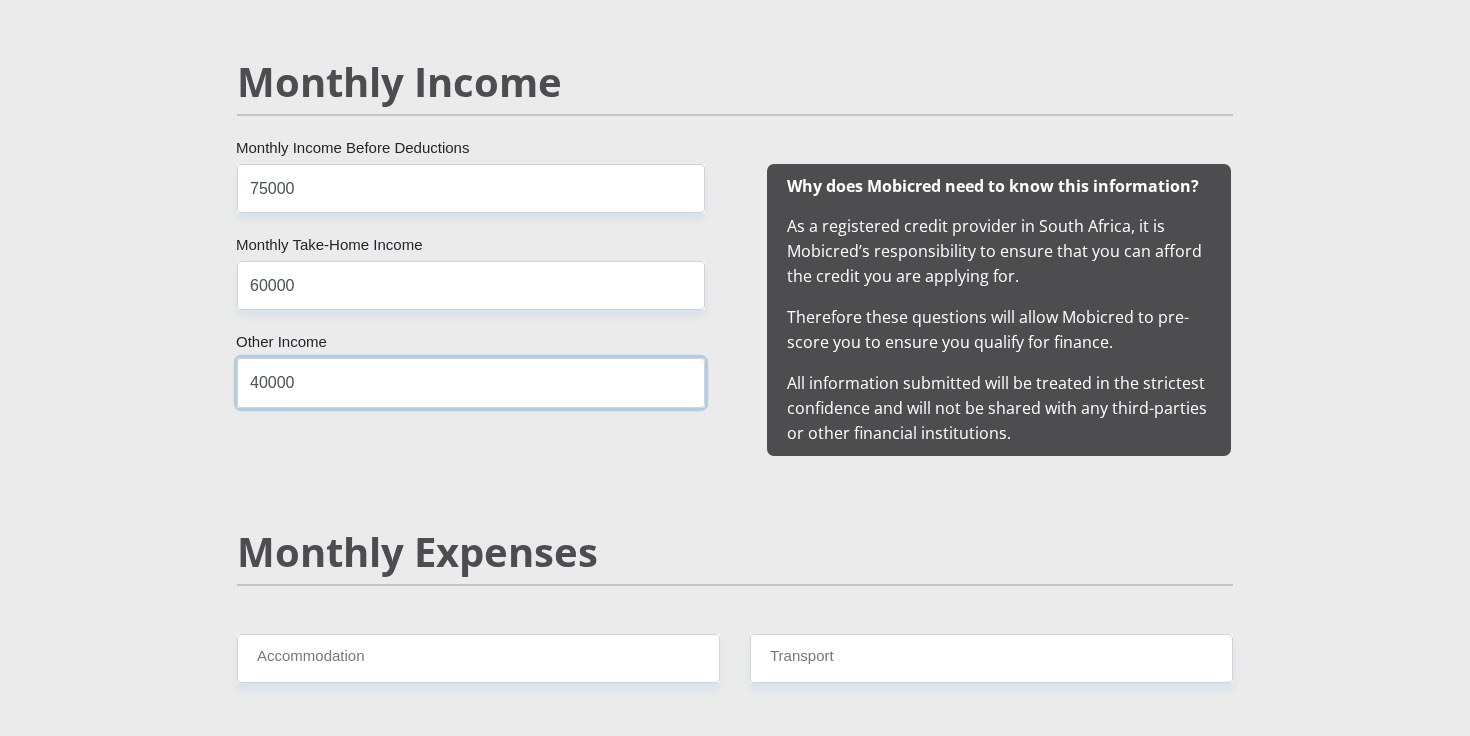type on "40000" 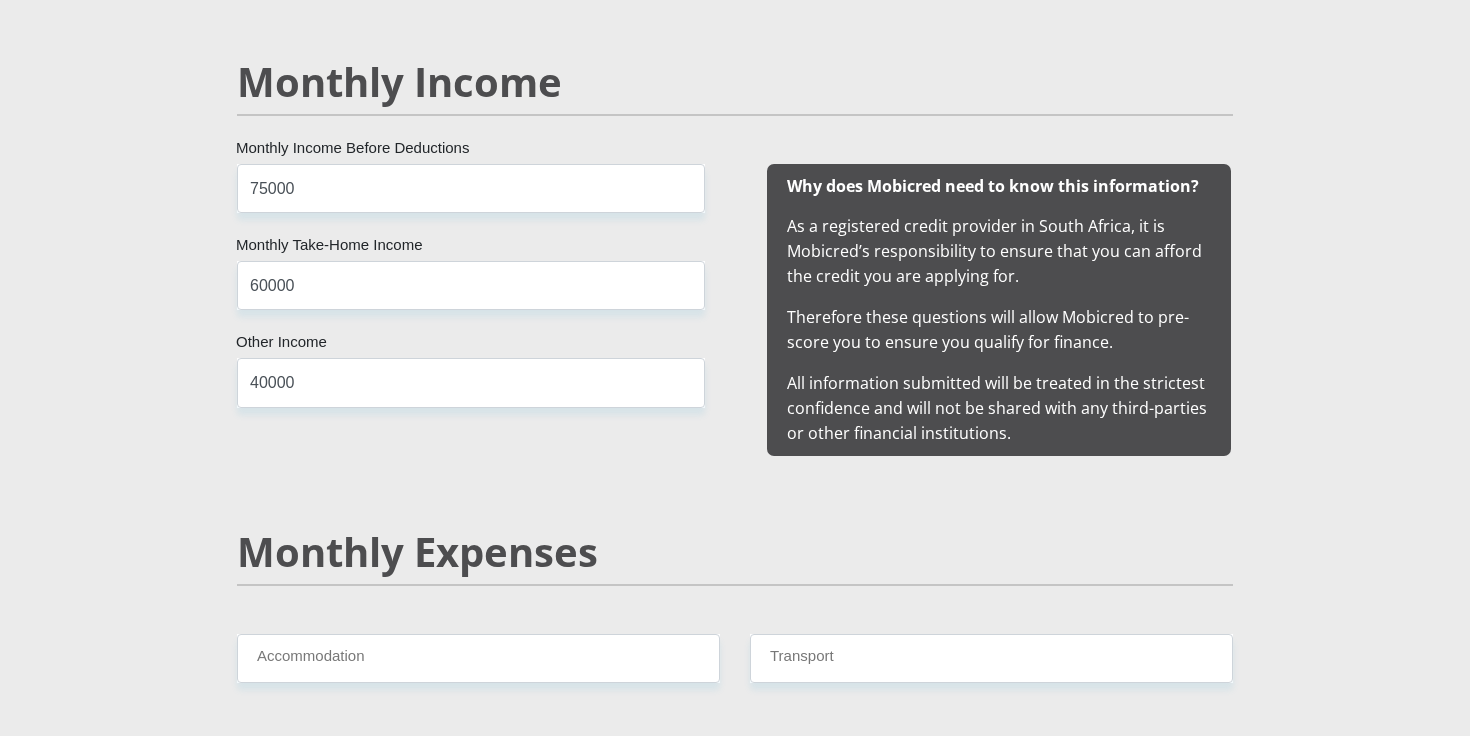click on "Mr
Ms
Mrs
Dr
Other
Title
[FIRST]
First Name
[LAST]
Surname
[ID NUMBER]
South African ID Number
Please input valid ID number
[COUNTRY]
Afghanistan
Aland Islands
Albania
Algeria
America Samoa
American Virgin Islands
Andorra
Angola
Anguilla
Antarctica
Antigua and Barbuda
Argentina" at bounding box center [735, 1314] 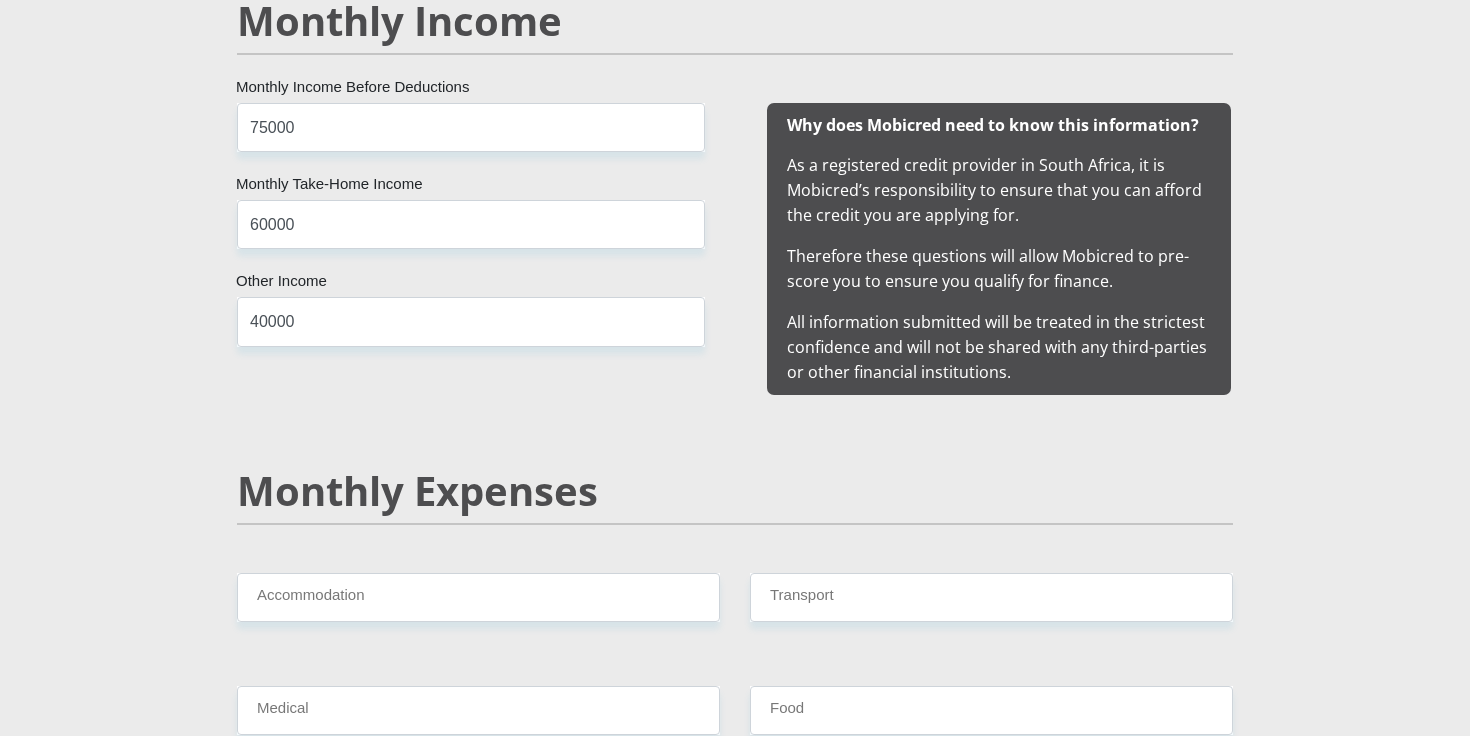 scroll, scrollTop: 1996, scrollLeft: 0, axis: vertical 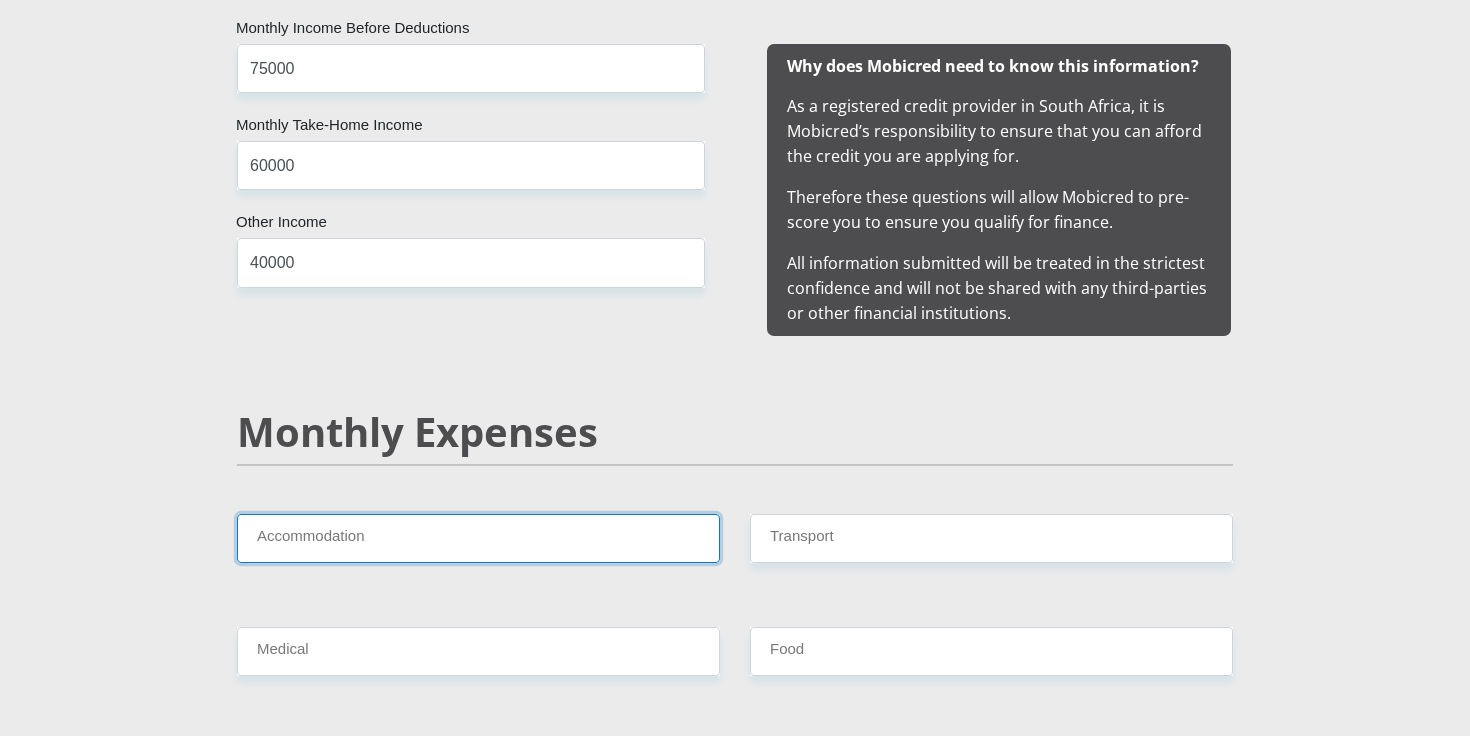 click on "Accommodation" at bounding box center [478, 538] 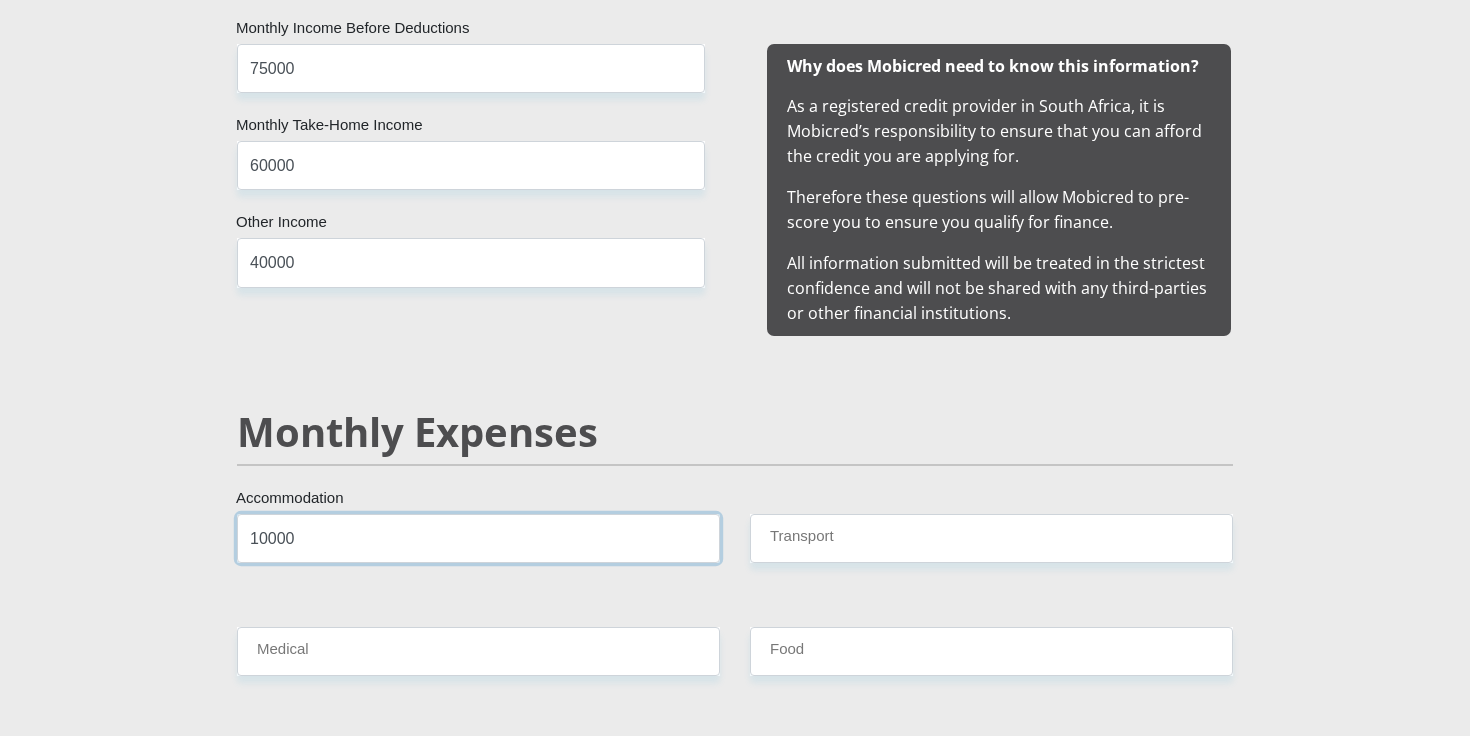 type on "10000" 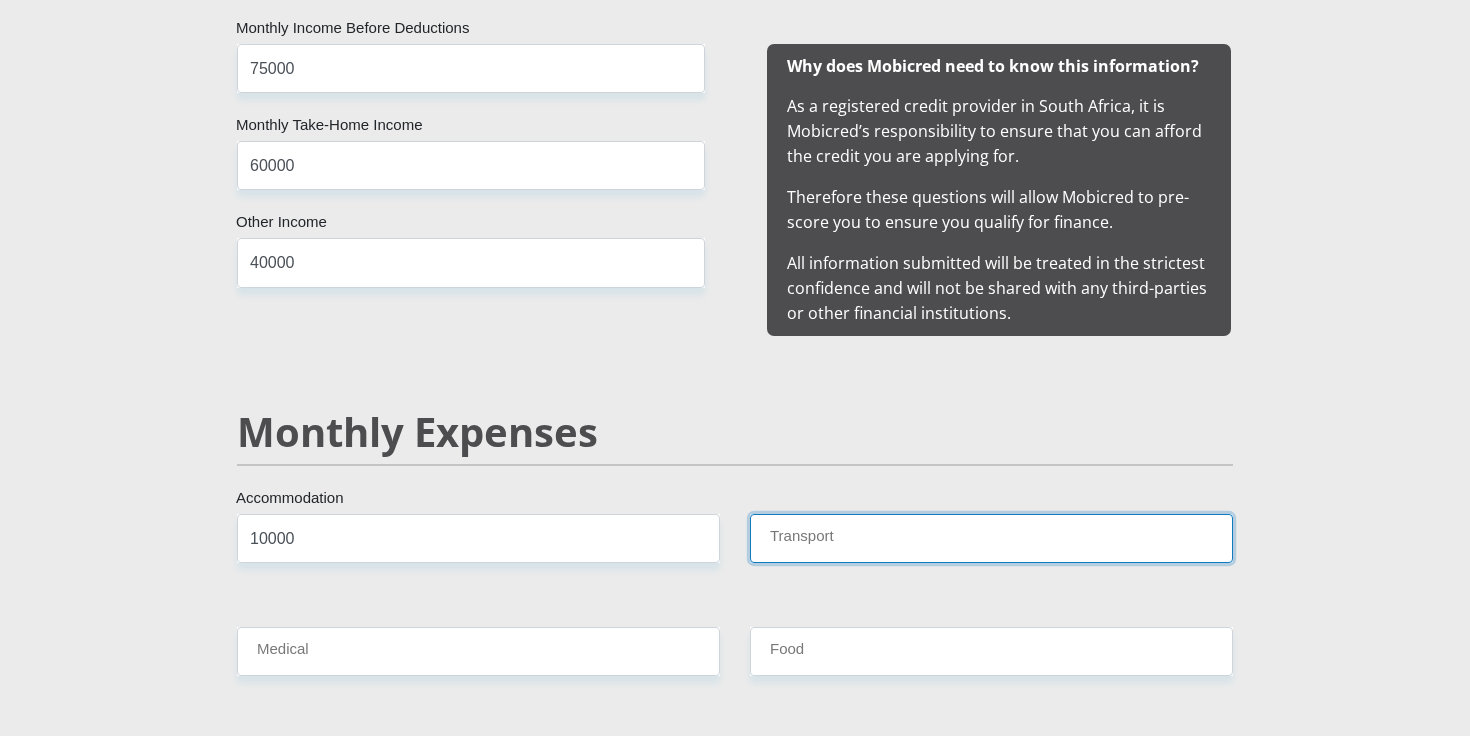 click on "Transport" at bounding box center [991, 538] 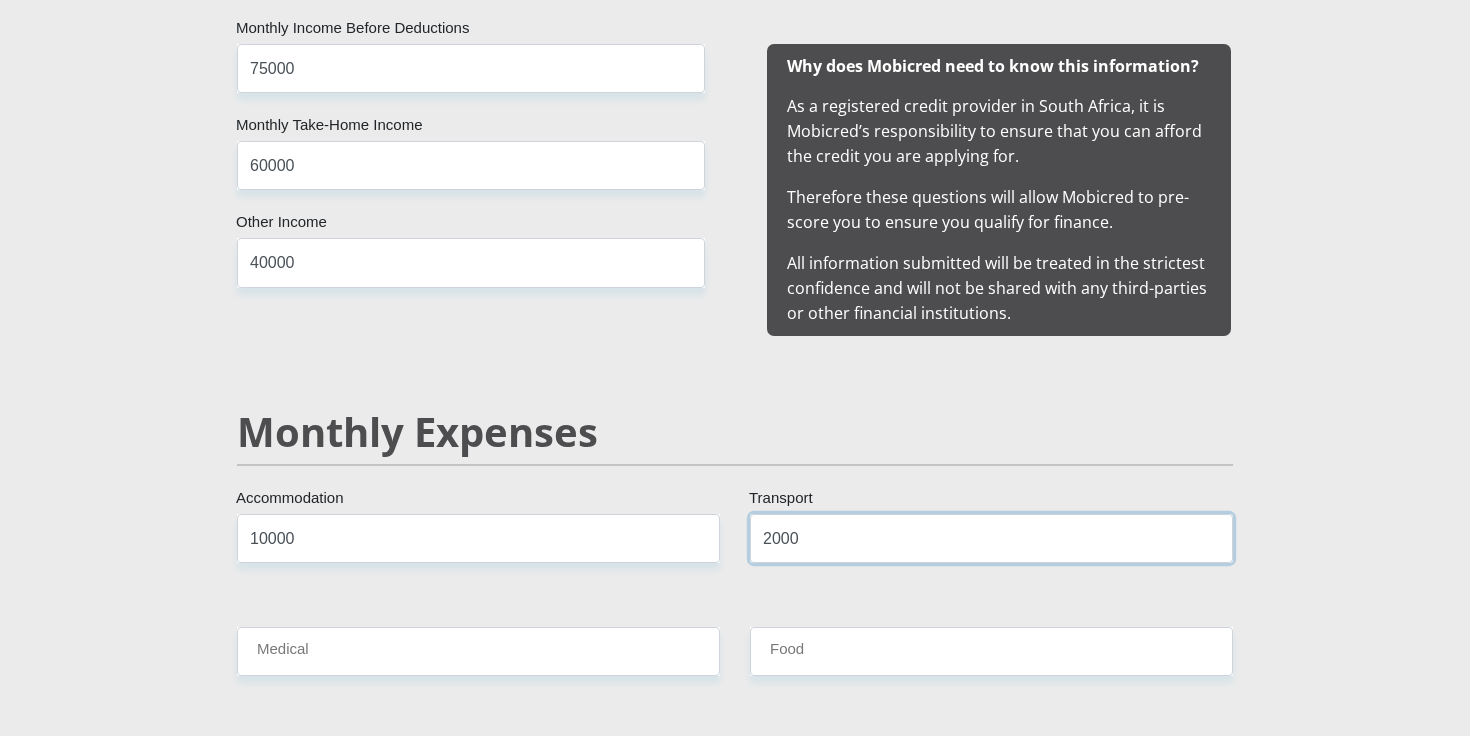 type on "2000" 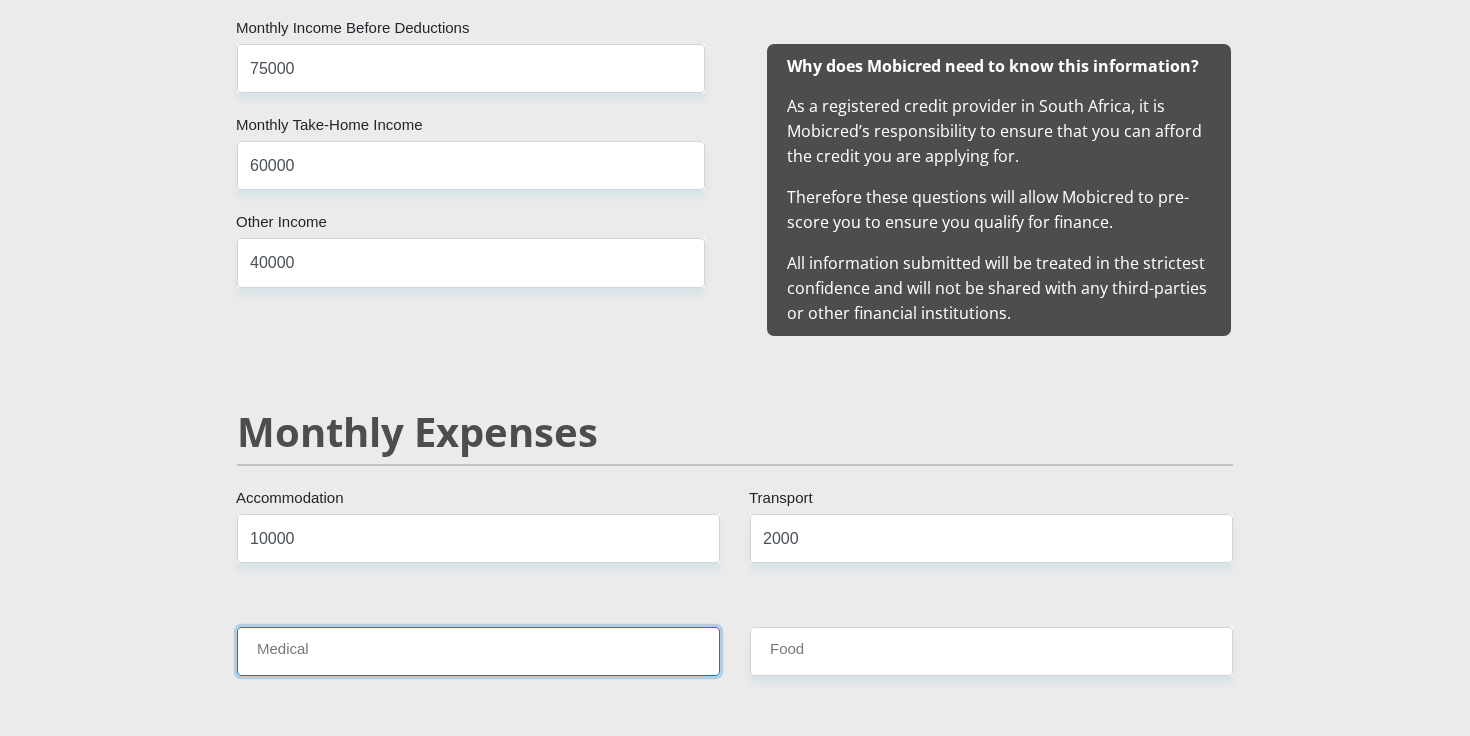 click on "Medical" at bounding box center (478, 651) 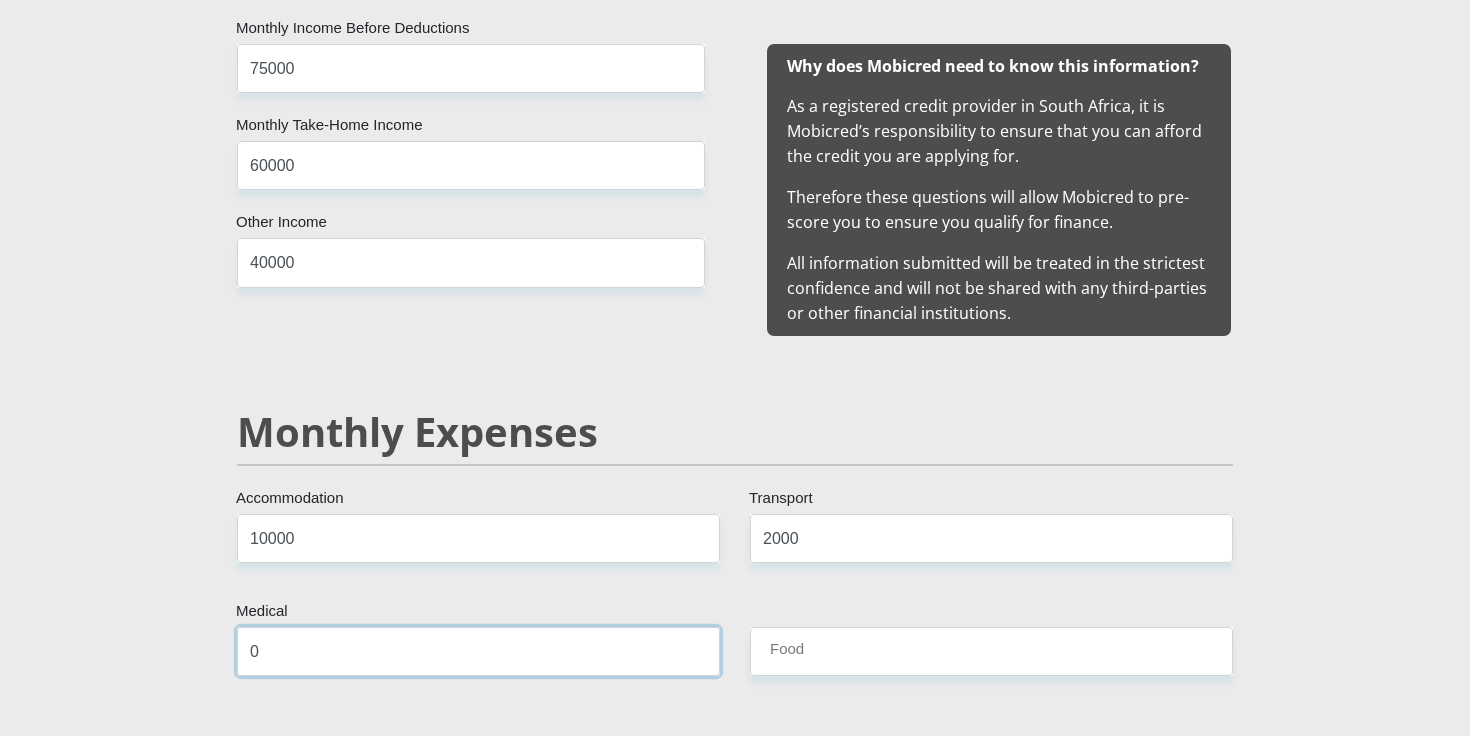type on "0" 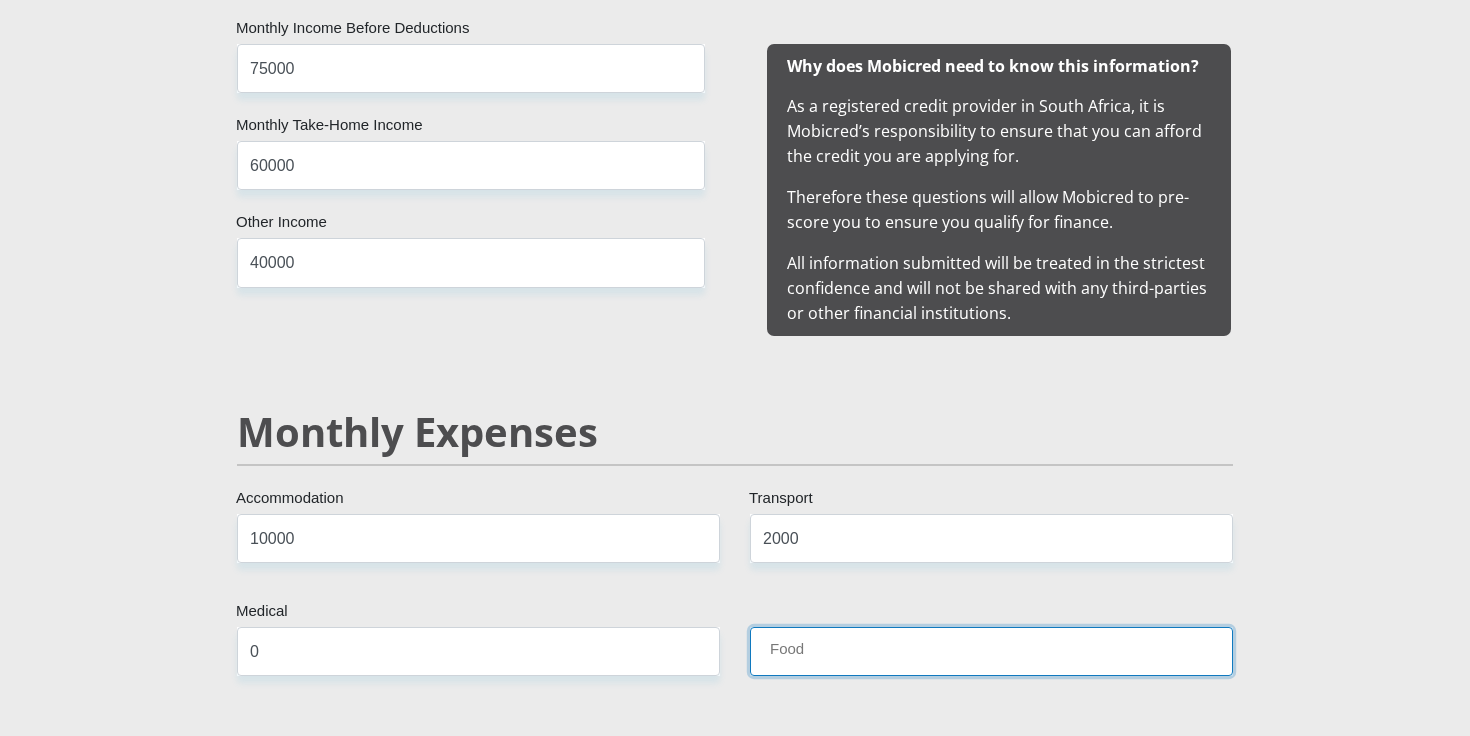 click on "Food" at bounding box center [991, 651] 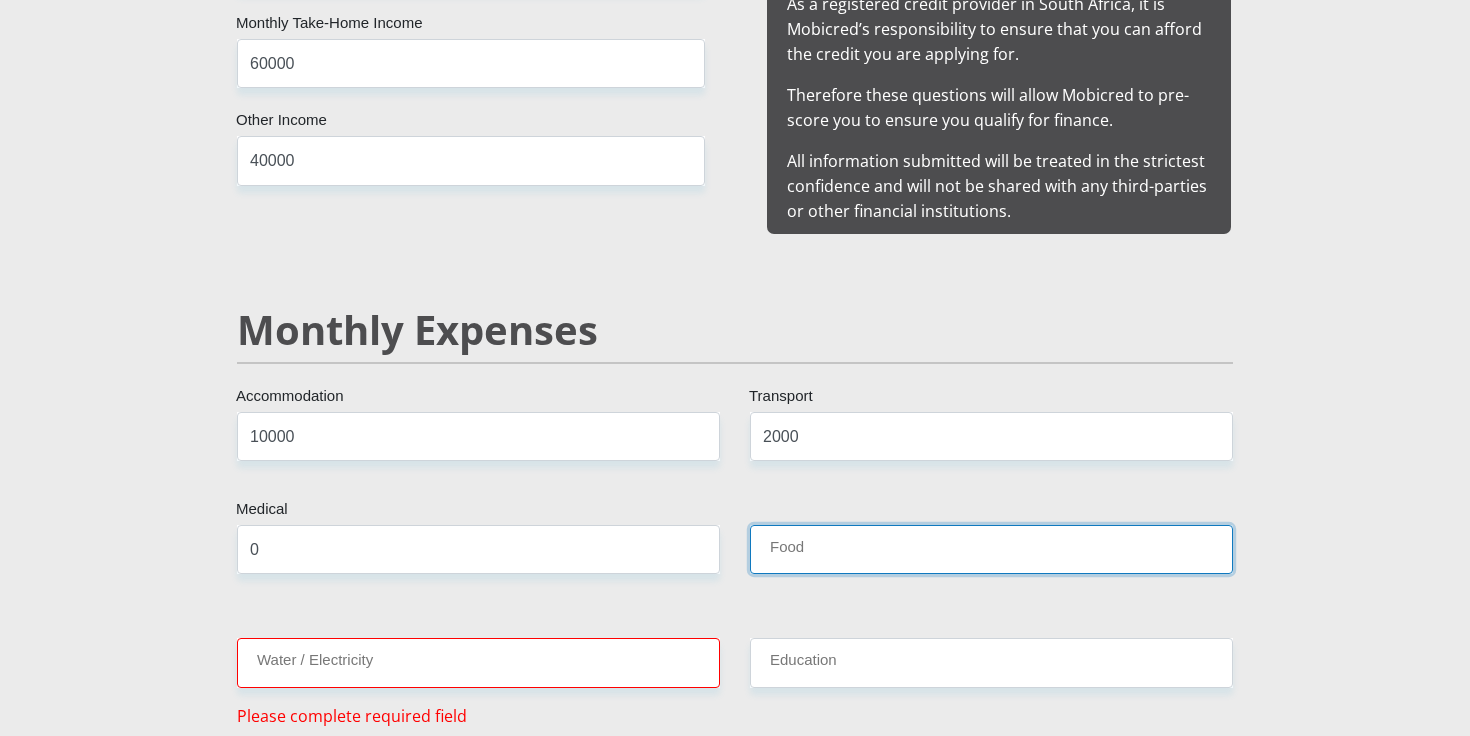scroll, scrollTop: 2305, scrollLeft: 0, axis: vertical 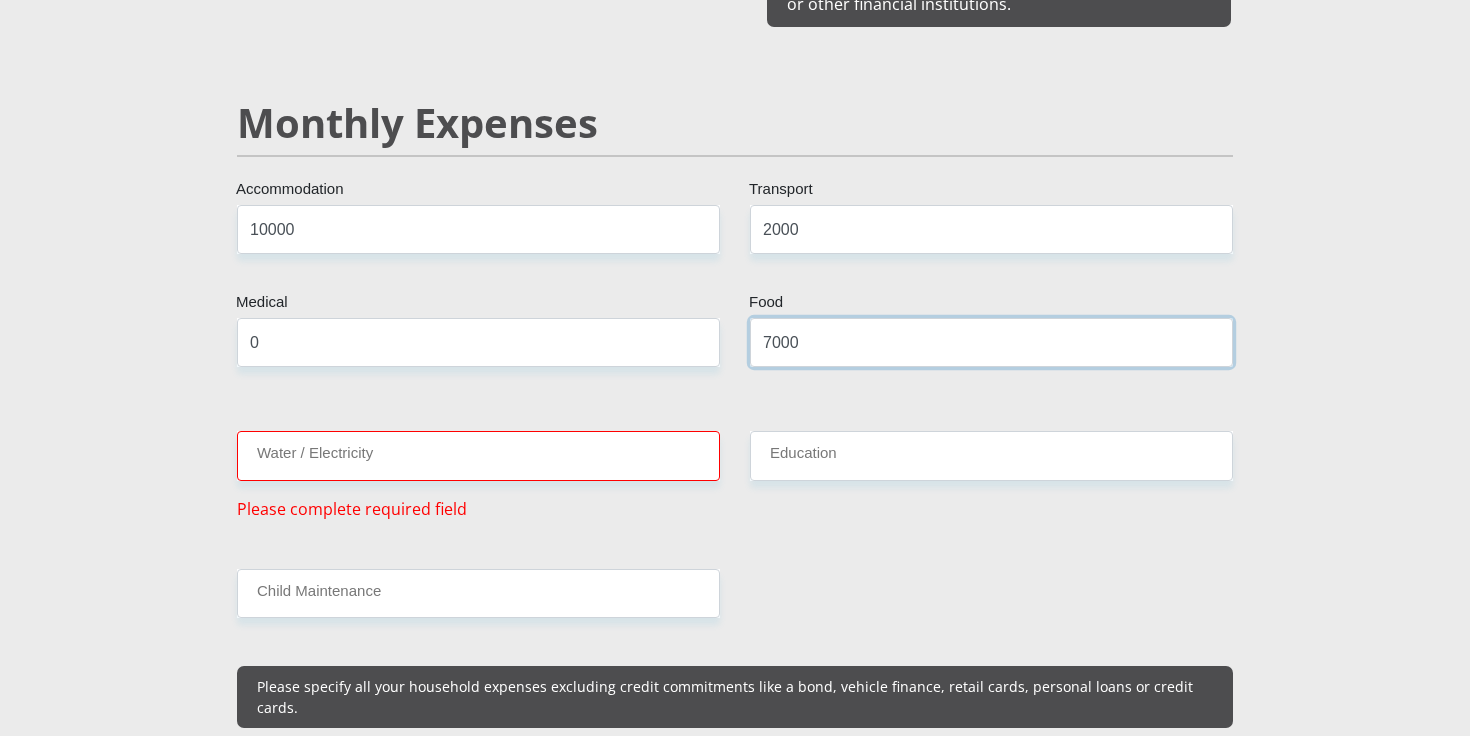 type on "7000" 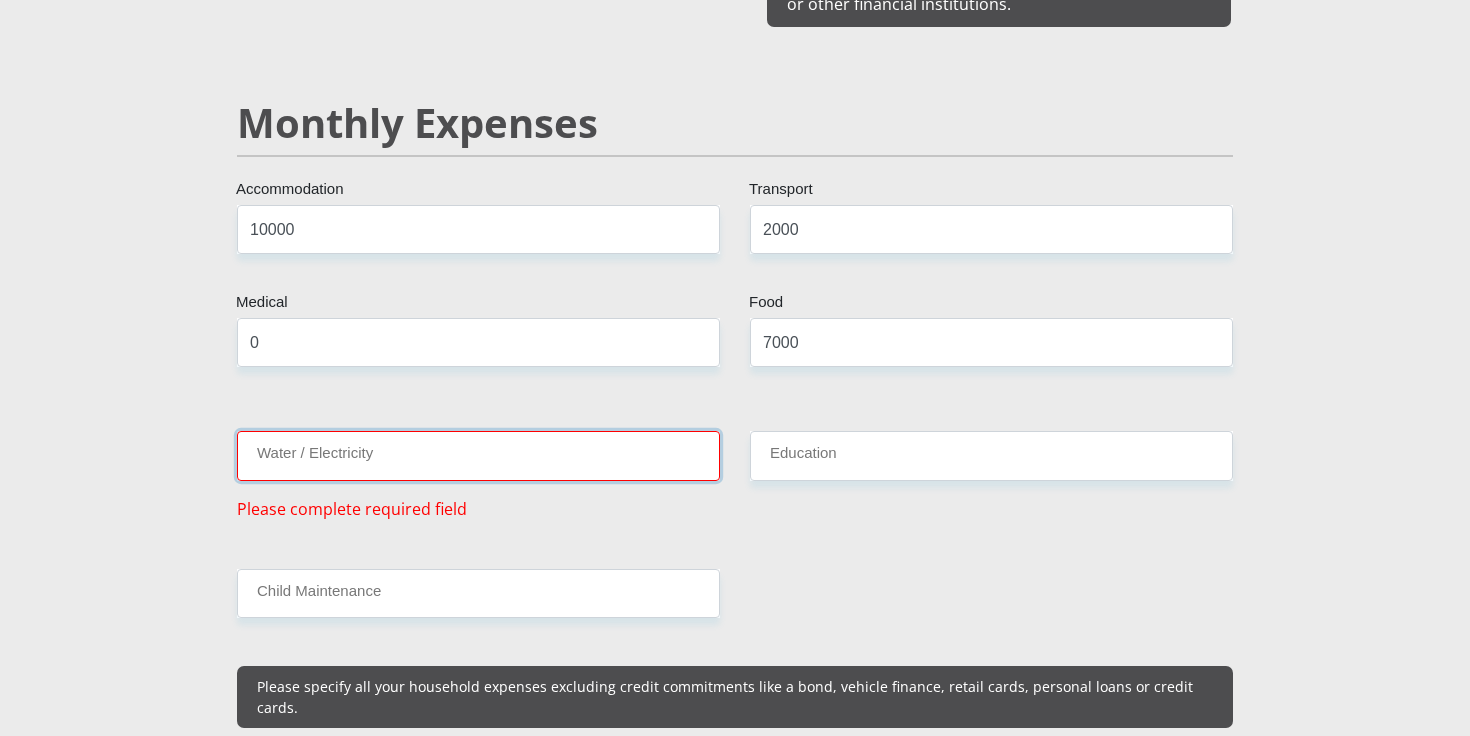 click on "Water / Electricity" at bounding box center [478, 455] 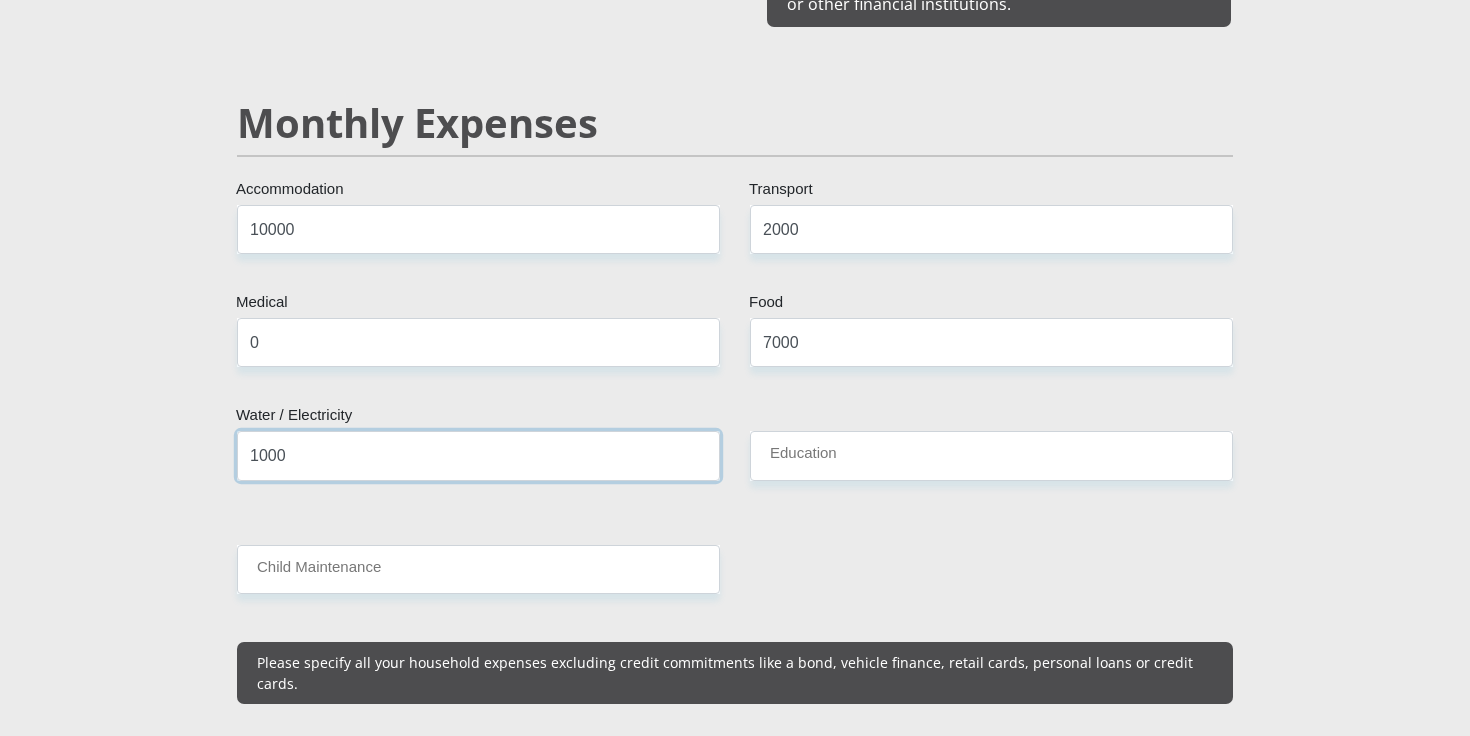 type on "1000" 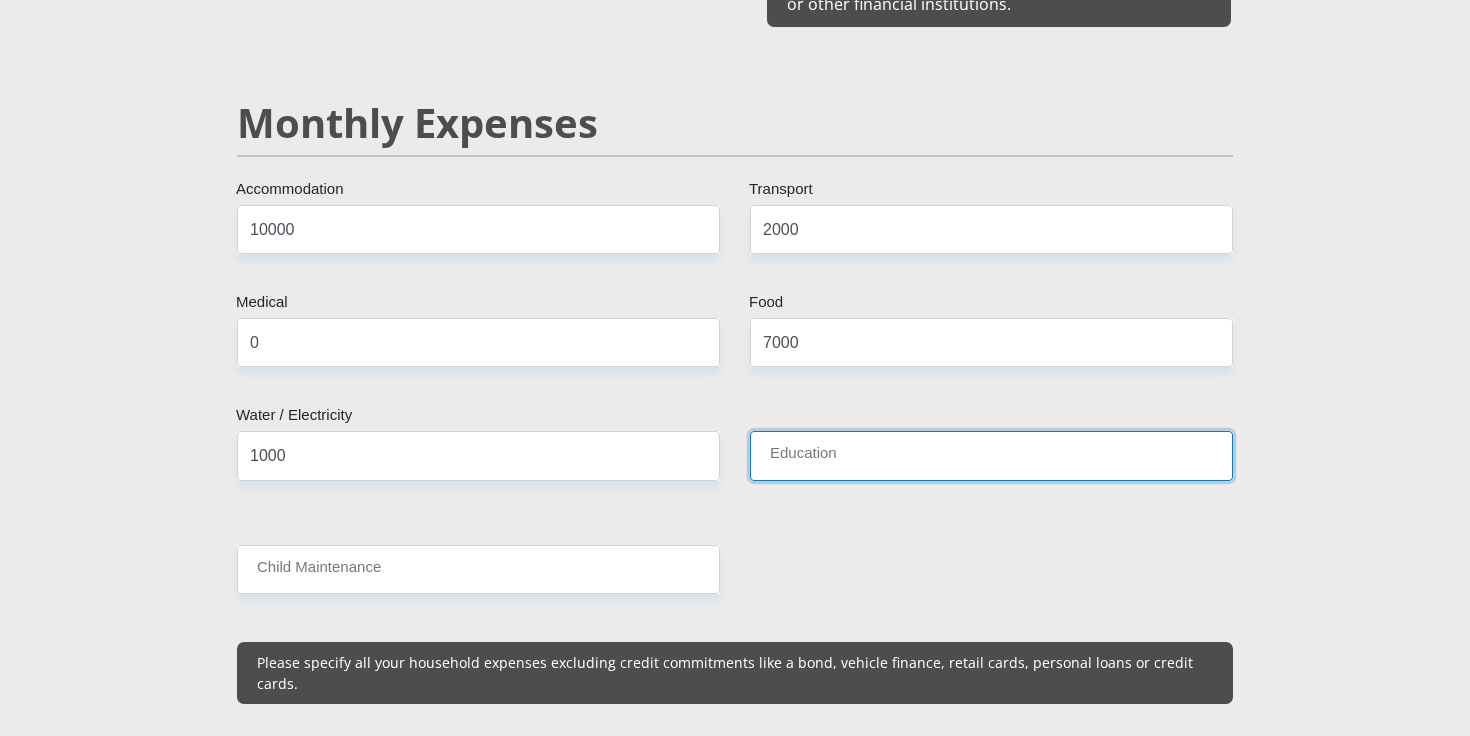 click on "Education" at bounding box center (991, 455) 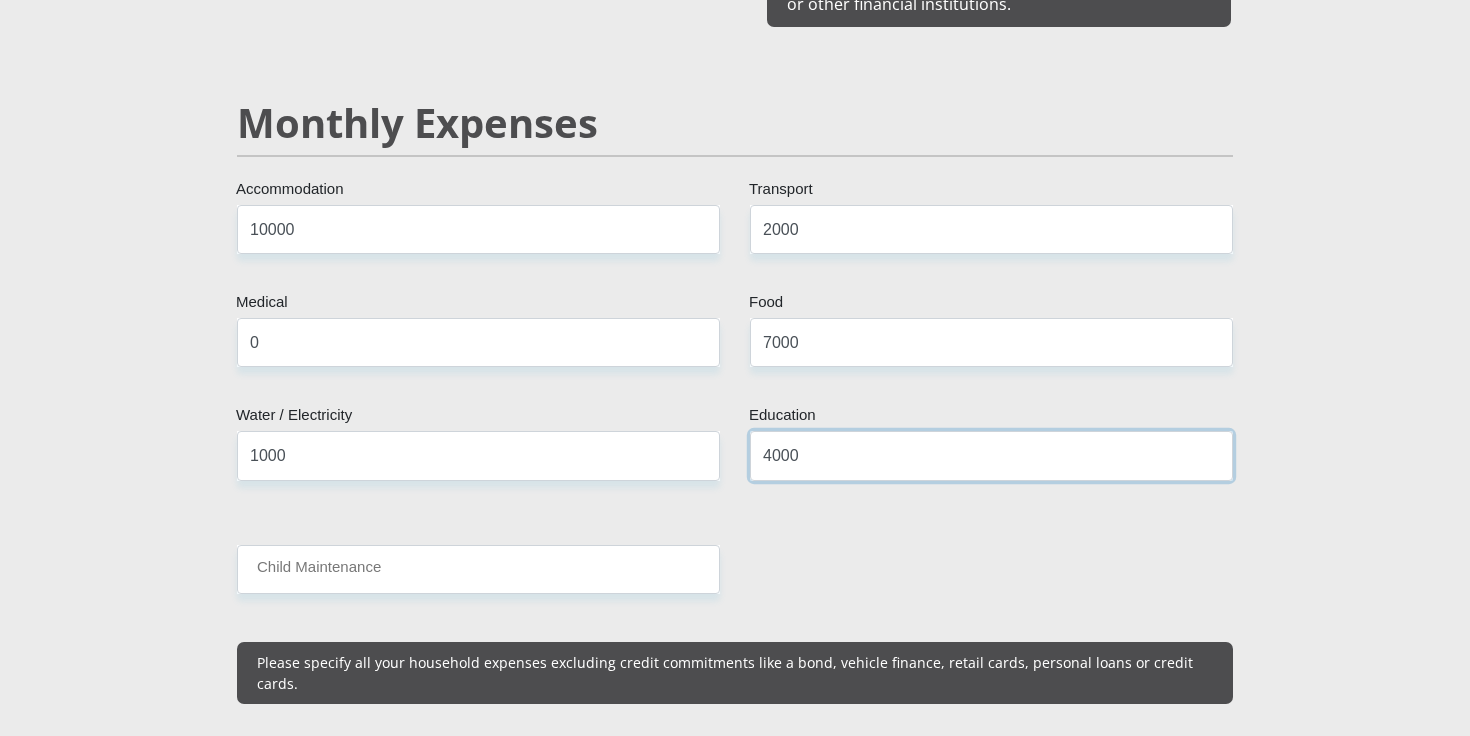 type on "4000" 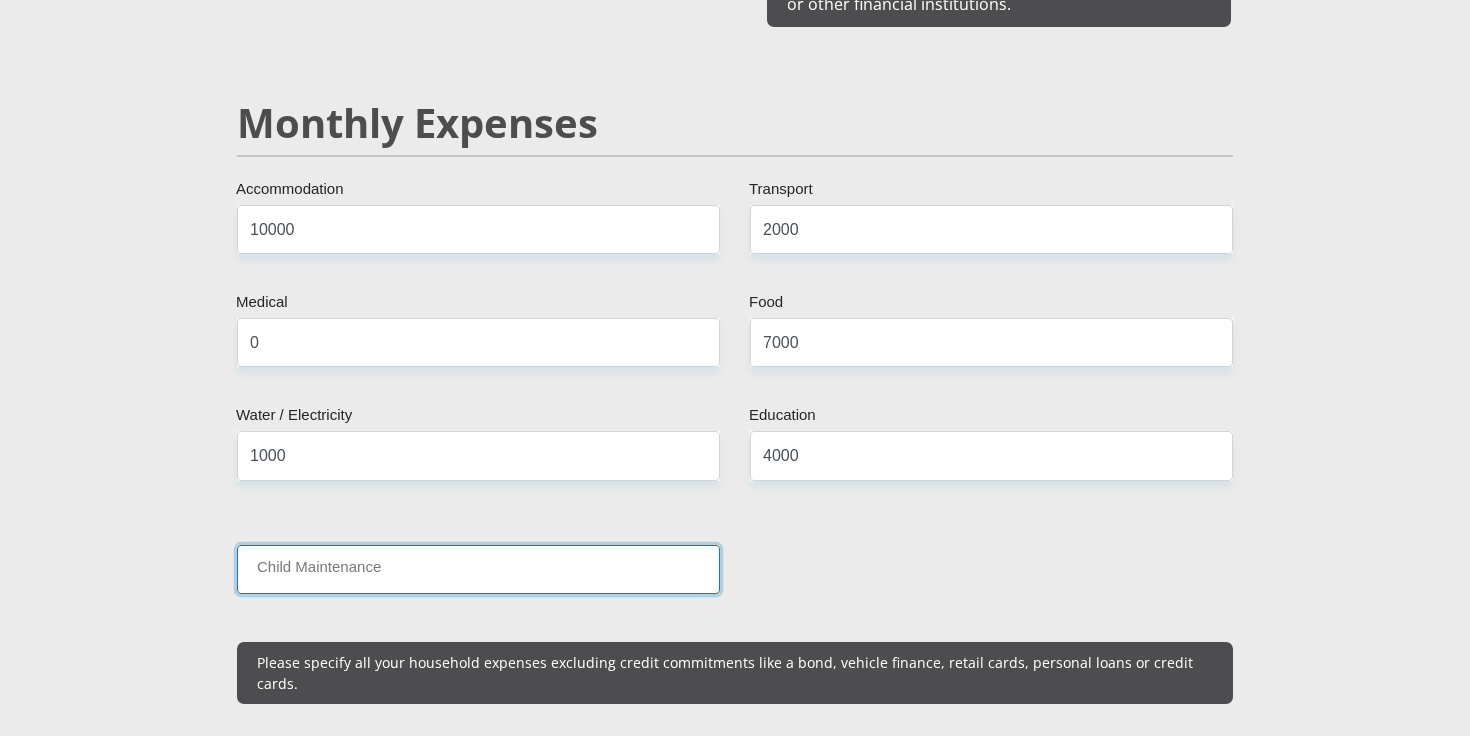 click on "Child Maintenance" at bounding box center [478, 569] 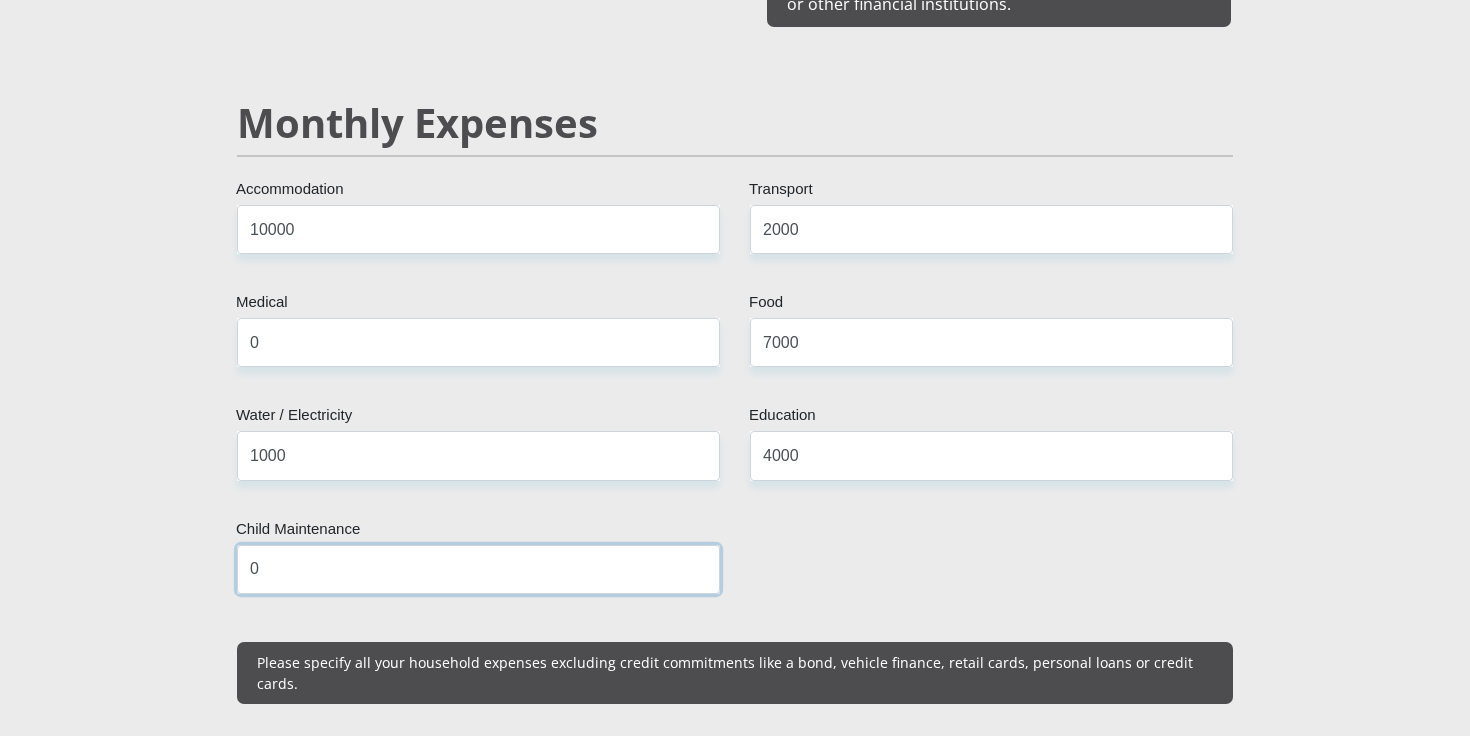 type on "0" 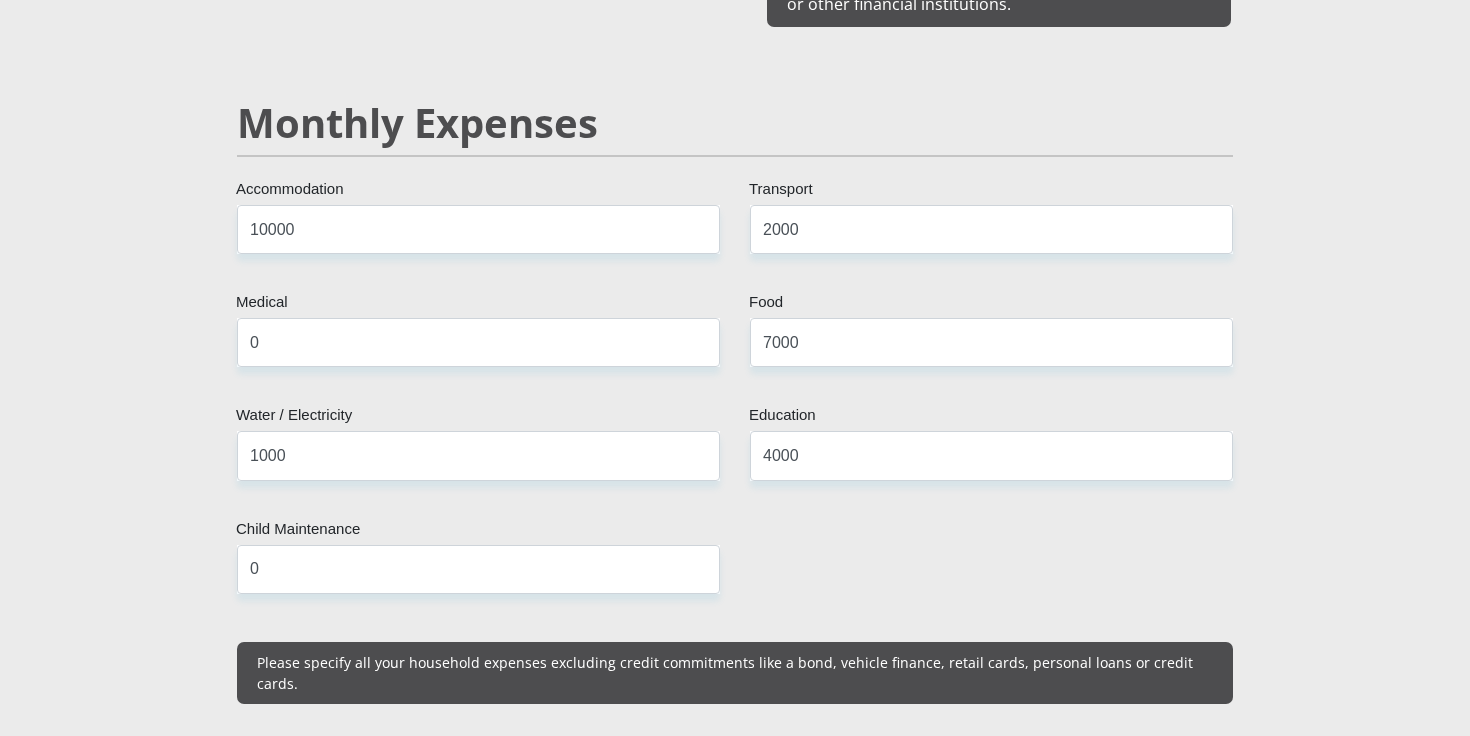 click on "Mr
Ms
Mrs
Dr
Other
Title
[FIRST]
First Name
[LAST]
Surname
[ID NUMBER]
South African ID Number
Please input valid ID number
[COUNTRY]
Afghanistan
Aland Islands
Albania
Algeria
America Samoa
American Virgin Islands
Andorra
Angola
Anguilla
Antarctica
Antigua and Barbuda
Argentina" at bounding box center [735, 873] 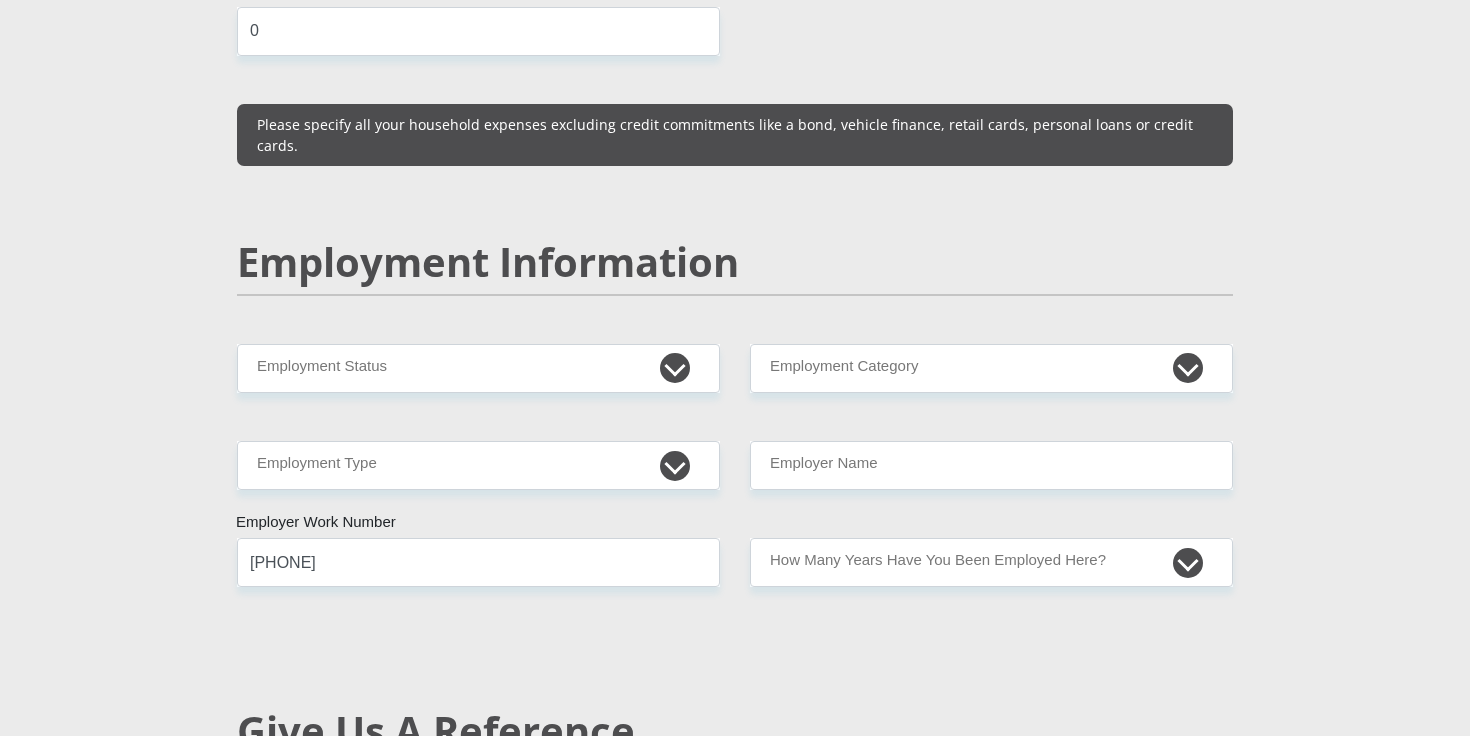 scroll, scrollTop: 2903, scrollLeft: 0, axis: vertical 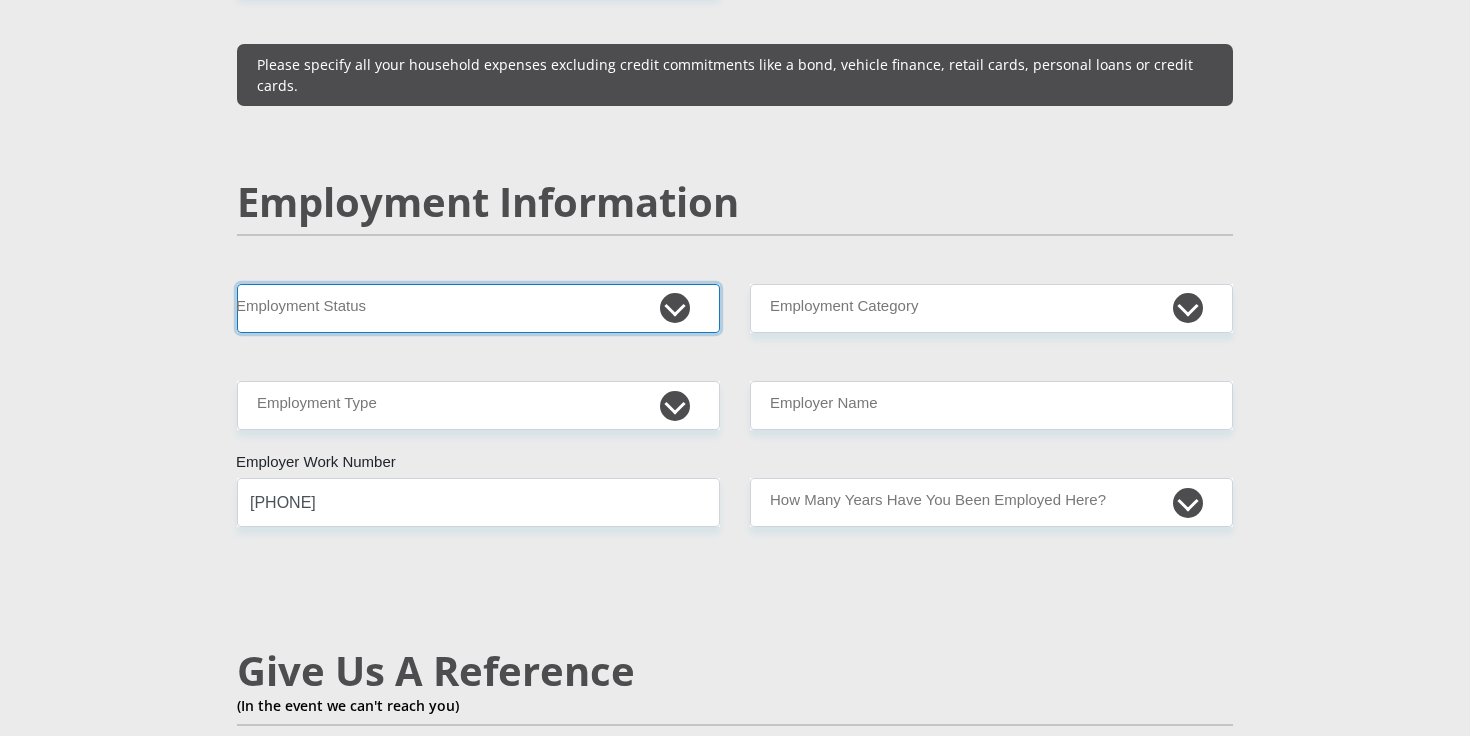 click on "Permanent/Full-time
Part-time/Casual
Contract Worker
Self-Employed
Housewife
Retired
Student
Medically Boarded
Disability
Unemployed" at bounding box center [478, 308] 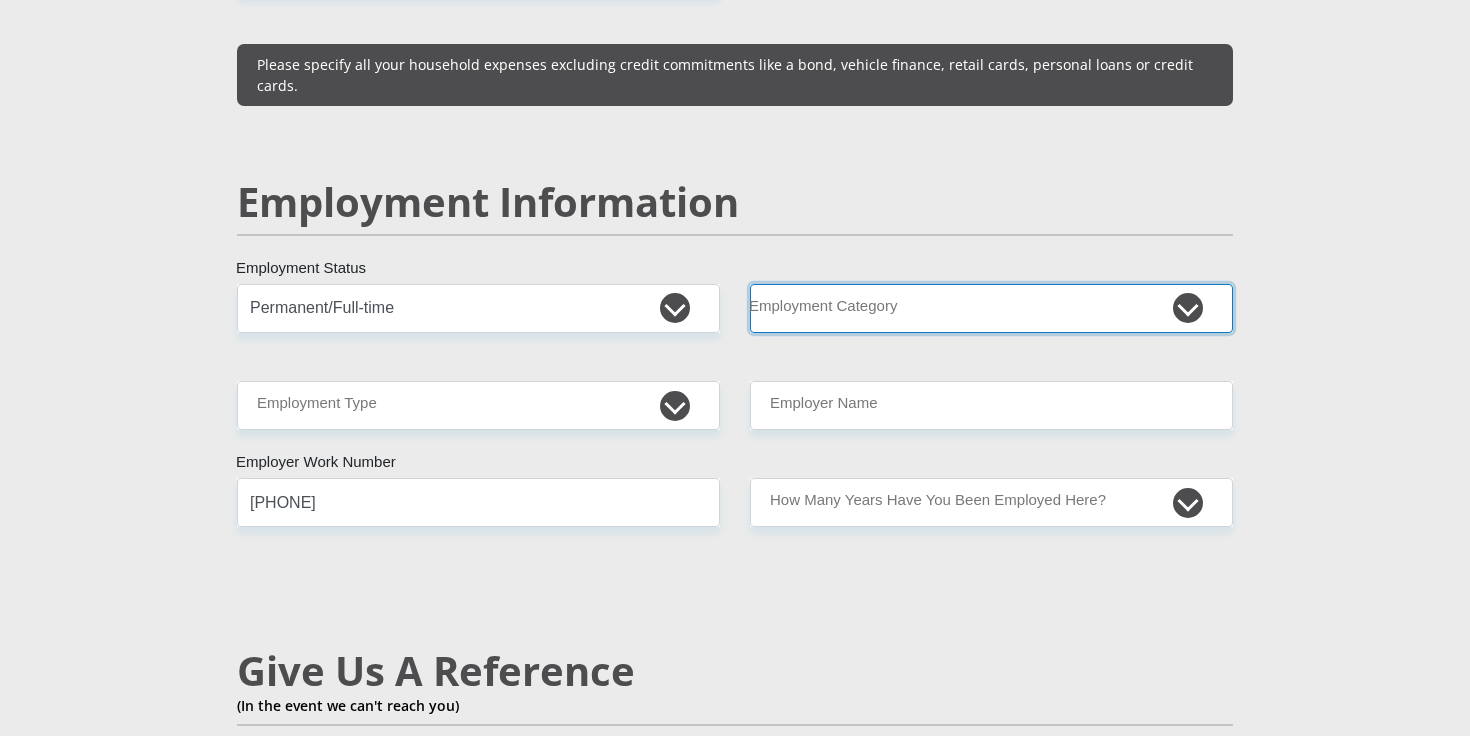 click on "AGRICULTURE
ALCOHOL & TOBACCO
CONSTRUCTION MATERIALS
METALLURGY
EQUIPMENT FOR RENEWABLE ENERGY
SPECIALIZED CONTRACTORS
CAR
GAMING (INCL. INTERNET
OTHER WHOLESALE
UNLICENSED PHARMACEUTICALS
CURRENCY EXCHANGE HOUSES
OTHER FINANCIAL INSTITUTIONS & INSURANCE
REAL ESTATE AGENTS
OIL & GAS
OTHER MATERIALS (E.G. IRON ORE)
PRECIOUS STONES & PRECIOUS METALS
POLITICAL ORGANIZATIONS
RELIGIOUS ORGANIZATIONS(NOT SECTS)
ACTI. HAVING BUSINESS DEAL WITH PUBLIC ADMINISTRATION
LAUNDROMATS" at bounding box center [991, 308] 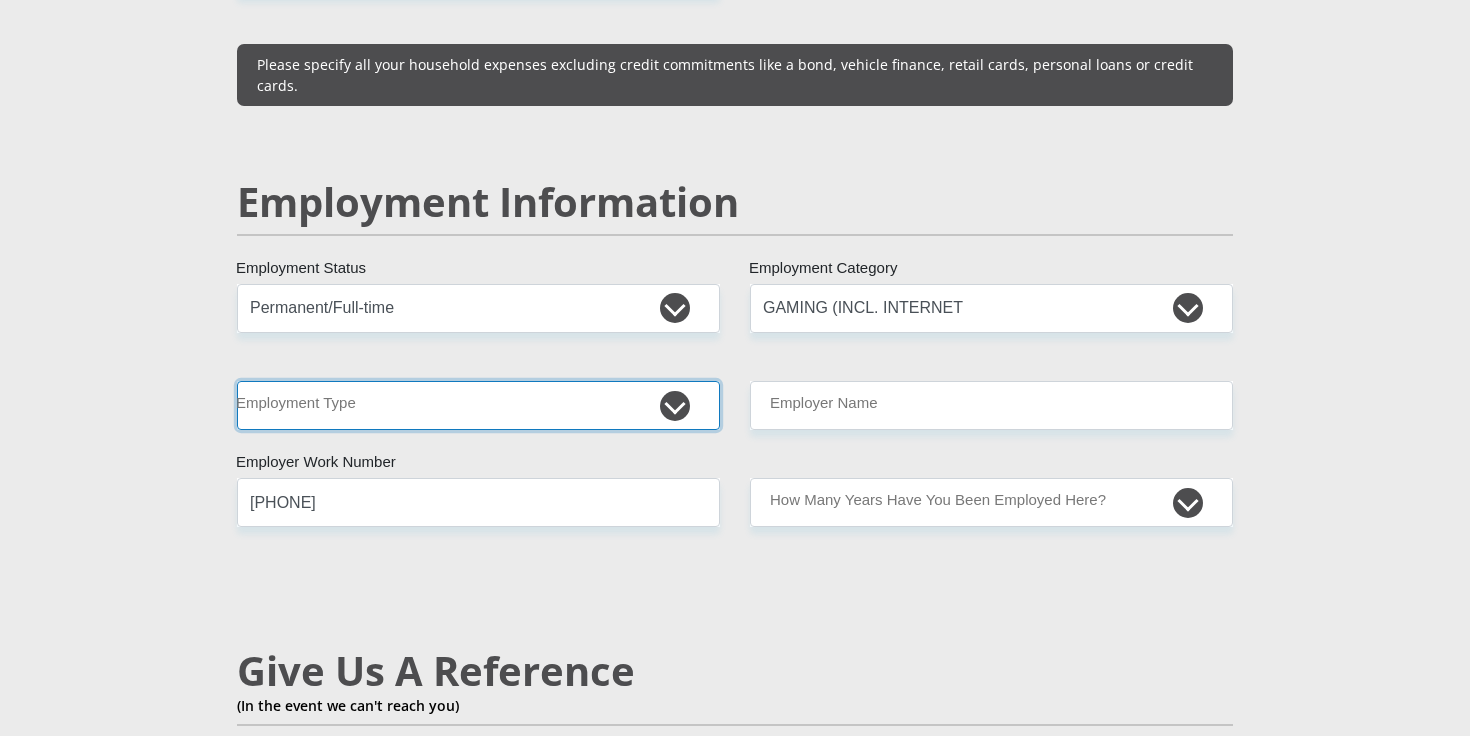 click on "College/Lecturer
Craft Seller
Creative
Driver
Executive
Farmer
Forces - Non Commissioned
Forces - Officer
Hawker
Housewife
Labourer
Licenced Professional
Manager
Miner
Non Licenced Professional
Office Staff/Clerk
Outside Worker
Pensioner
Permanent Teacher
Production/Manufacturing
Sales
Self-Employed
Semi-Professional Worker
Service Industry  Social Worker  Student" at bounding box center (478, 405) 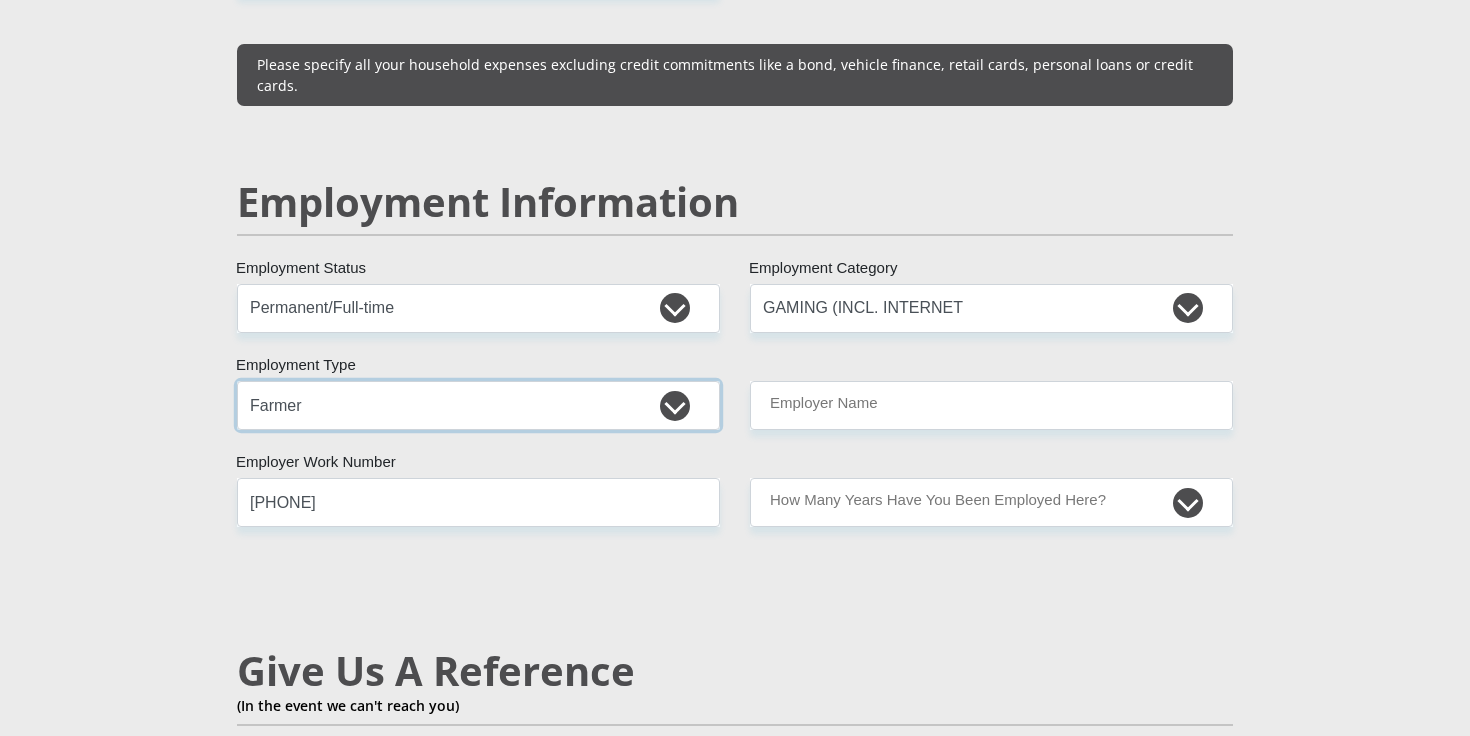 click on "College/Lecturer
Craft Seller
Creative
Driver
Executive
Farmer
Forces - Non Commissioned
Forces - Officer
Hawker
Housewife
Labourer
Licenced Professional
Manager
Miner
Non Licenced Professional
Office Staff/Clerk
Outside Worker
Pensioner
Permanent Teacher
Production/Manufacturing
Sales
Self-Employed
Semi-Professional Worker
Service Industry  Social Worker  Student" at bounding box center (478, 405) 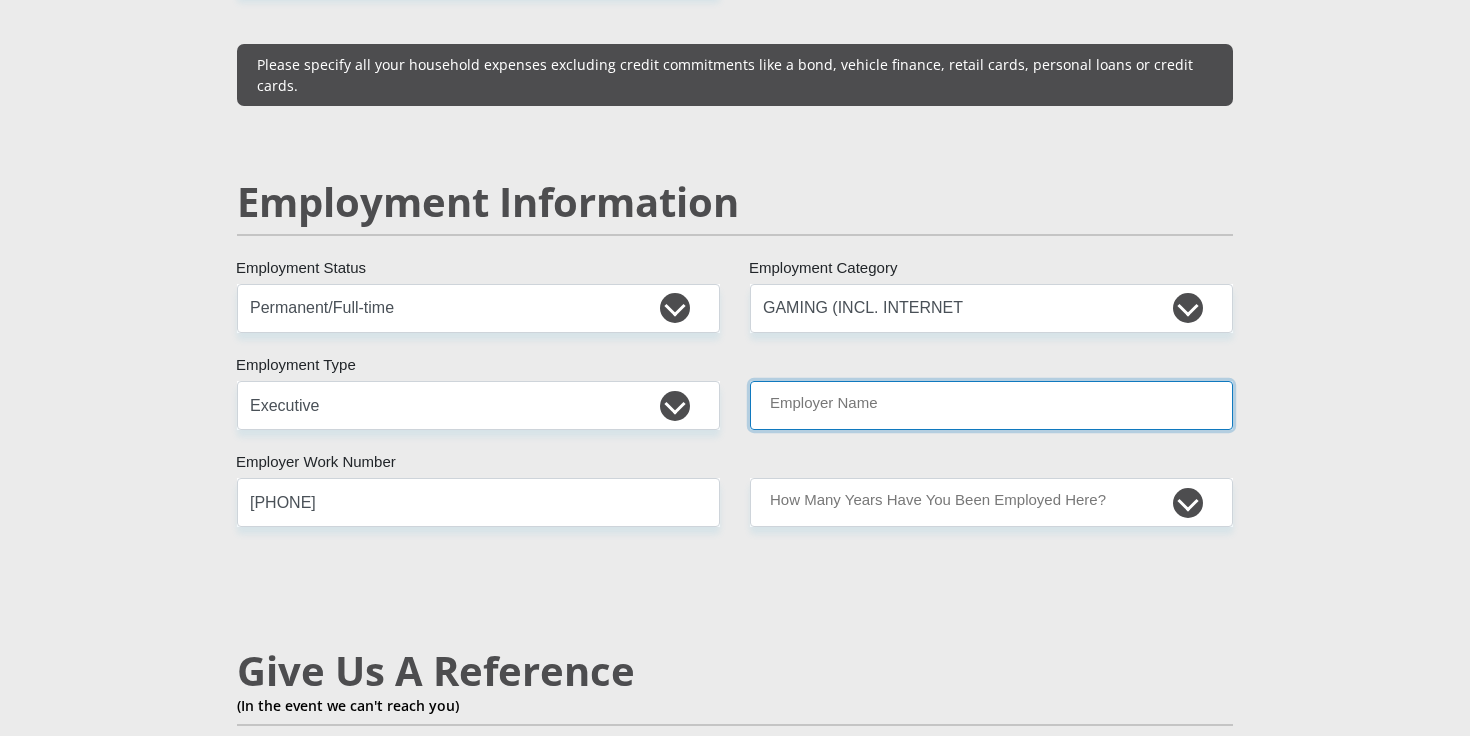 click on "Employer Name" at bounding box center [991, 405] 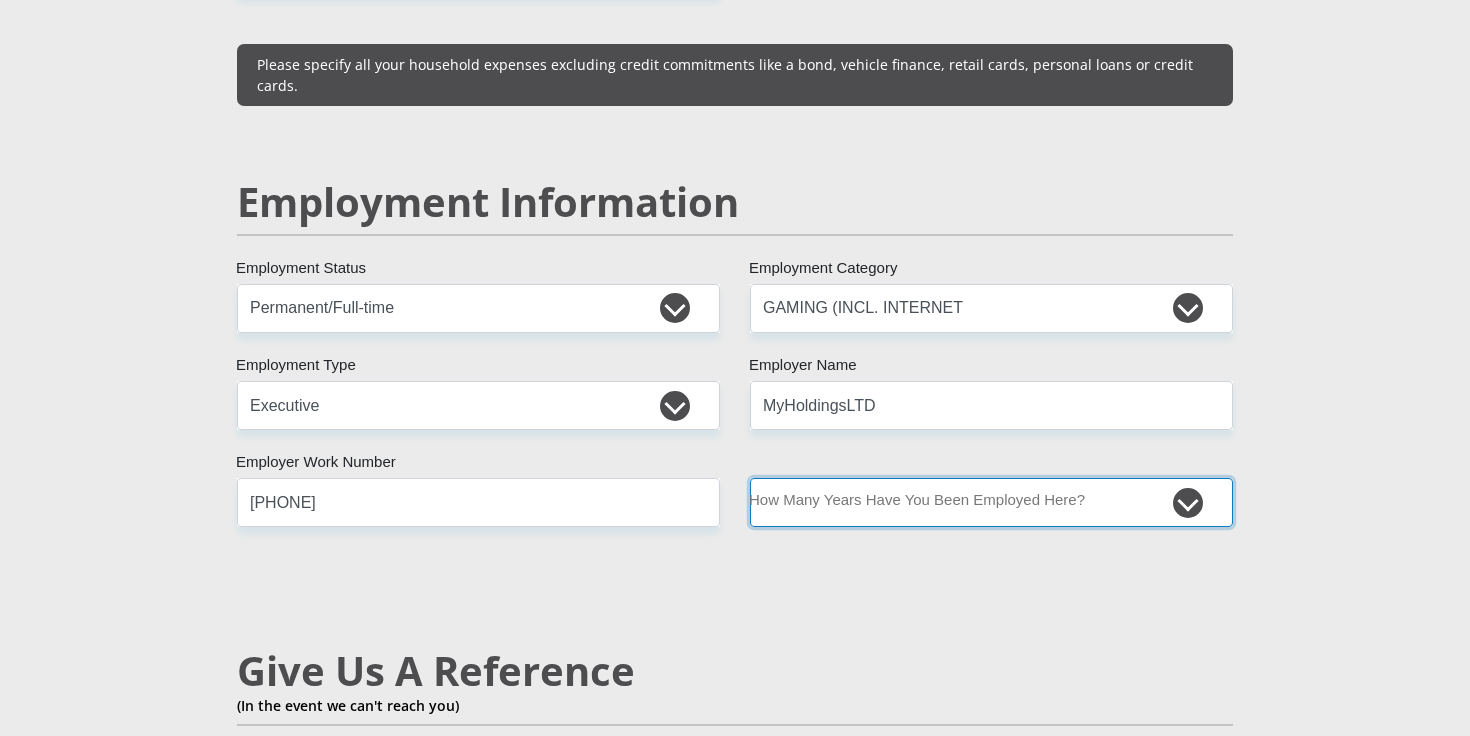 click on "less than 1 year
1-3 years
3-5 years
5+ years" at bounding box center (991, 502) 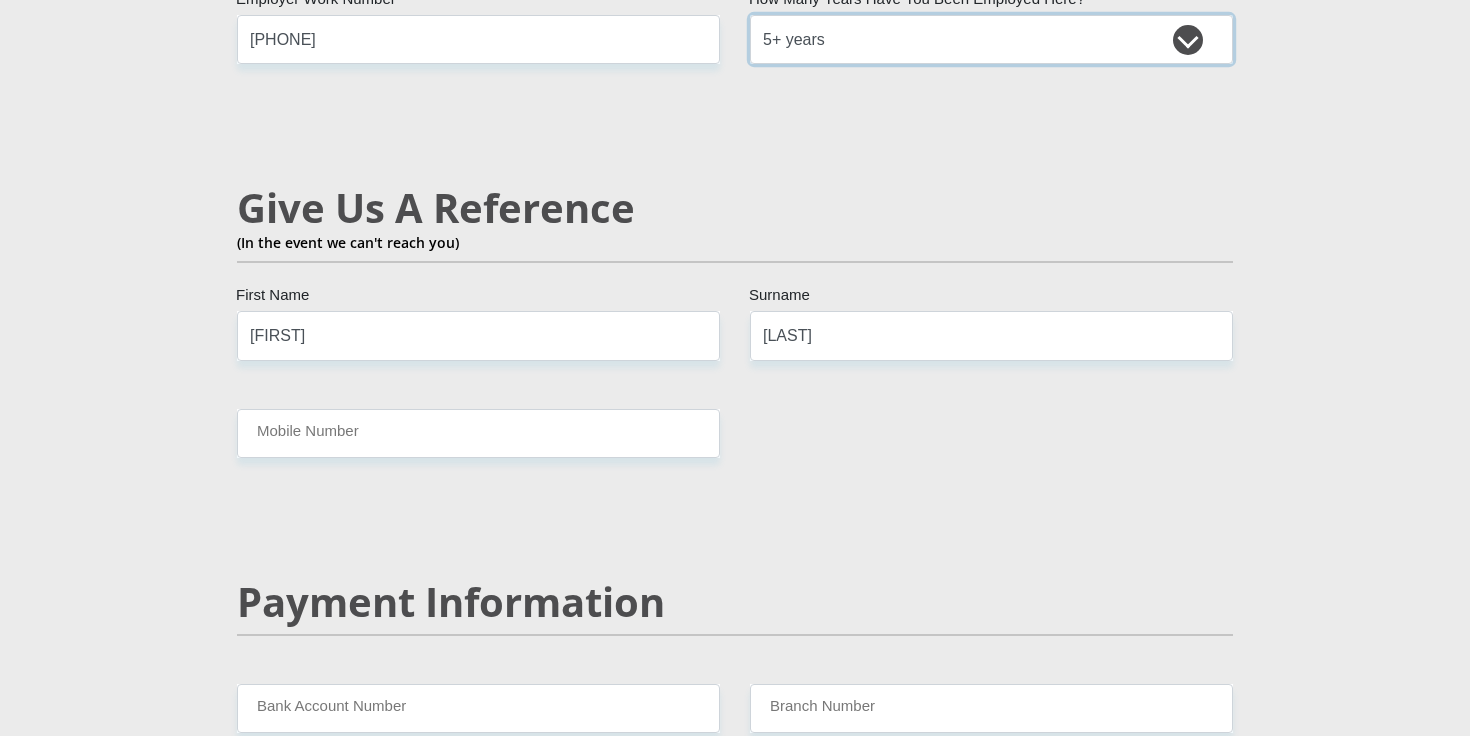 scroll, scrollTop: 3405, scrollLeft: 0, axis: vertical 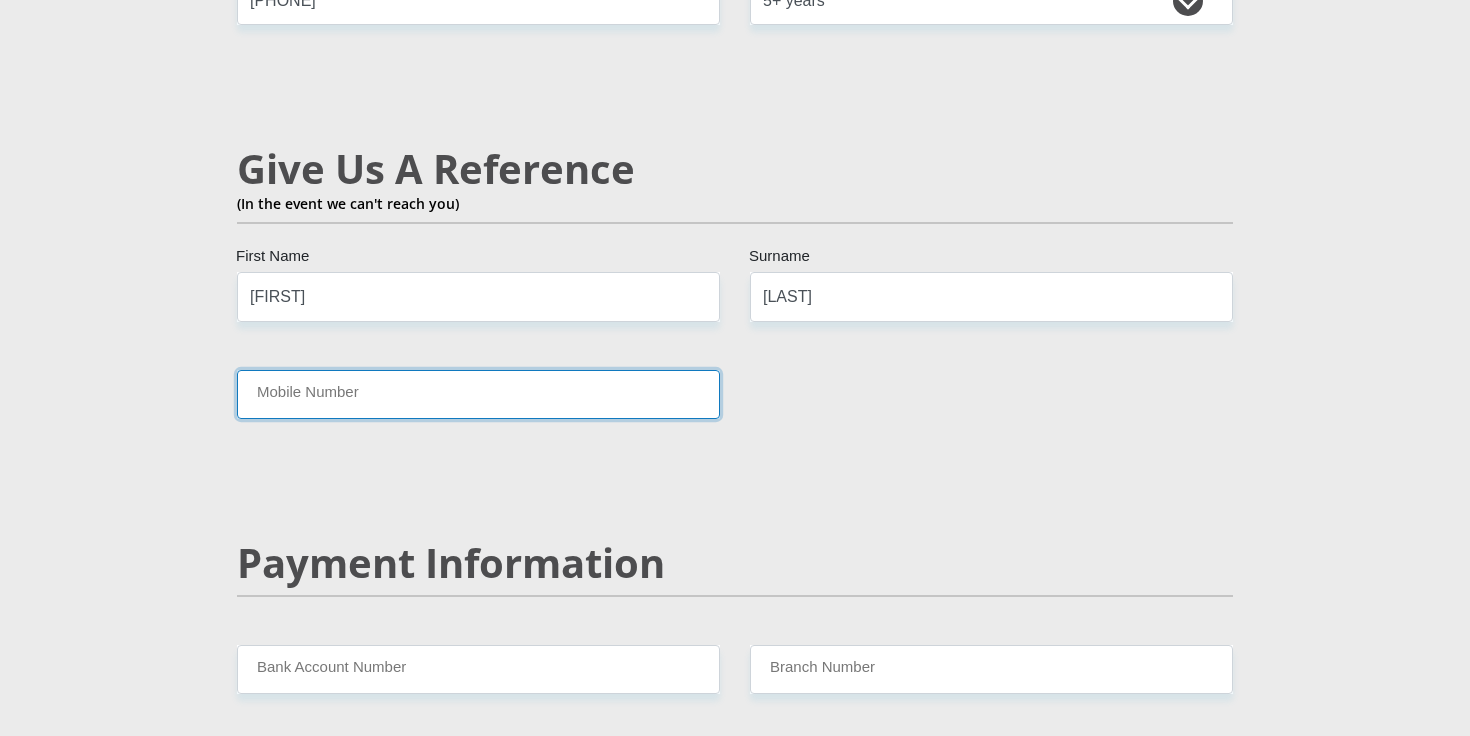 click on "Mobile Number" at bounding box center [478, 394] 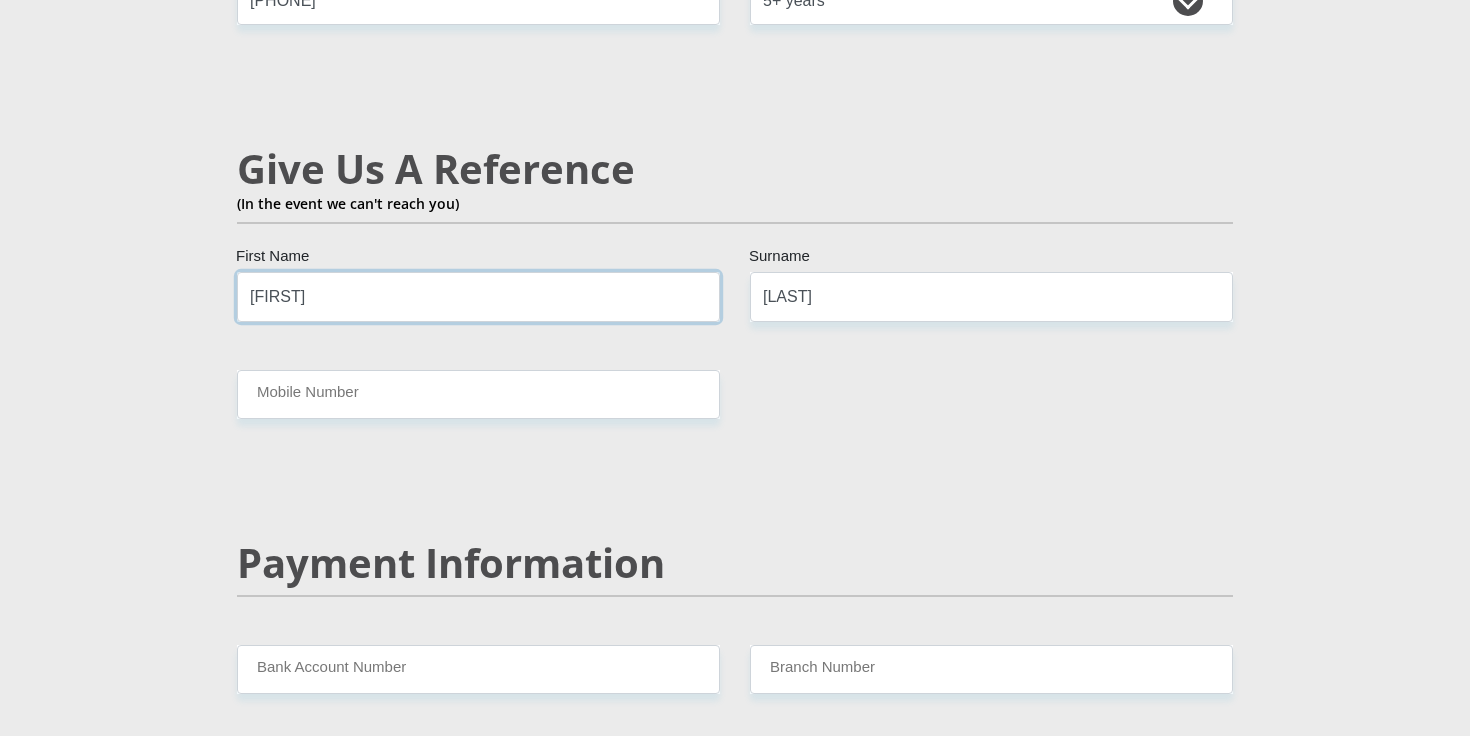 click on "[FIRST]" at bounding box center (478, 296) 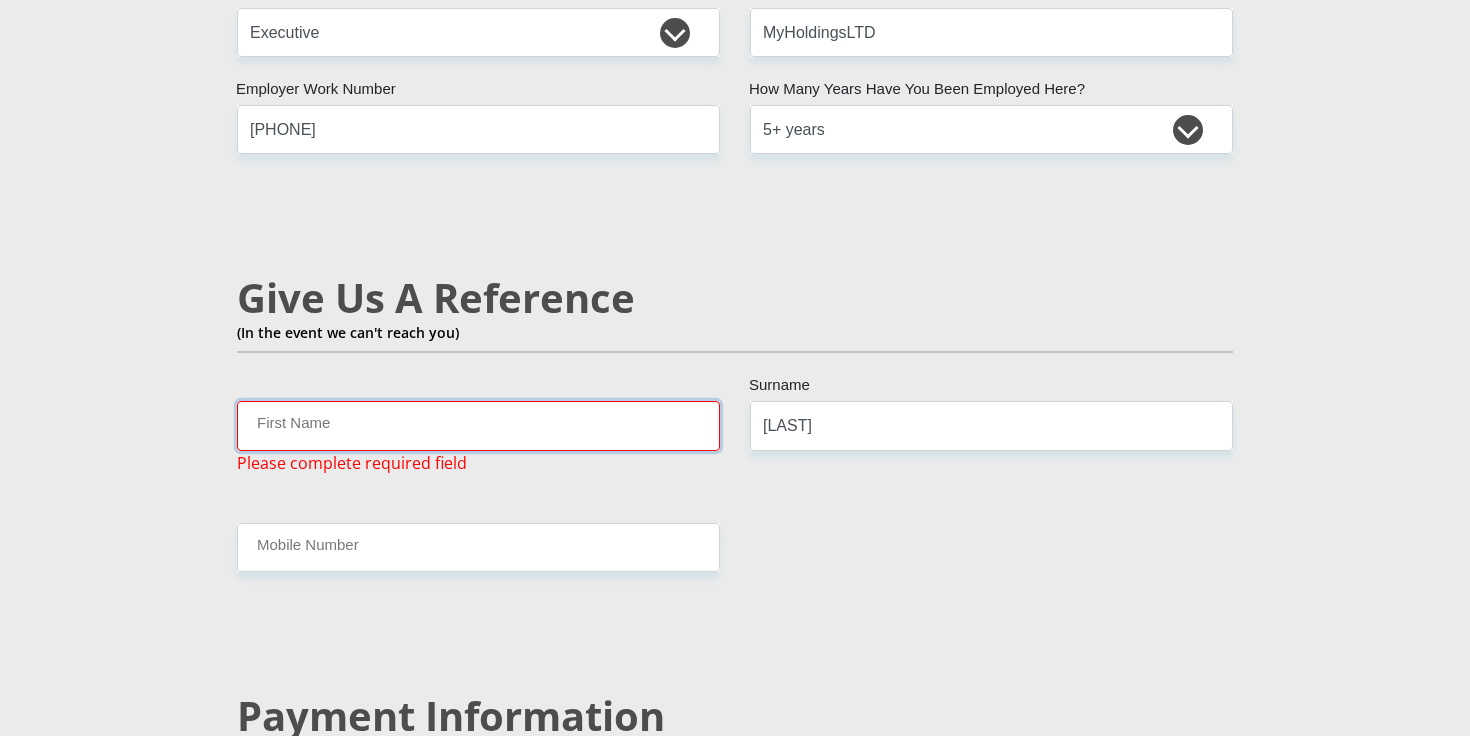 scroll, scrollTop: 3234, scrollLeft: 0, axis: vertical 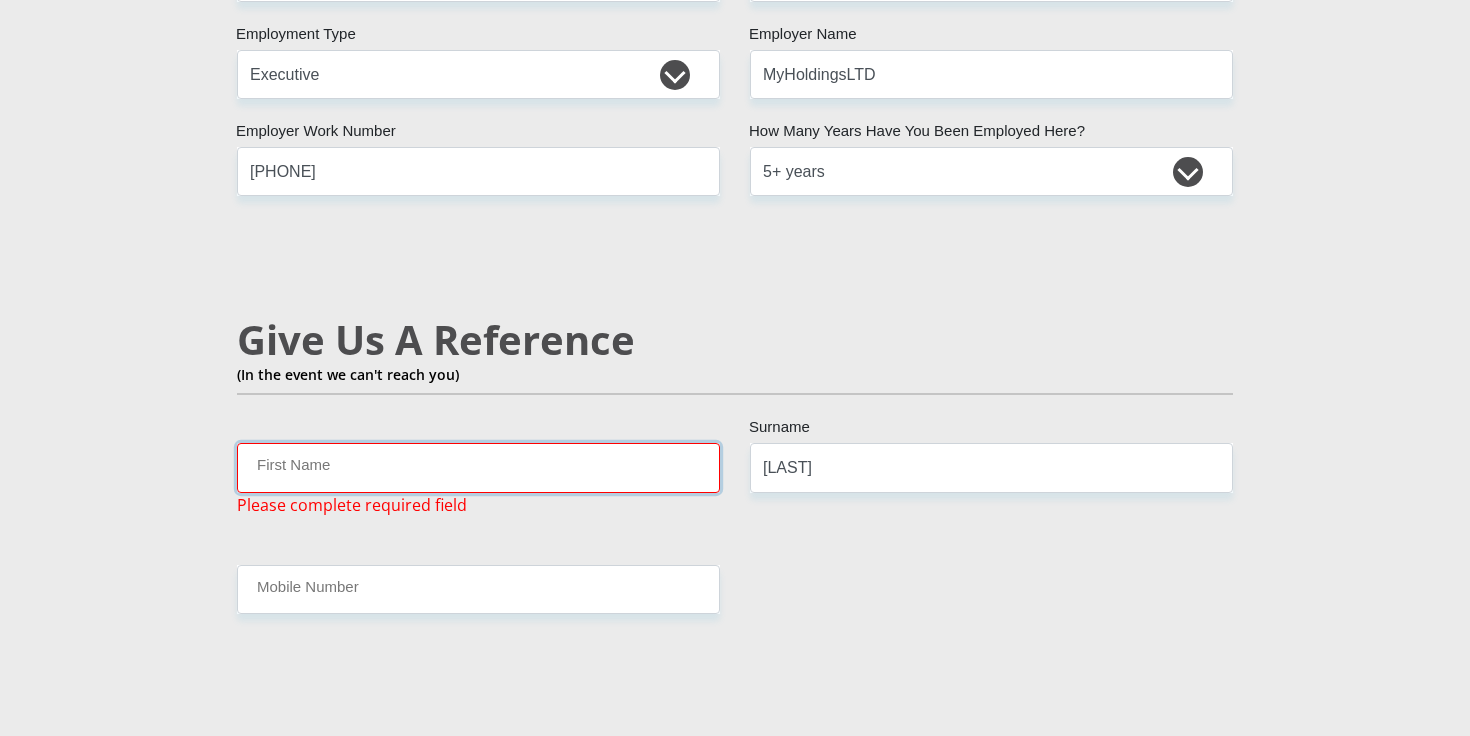 click on "First Name" at bounding box center [478, 467] 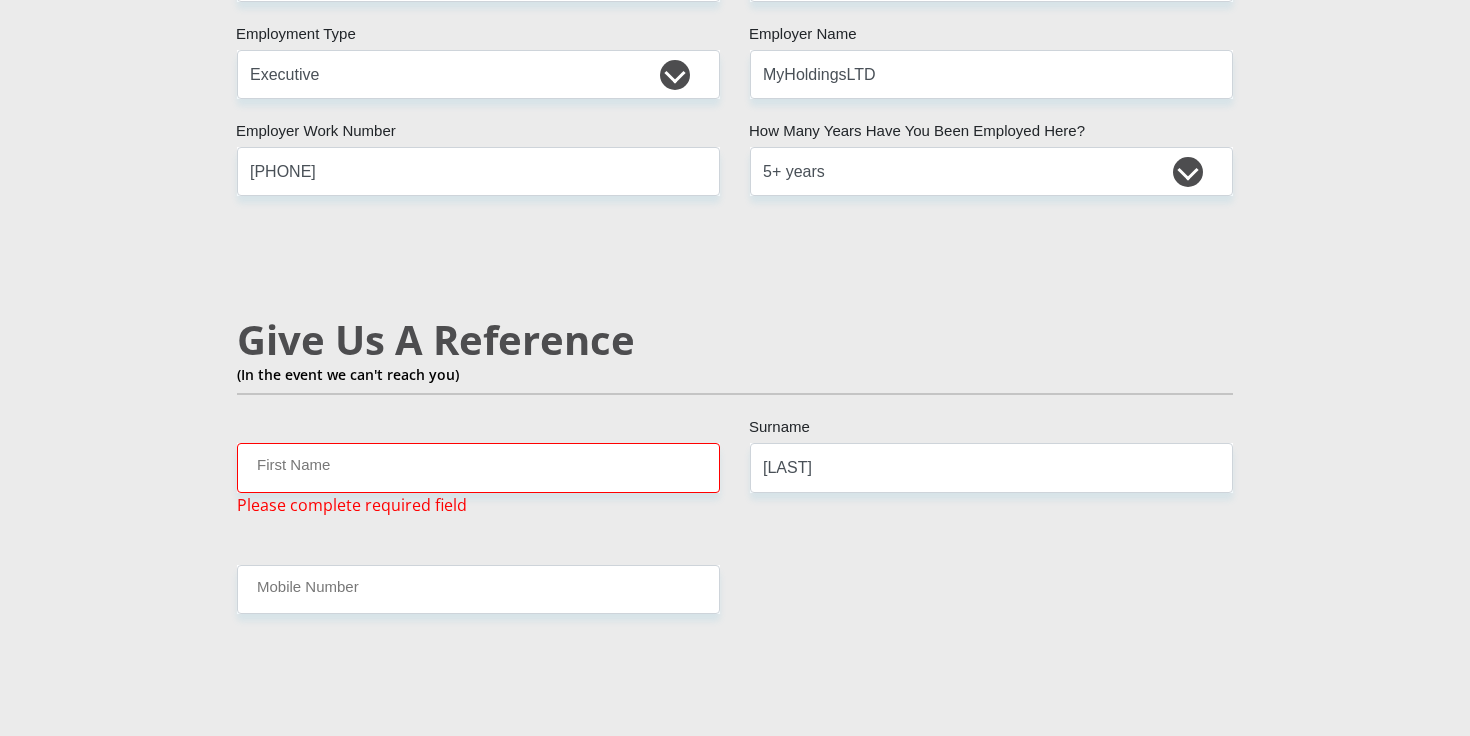 click on "Give Us A Reference" at bounding box center [735, 340] 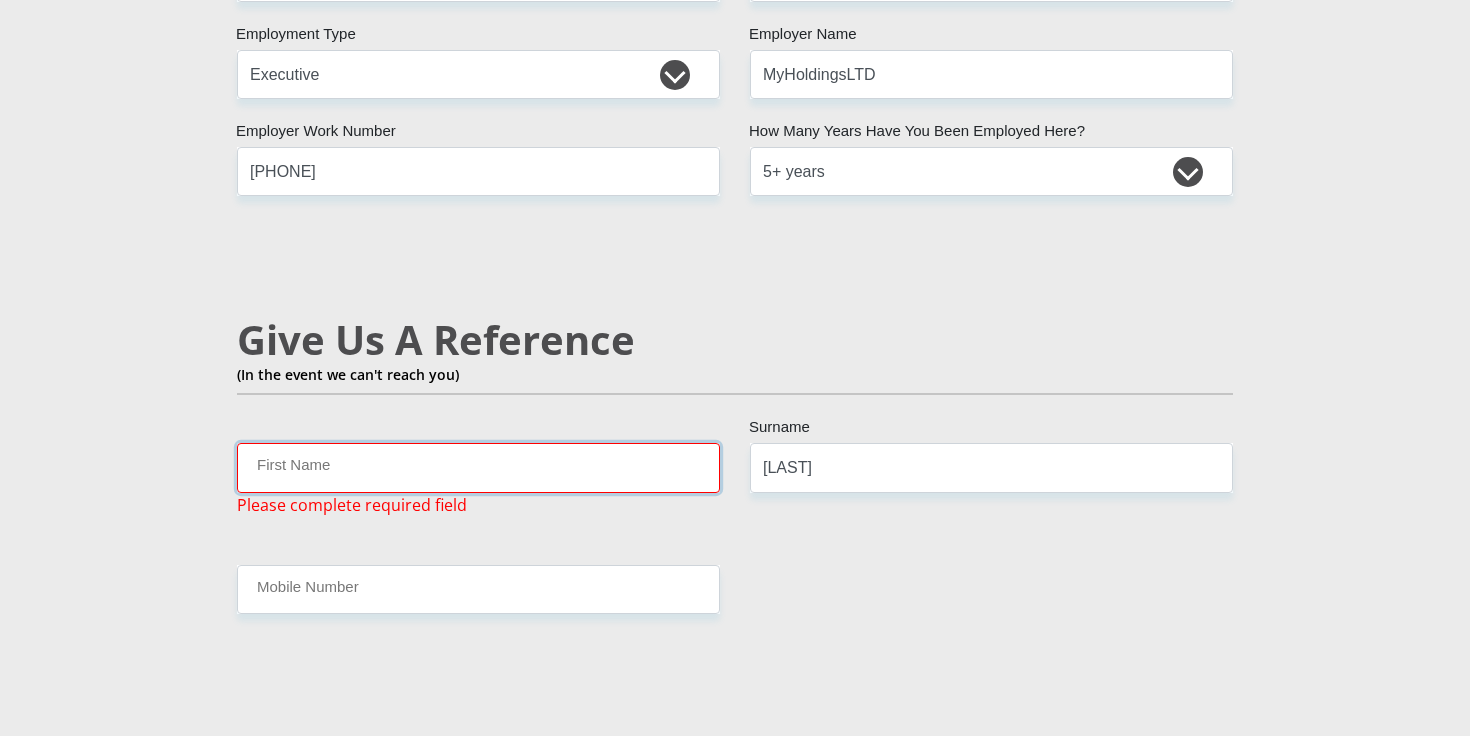 click on "First Name" at bounding box center [478, 467] 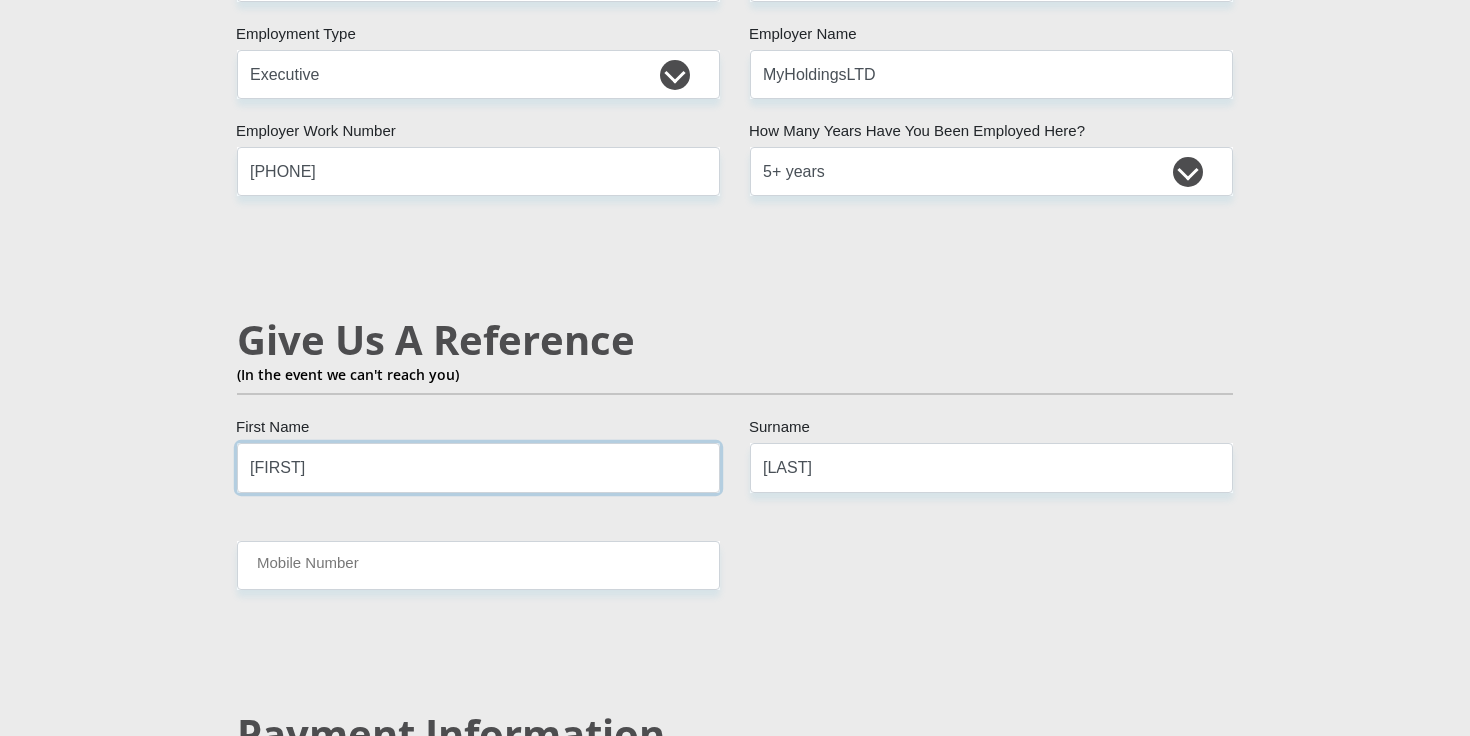 type on "[FIRST]" 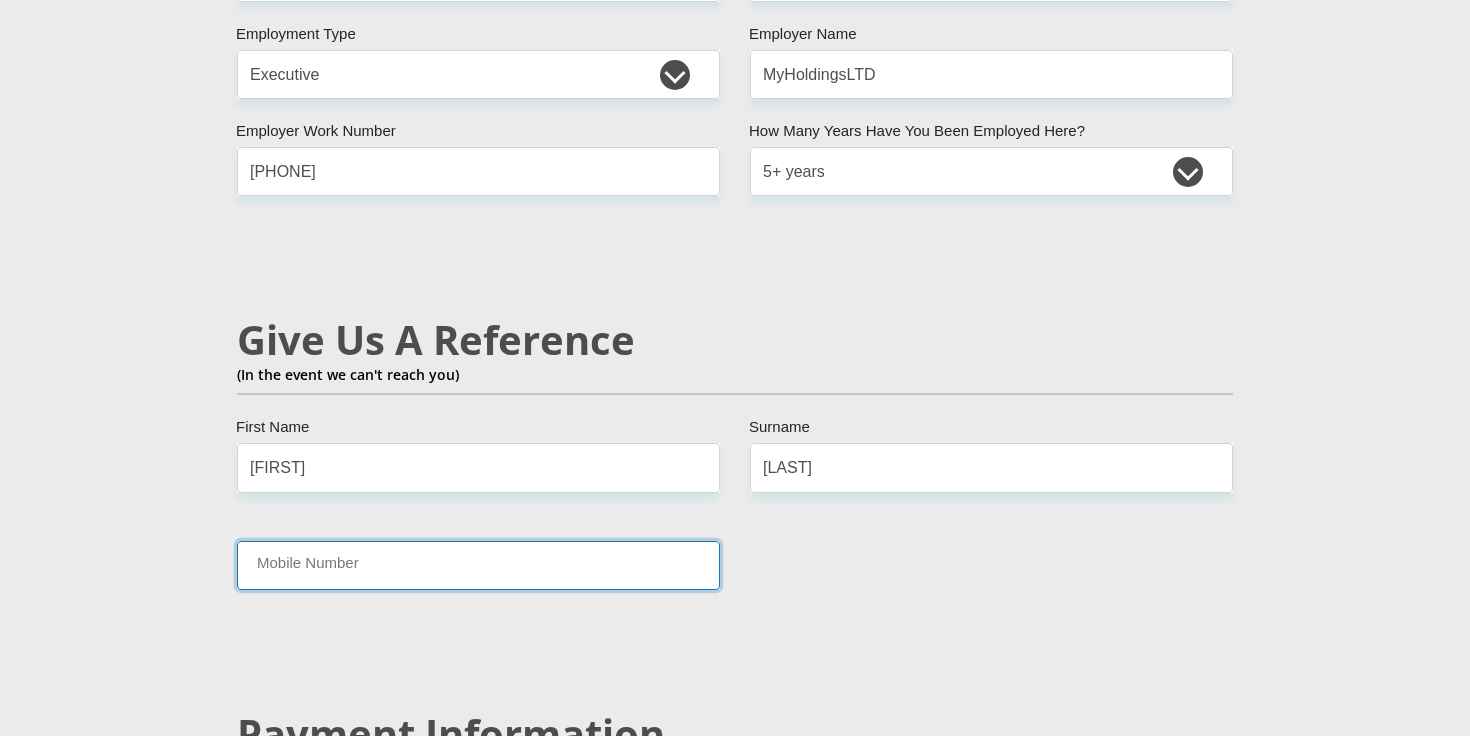 click on "Mobile Number" at bounding box center [478, 565] 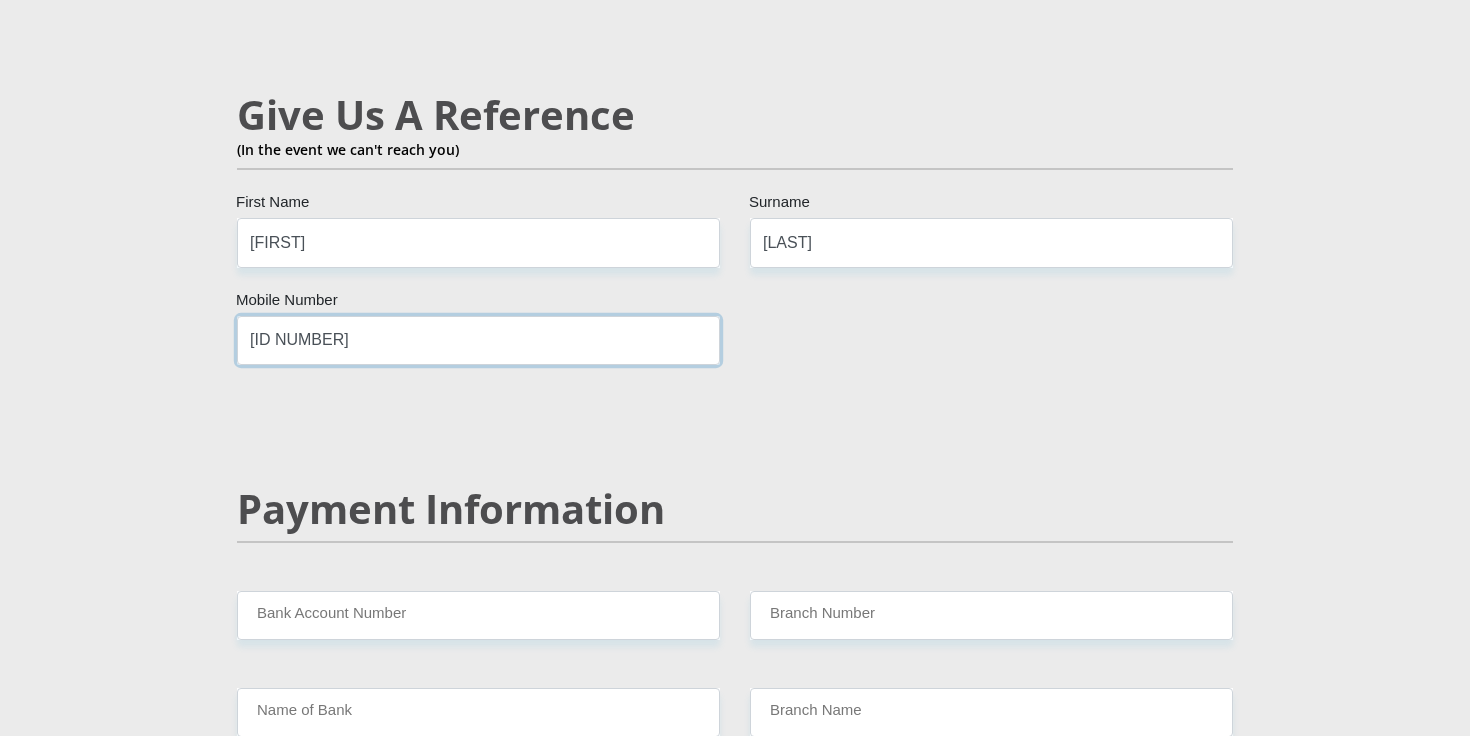 scroll, scrollTop: 3501, scrollLeft: 0, axis: vertical 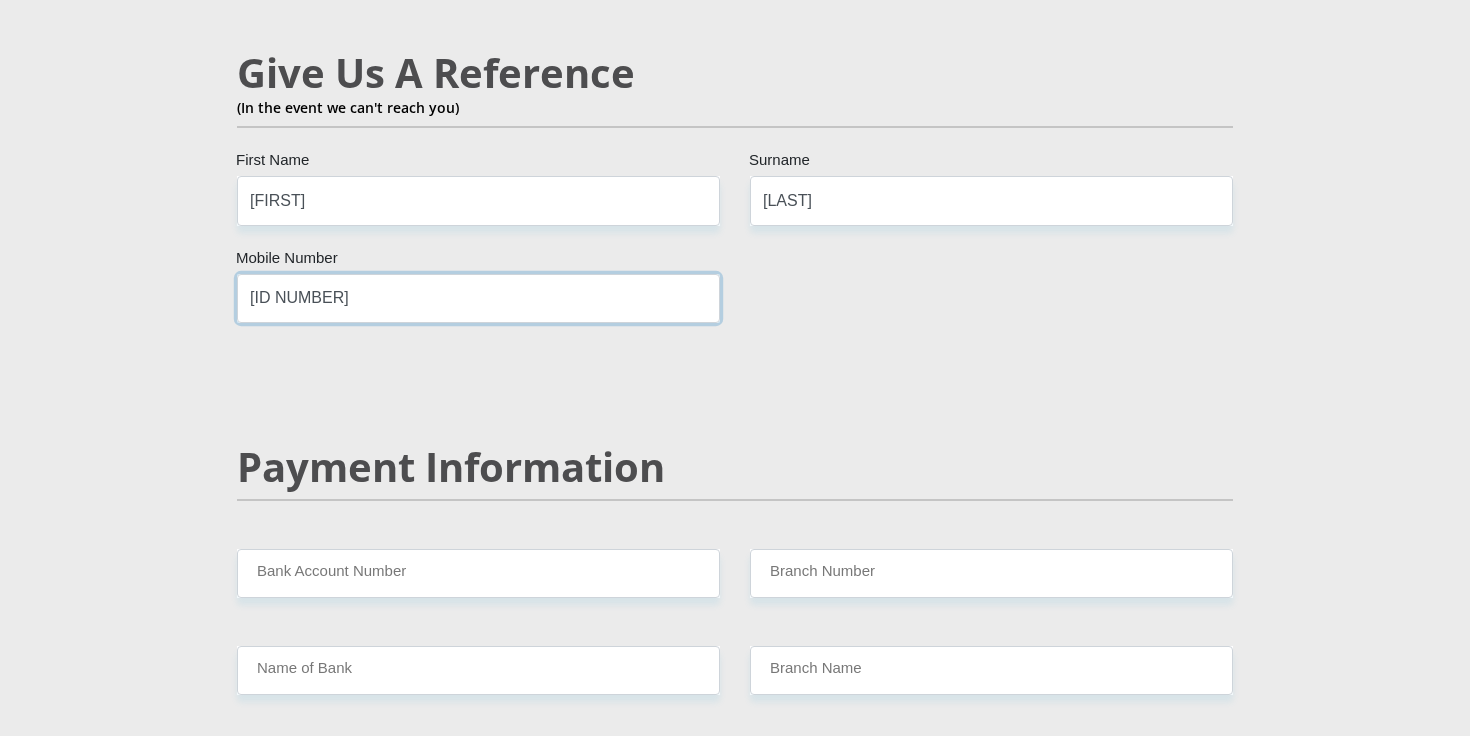 type on "[ID NUMBER]" 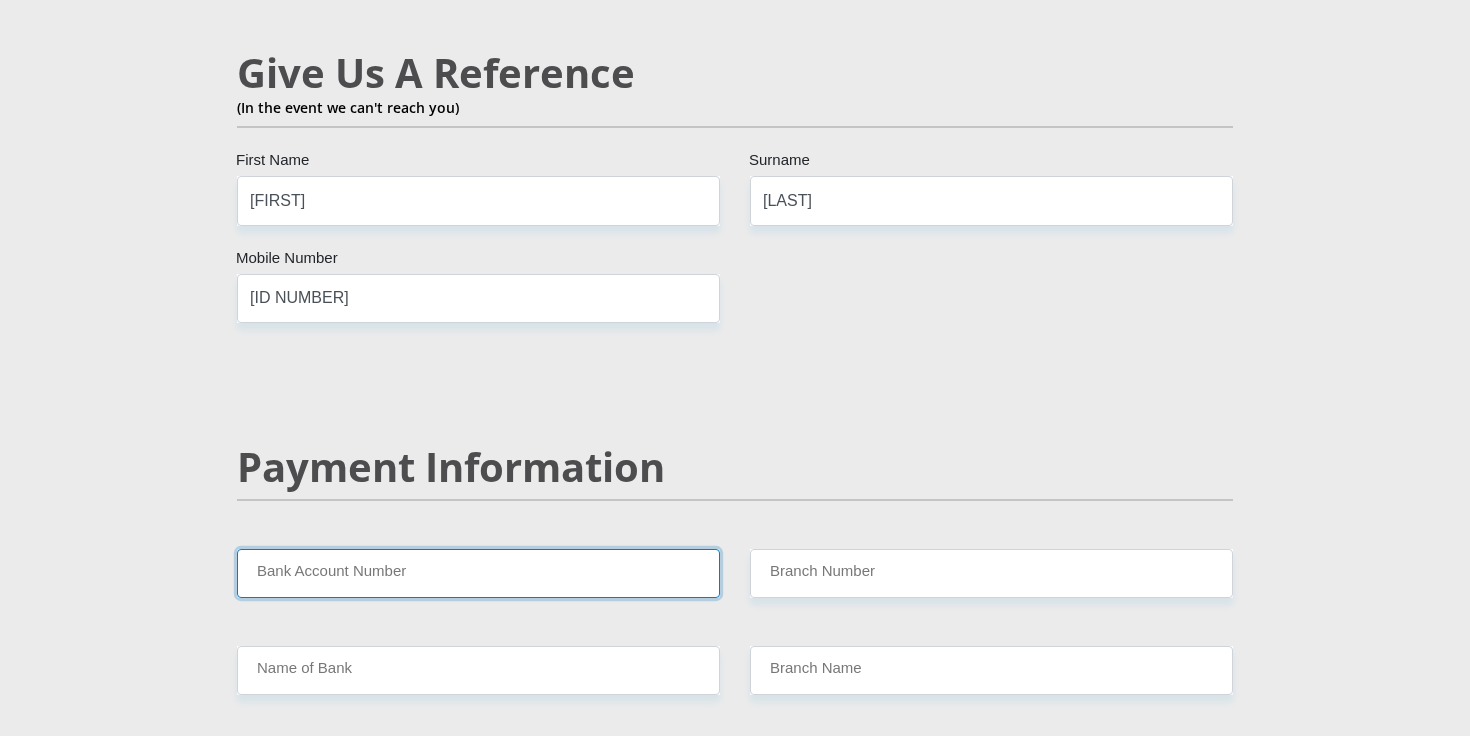 click on "Bank Account Number" at bounding box center (478, 573) 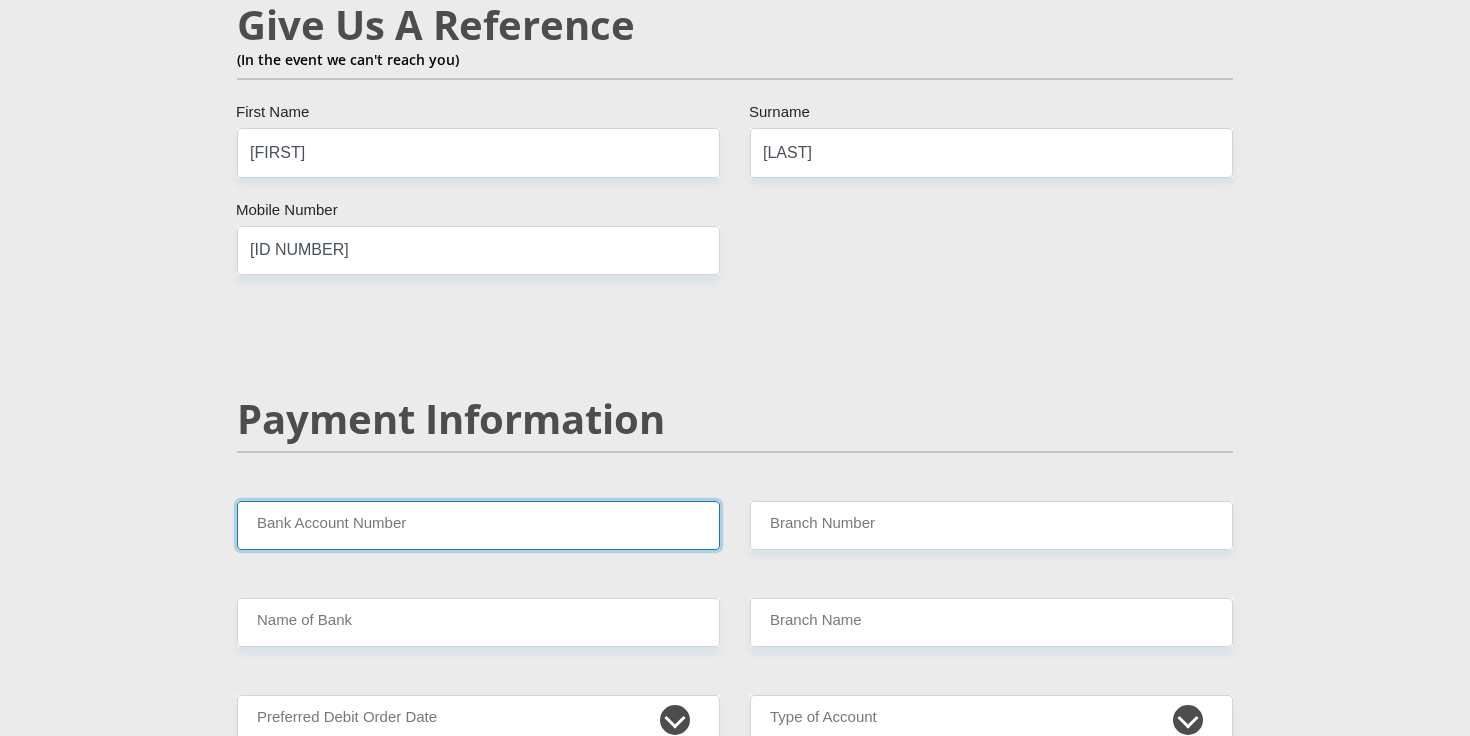 scroll, scrollTop: 3578, scrollLeft: 0, axis: vertical 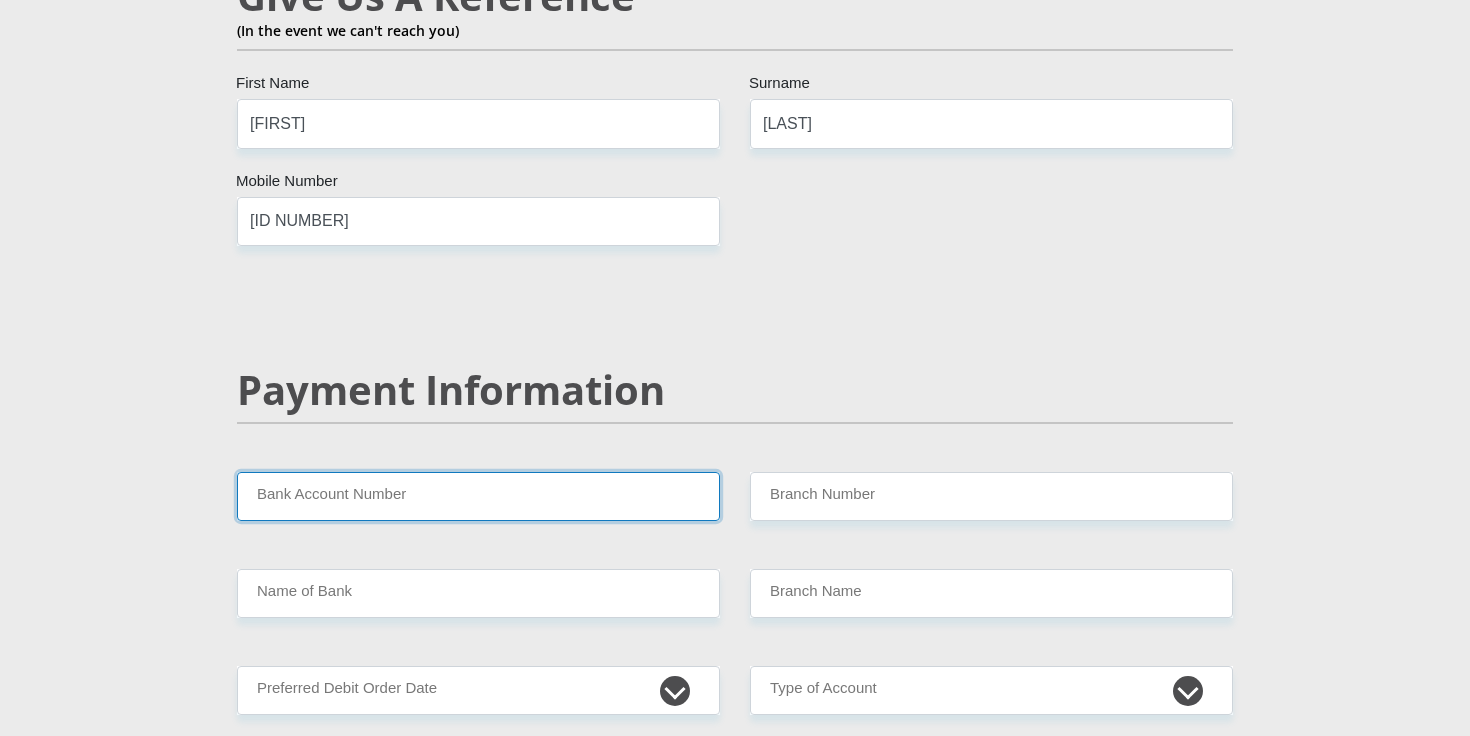 click on "Bank Account Number" at bounding box center (478, 496) 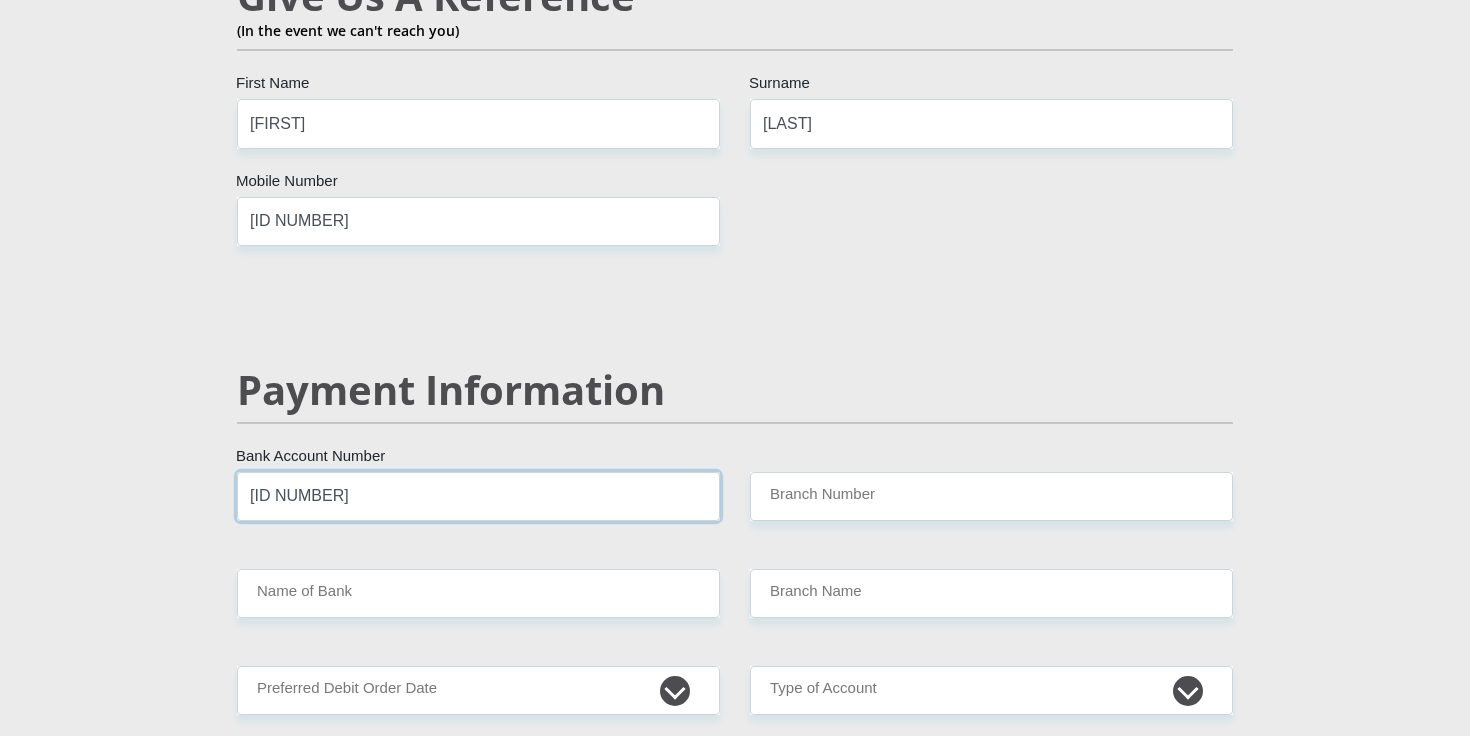 type on "[ID NUMBER]" 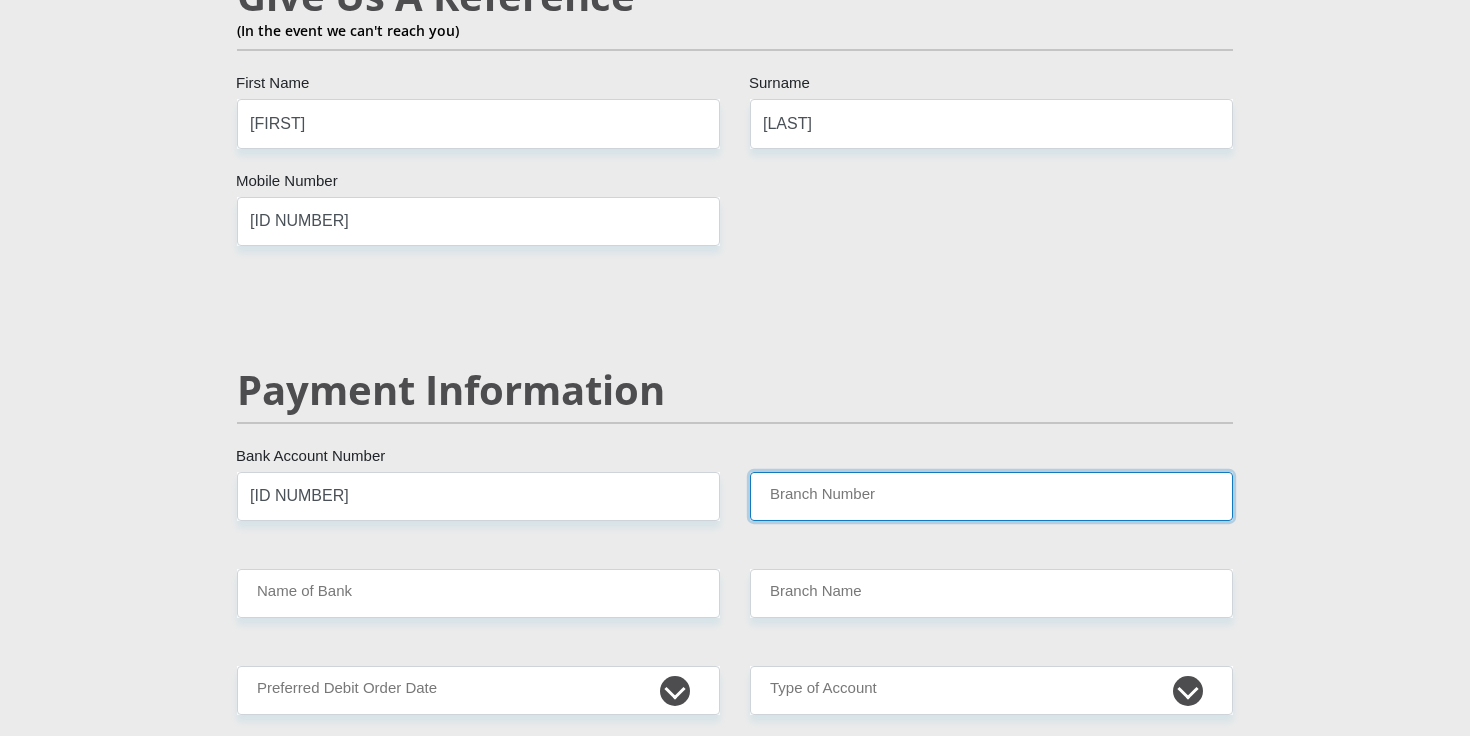 click on "Branch Number" at bounding box center (991, 496) 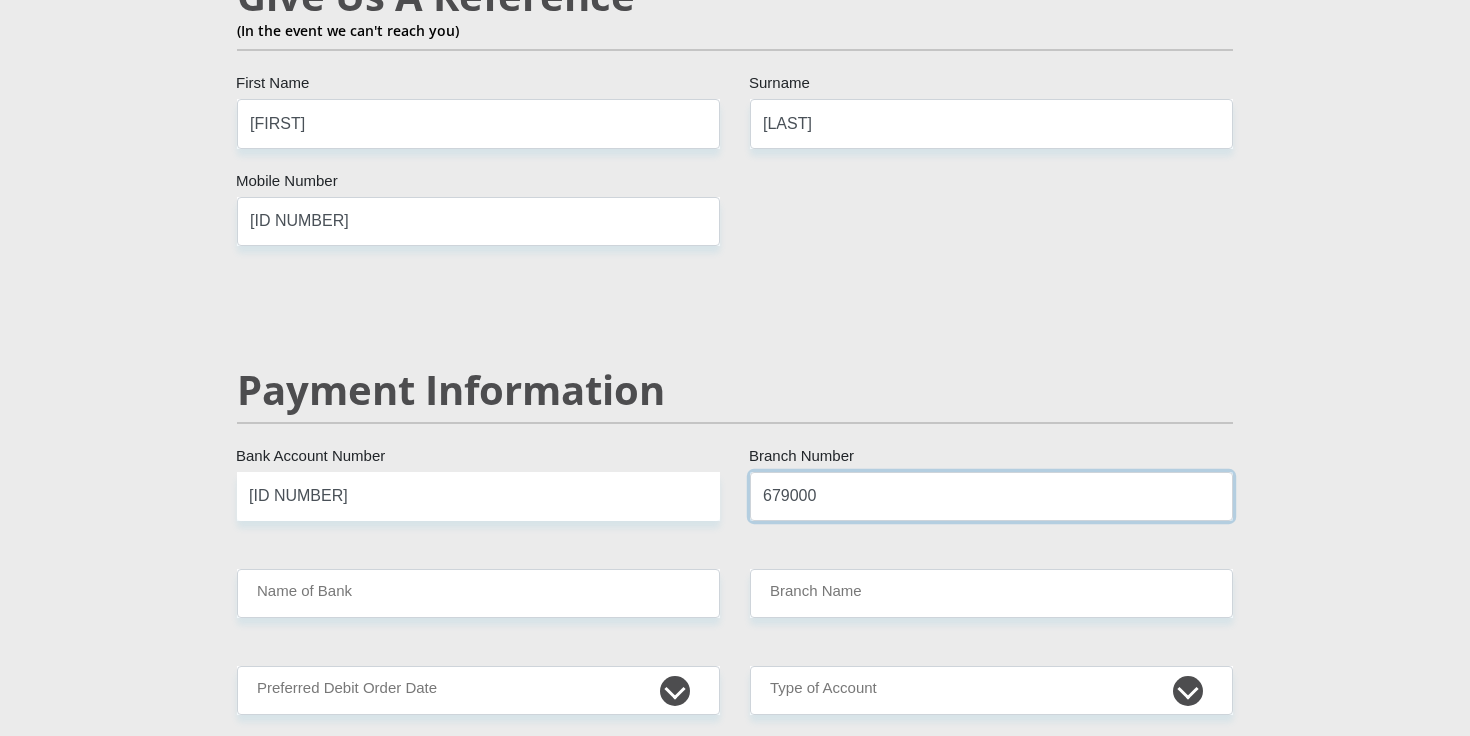 type on "679000" 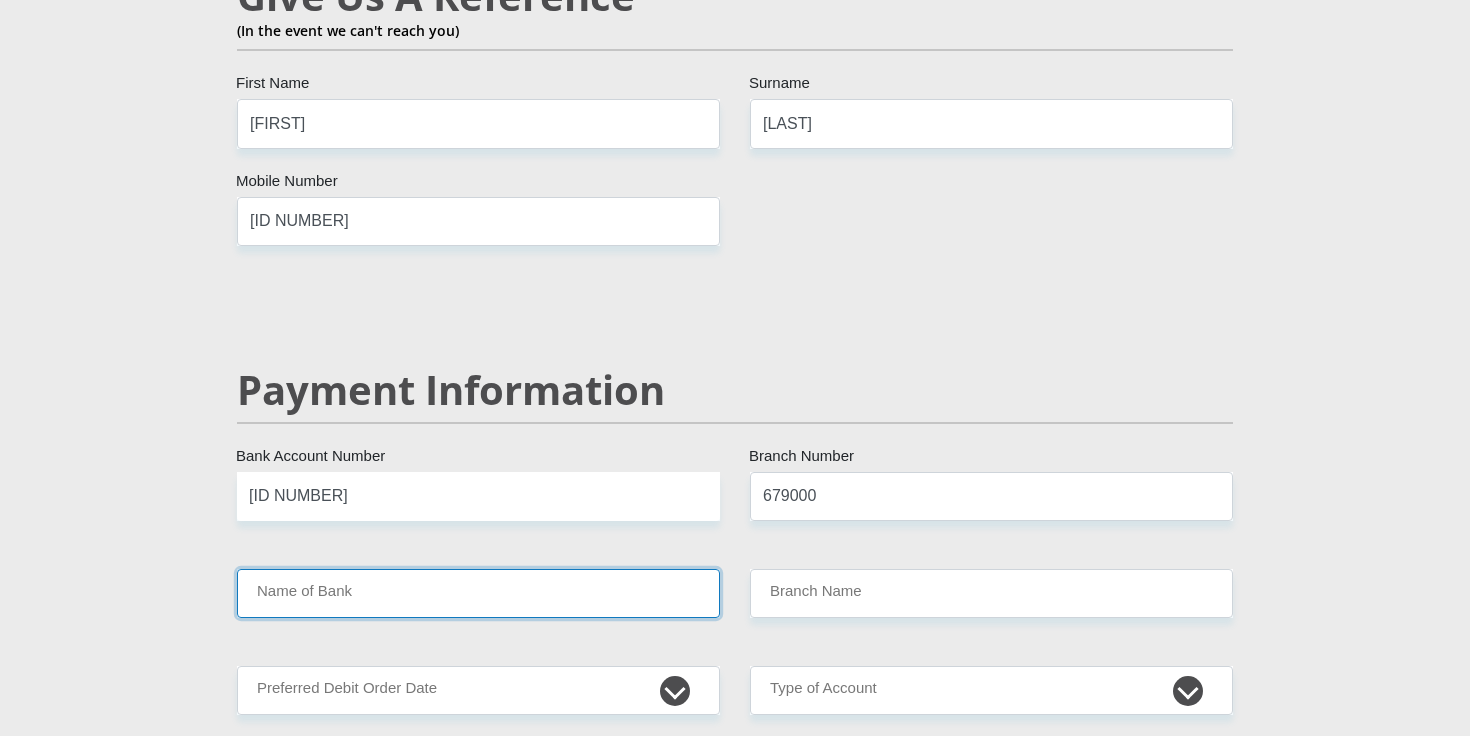 click on "Name of Bank" at bounding box center (478, 593) 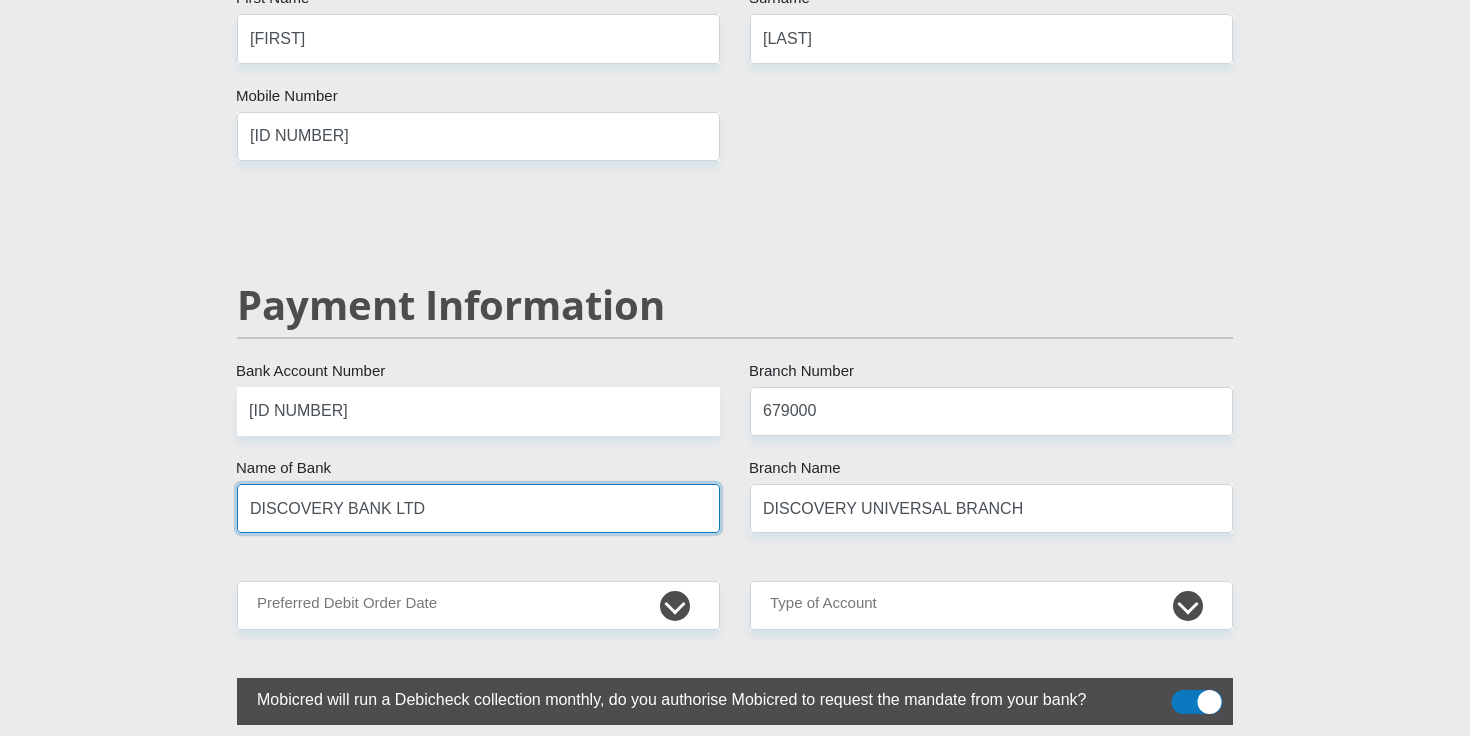 scroll, scrollTop: 3832, scrollLeft: 0, axis: vertical 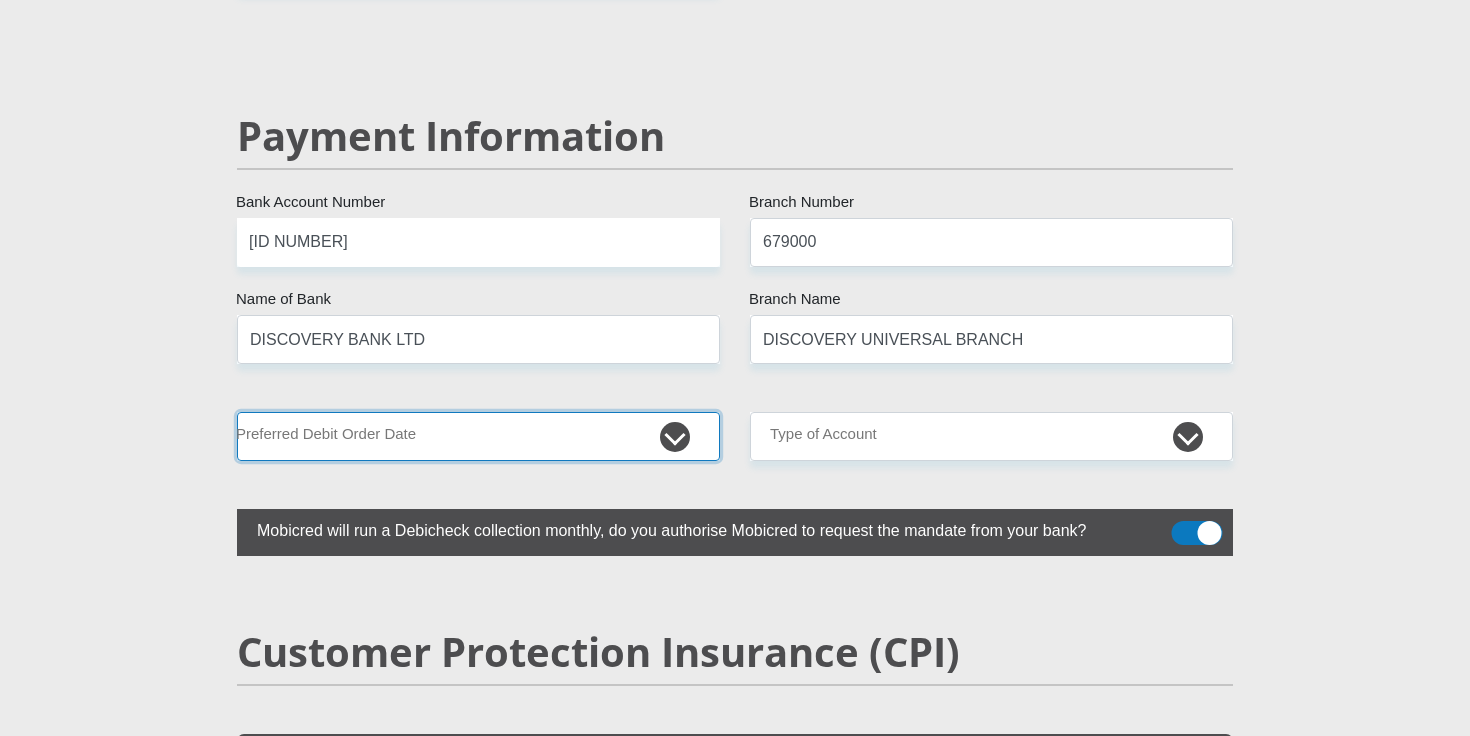 click on "1st
2nd
3rd
4th
5th
7th
18th
19th
20th
21st
22nd
23rd
24th
25th
26th
27th
28th
29th
30th" at bounding box center (478, 436) 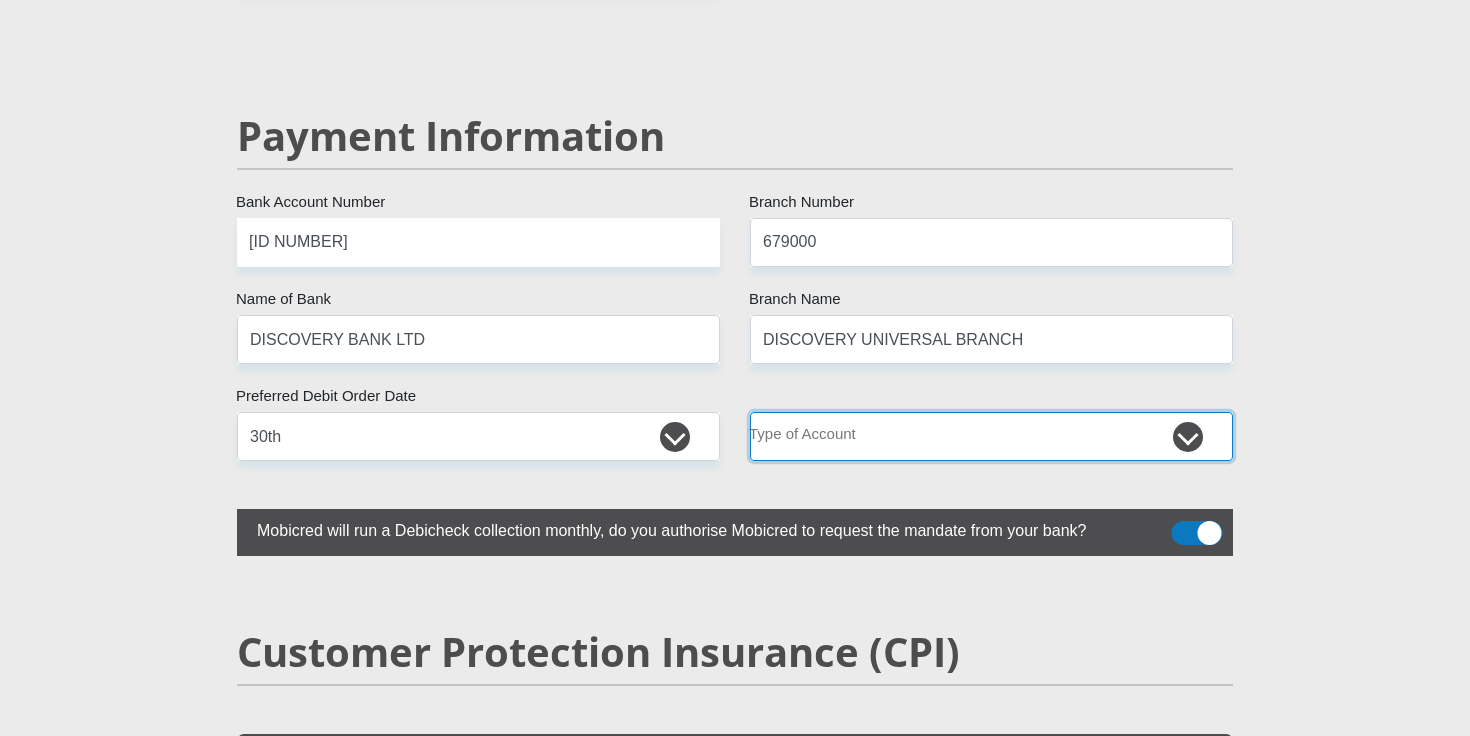 click on "Cheque
Savings" at bounding box center [991, 436] 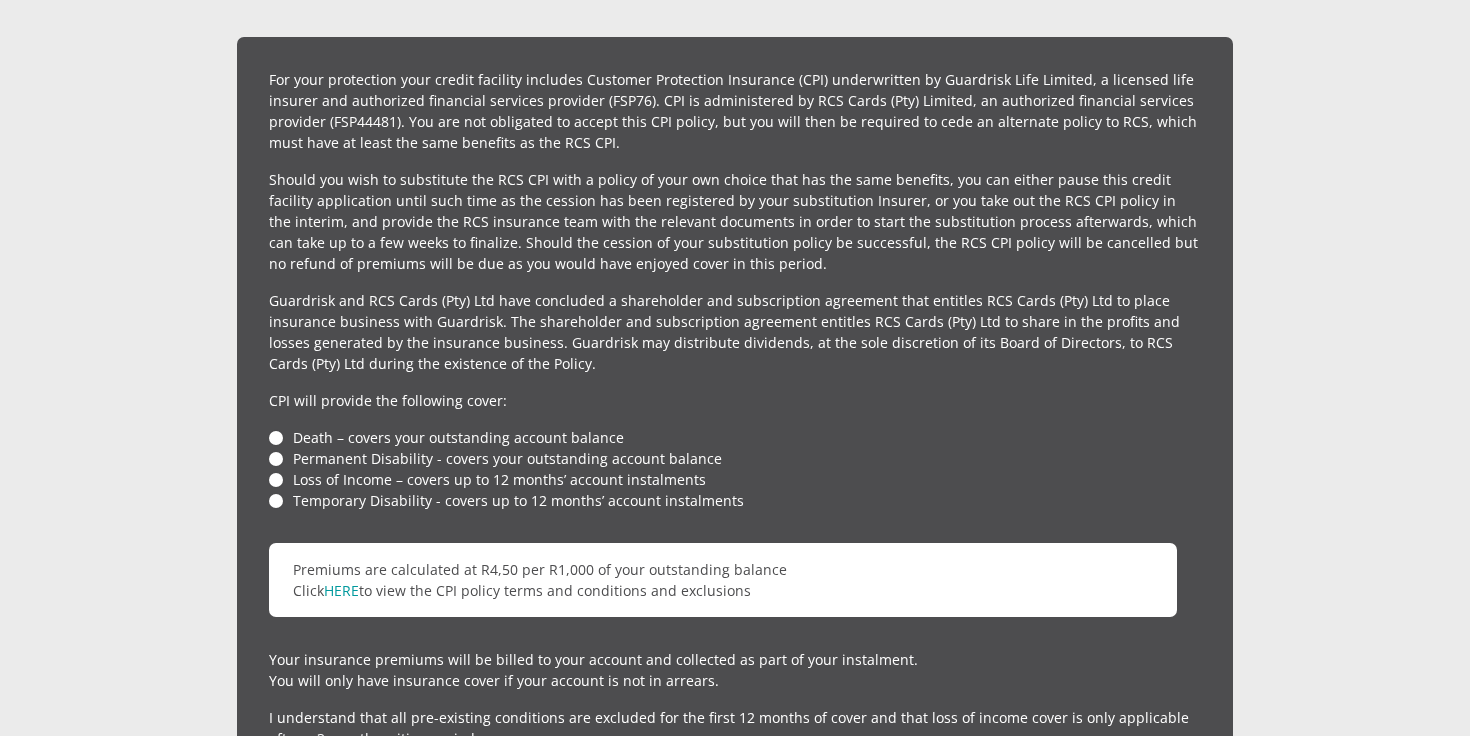 scroll, scrollTop: 4569, scrollLeft: 0, axis: vertical 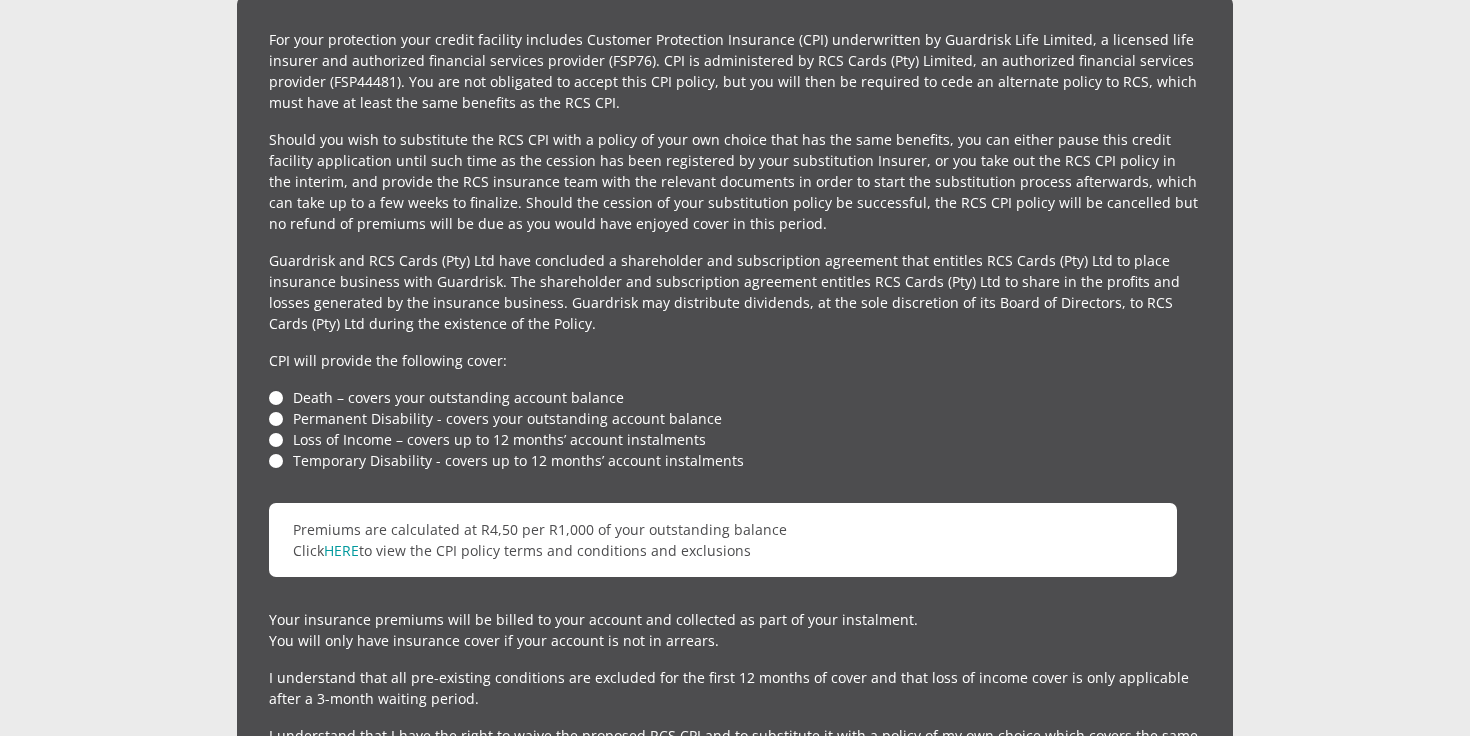 click on "Death – covers your outstanding account balance" at bounding box center (735, 397) 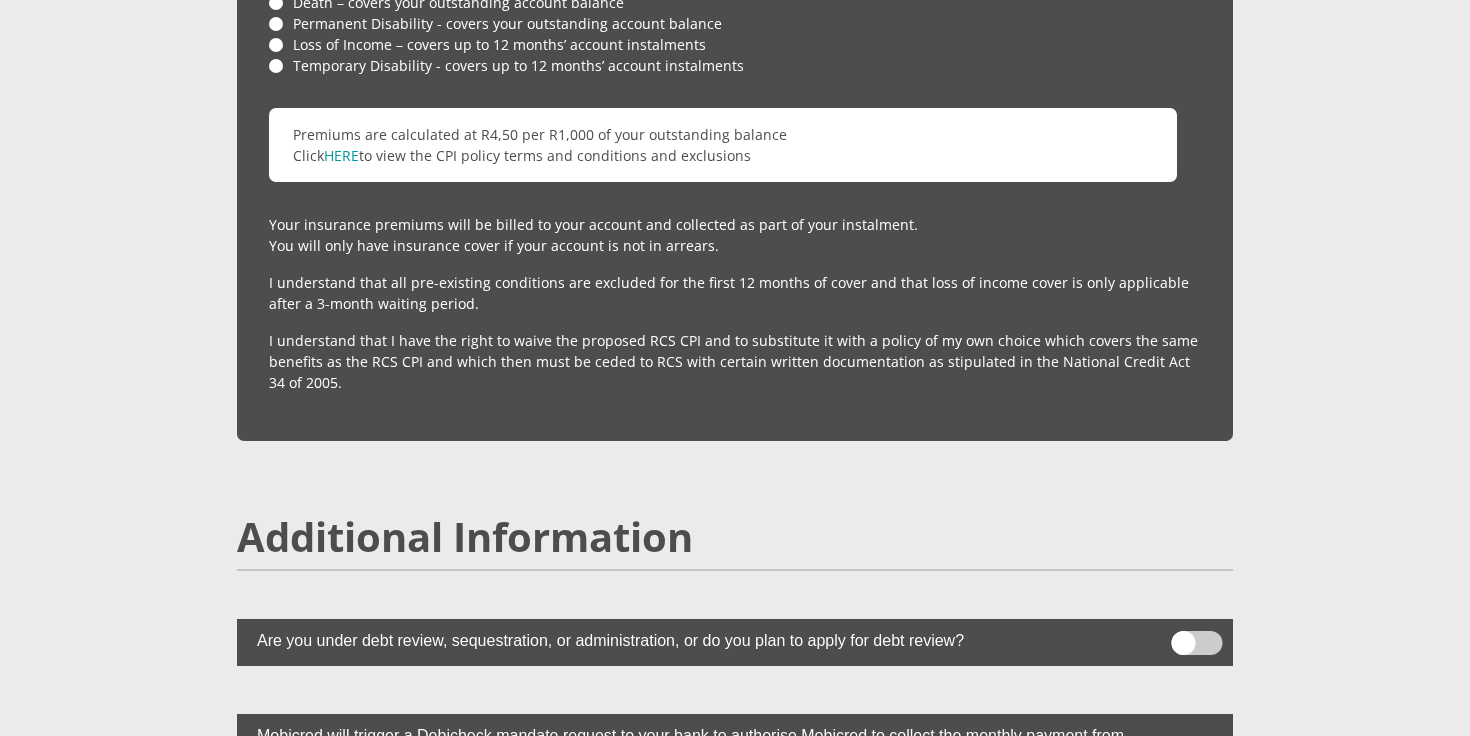 scroll, scrollTop: 5510, scrollLeft: 0, axis: vertical 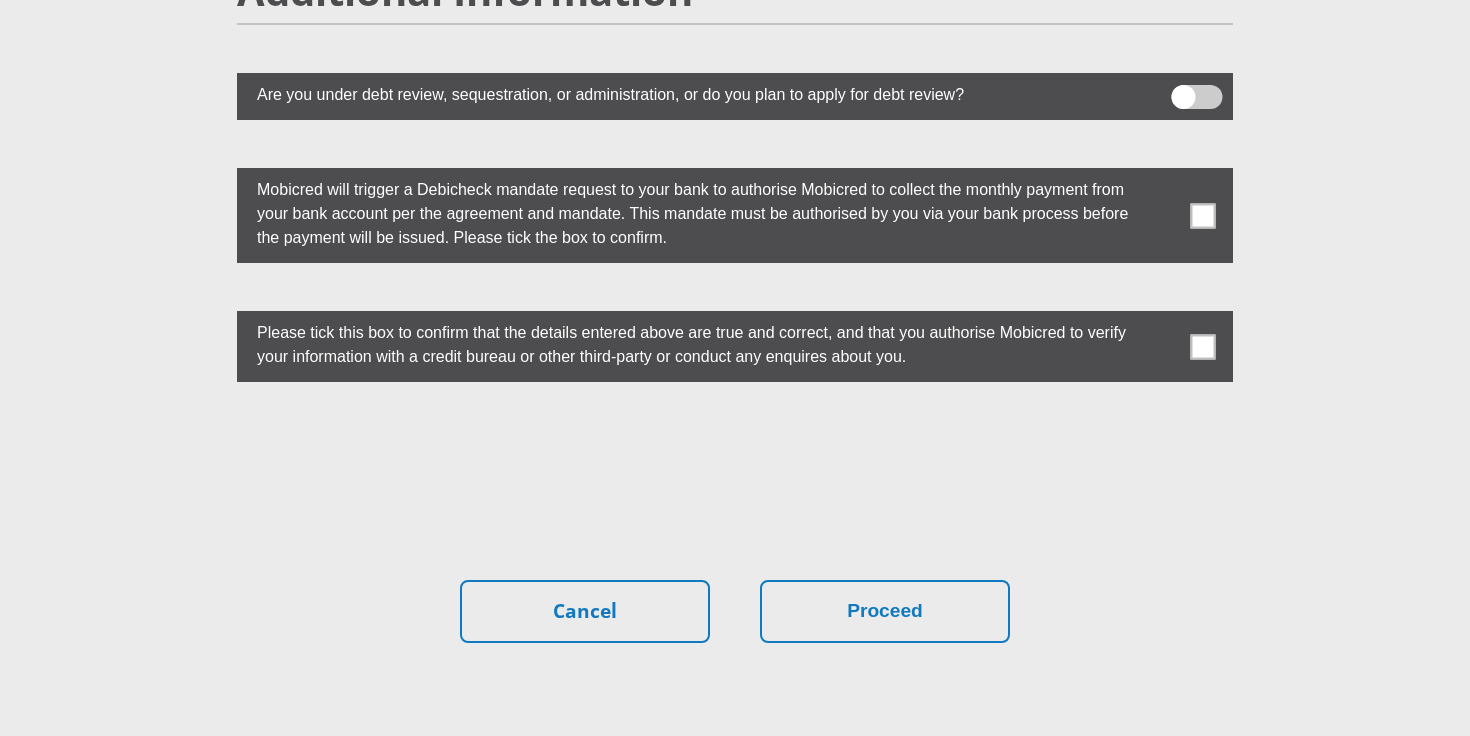 click at bounding box center (1197, 97) 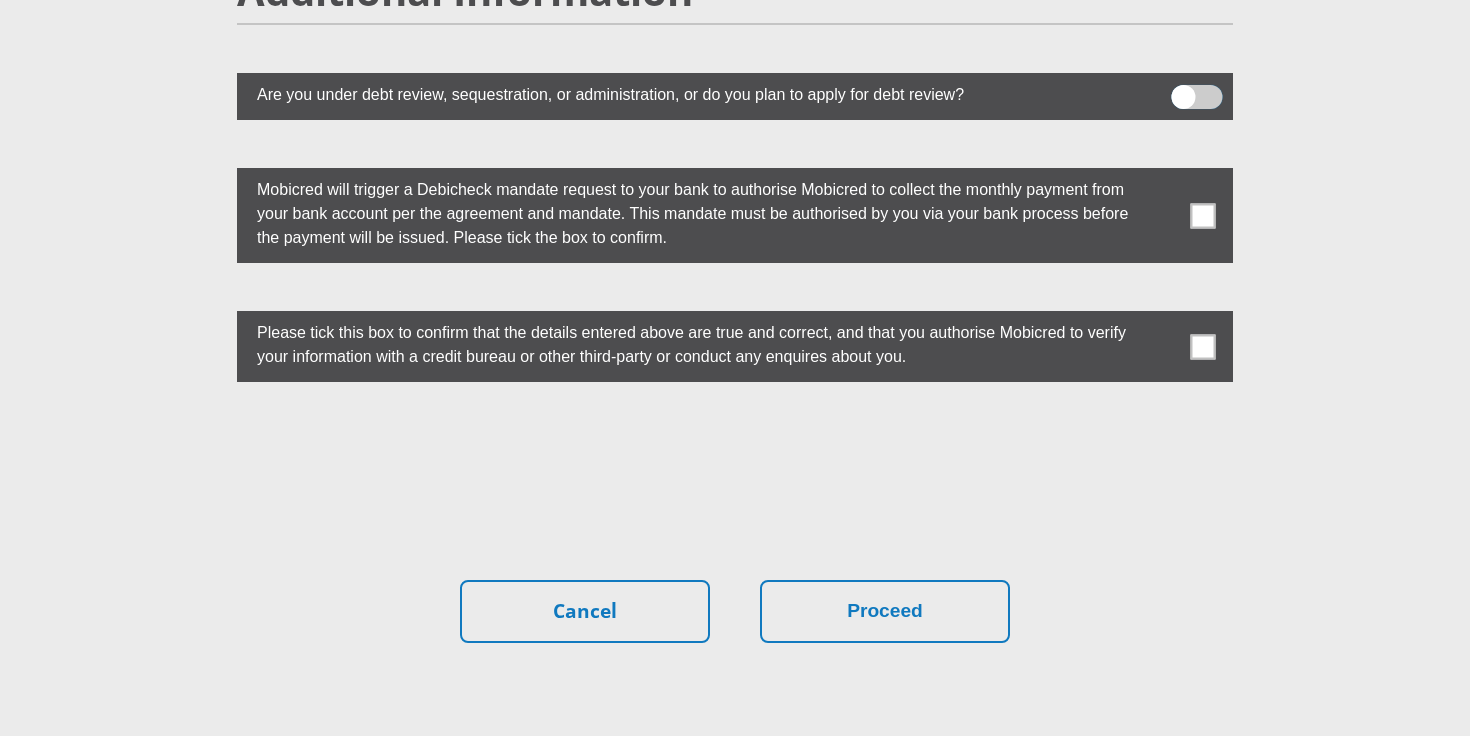 click at bounding box center [1183, 90] 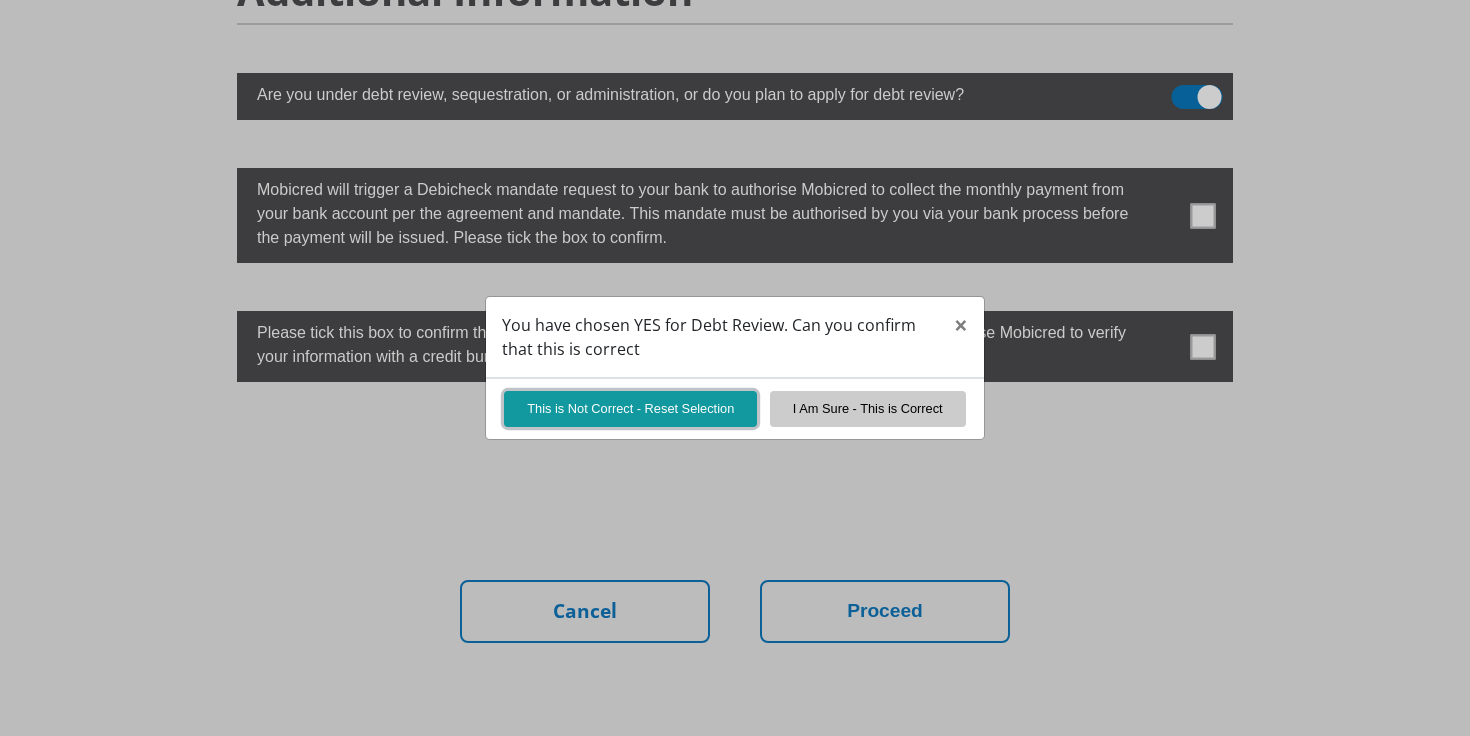 click on "This is Not Correct - Reset Selection" at bounding box center [630, 408] 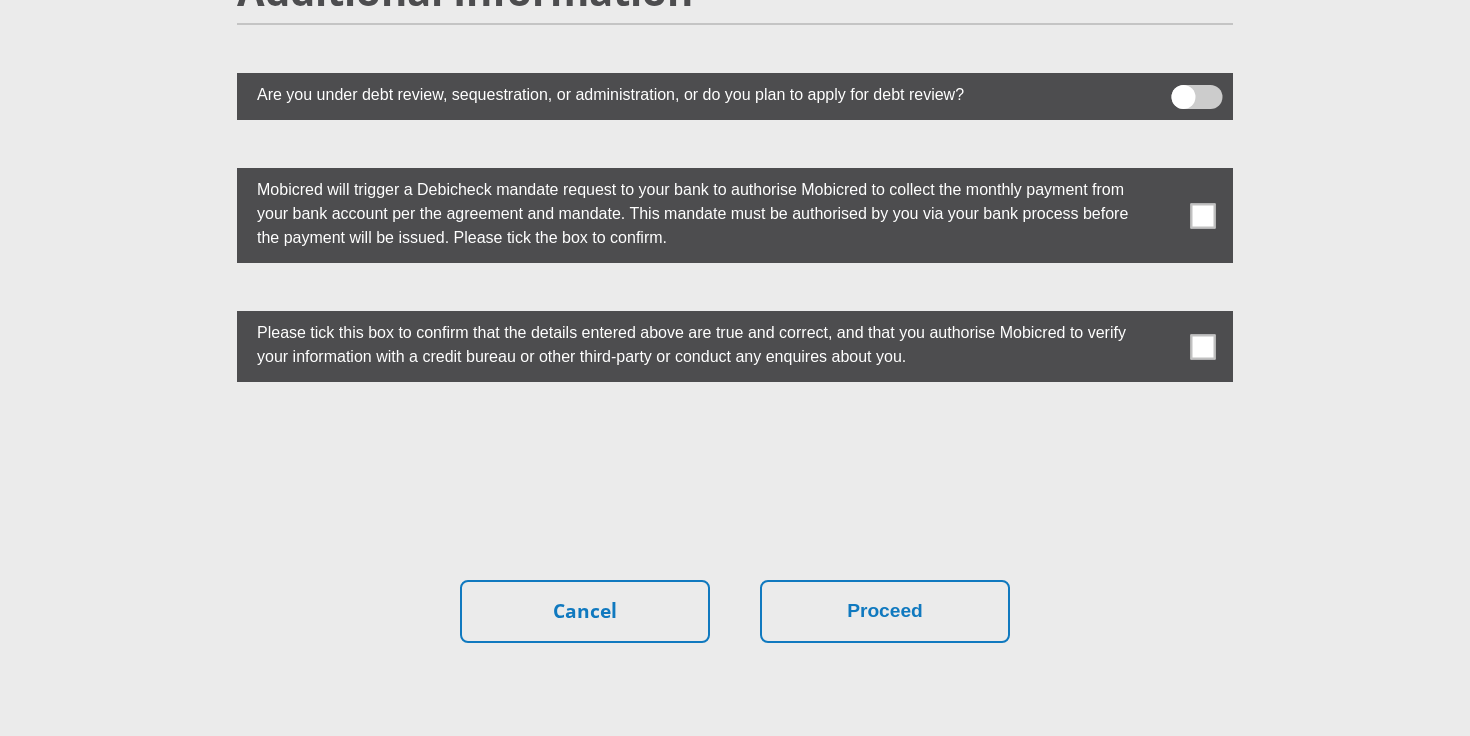 click at bounding box center [1203, 215] 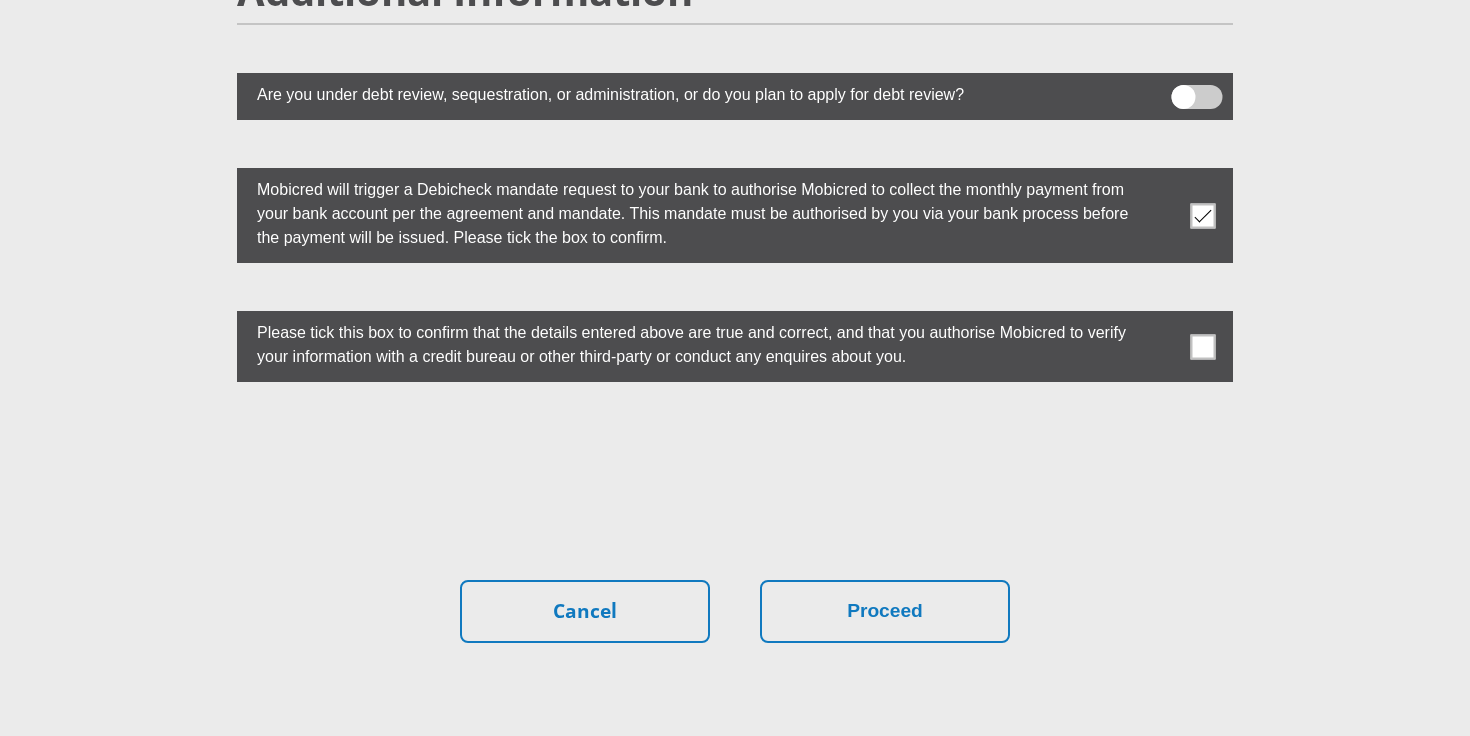 click at bounding box center (1203, 346) 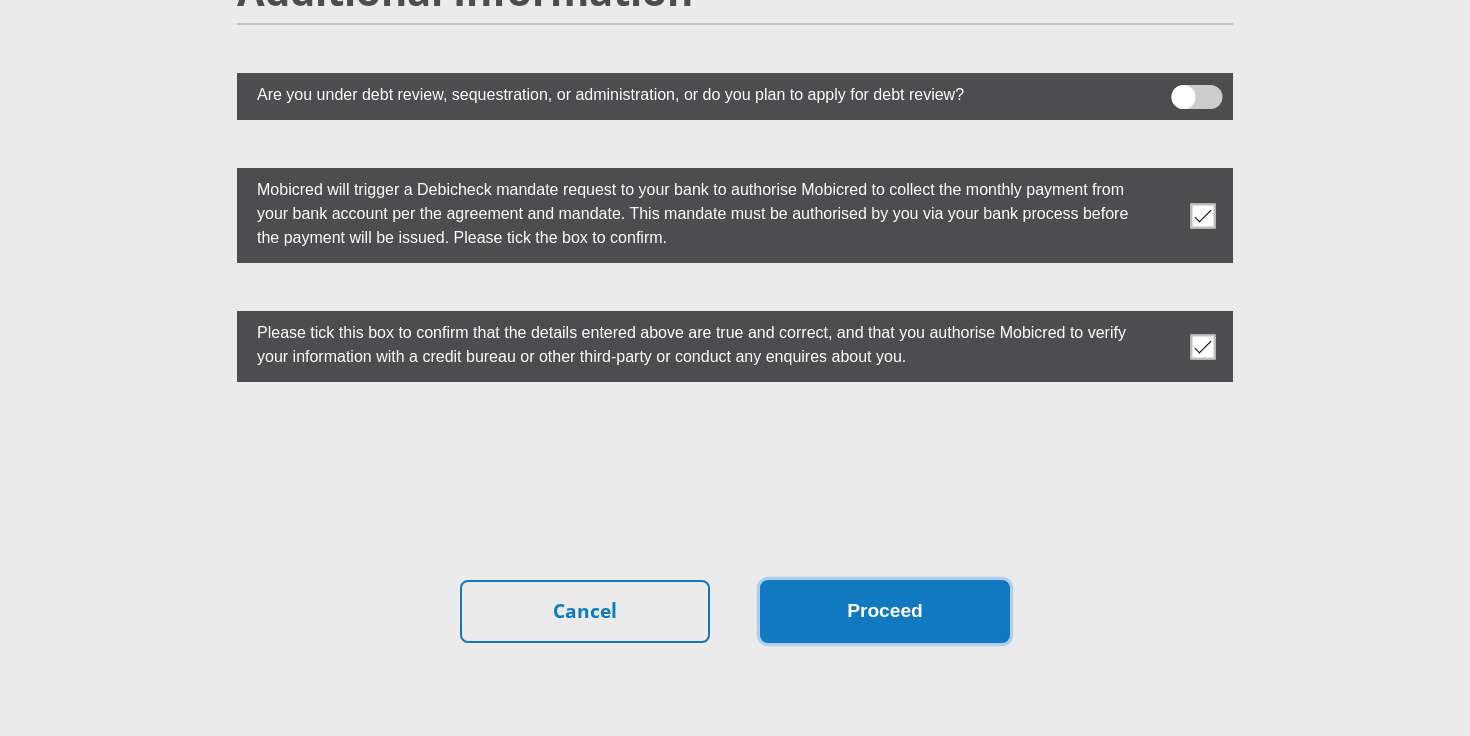 click on "Proceed" at bounding box center [885, 611] 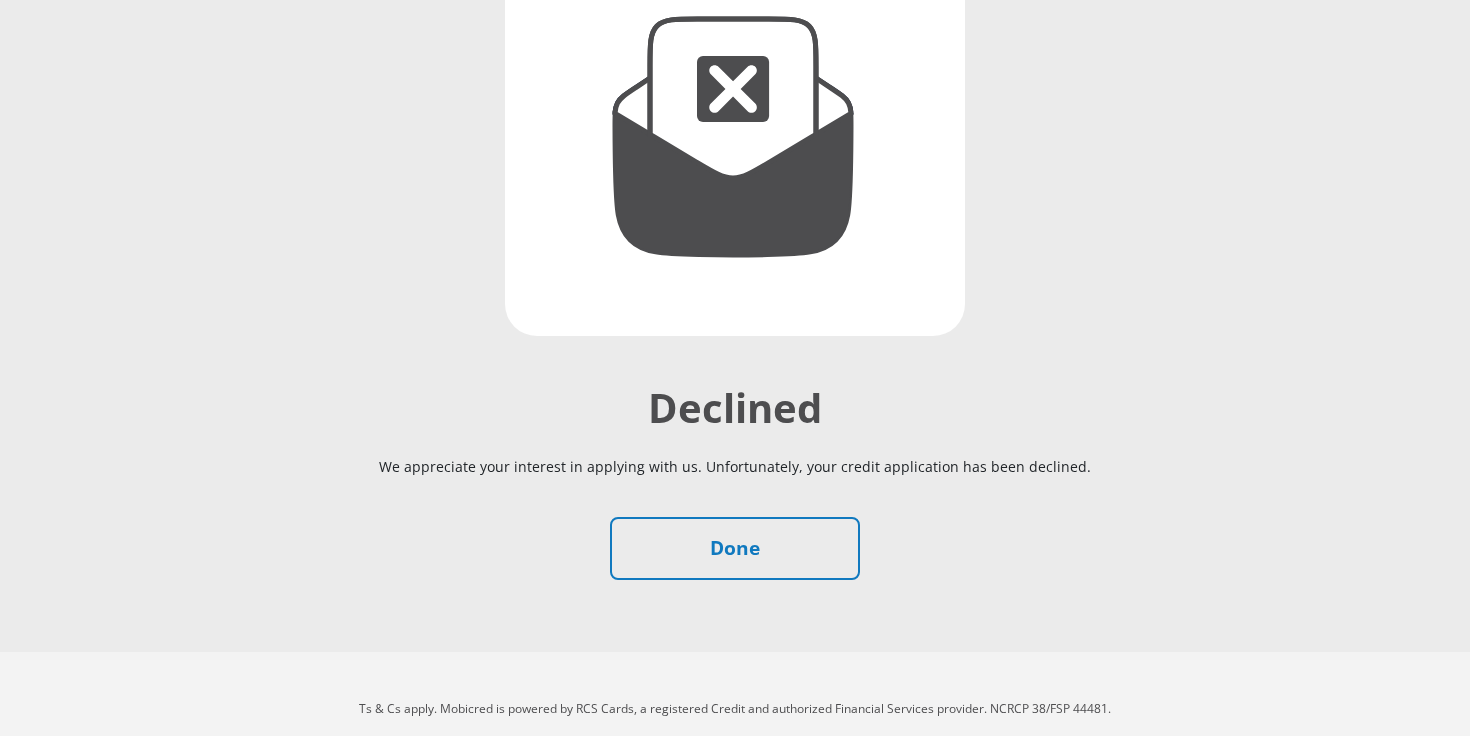 scroll, scrollTop: 337, scrollLeft: 0, axis: vertical 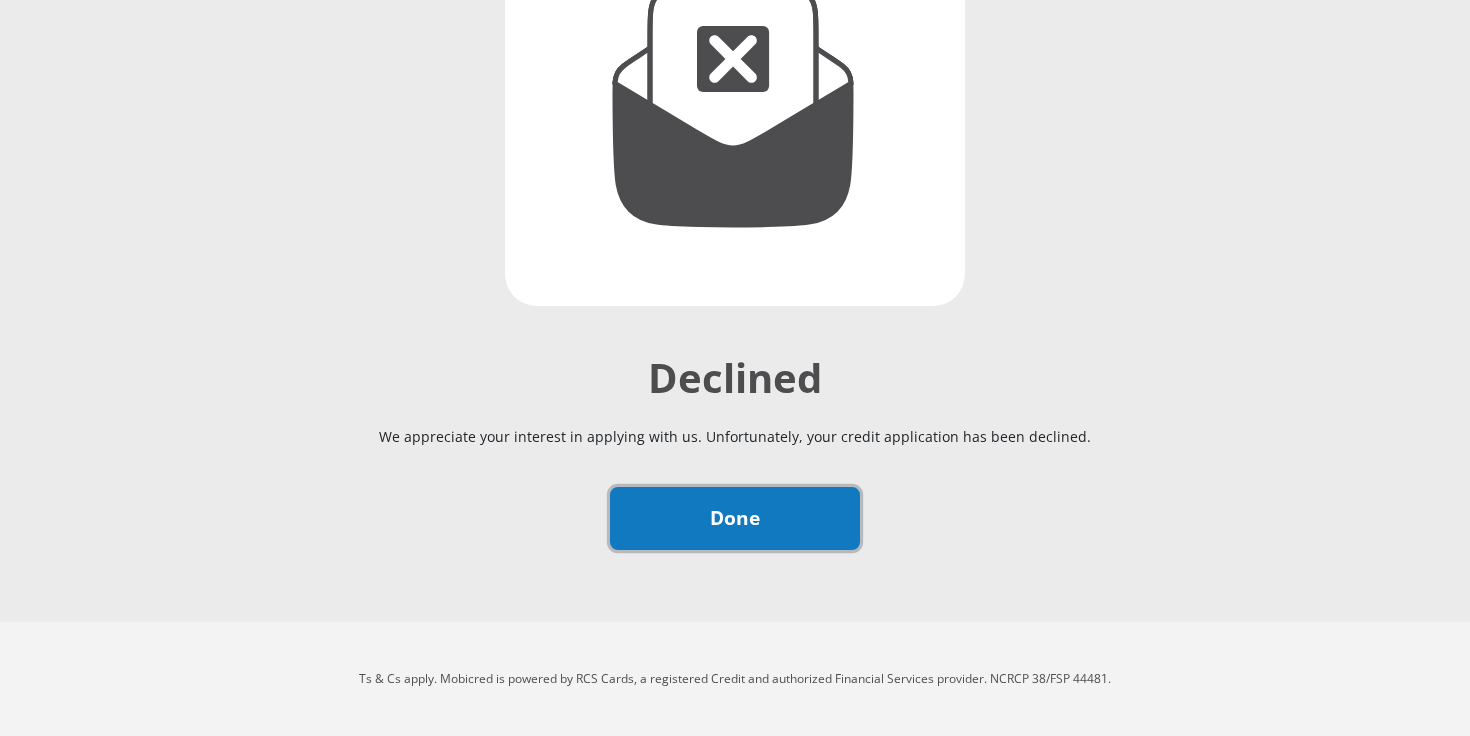 click on "Done" at bounding box center (735, 518) 